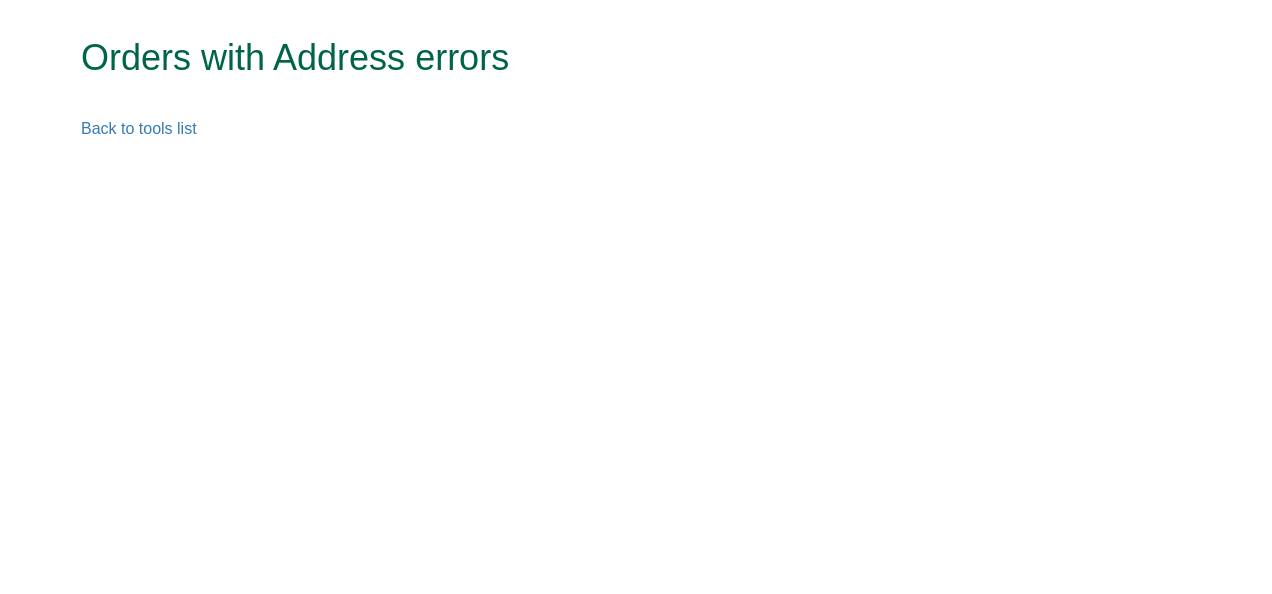 scroll, scrollTop: 0, scrollLeft: 0, axis: both 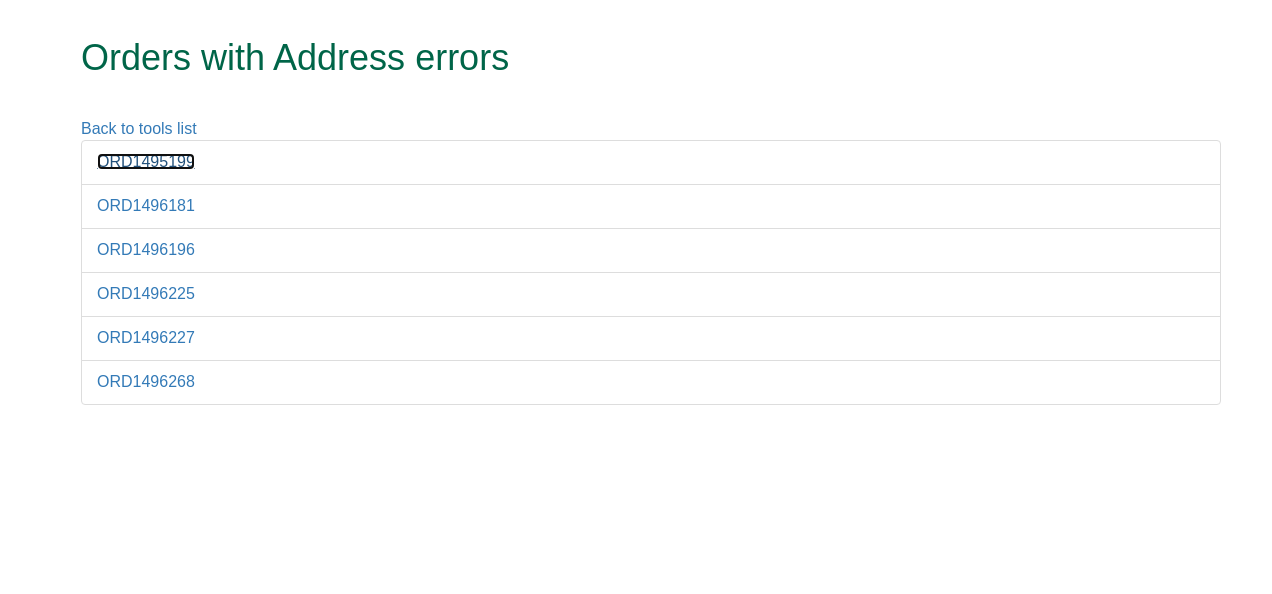 click on "ORD1495199" at bounding box center [146, 161] 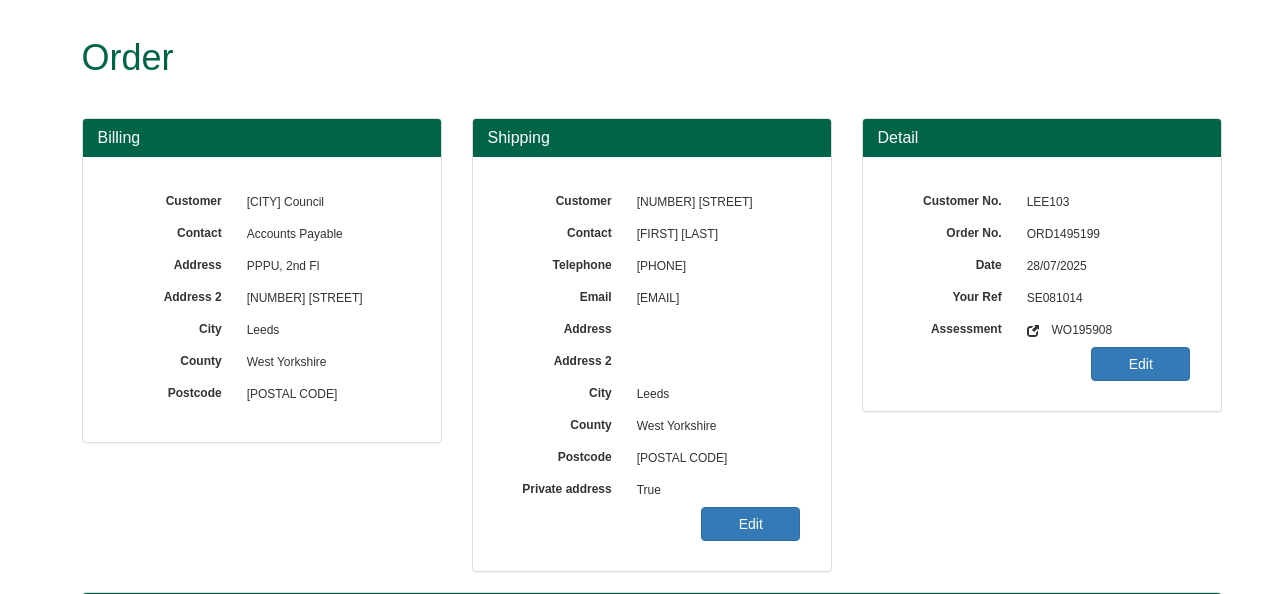 scroll, scrollTop: 0, scrollLeft: 0, axis: both 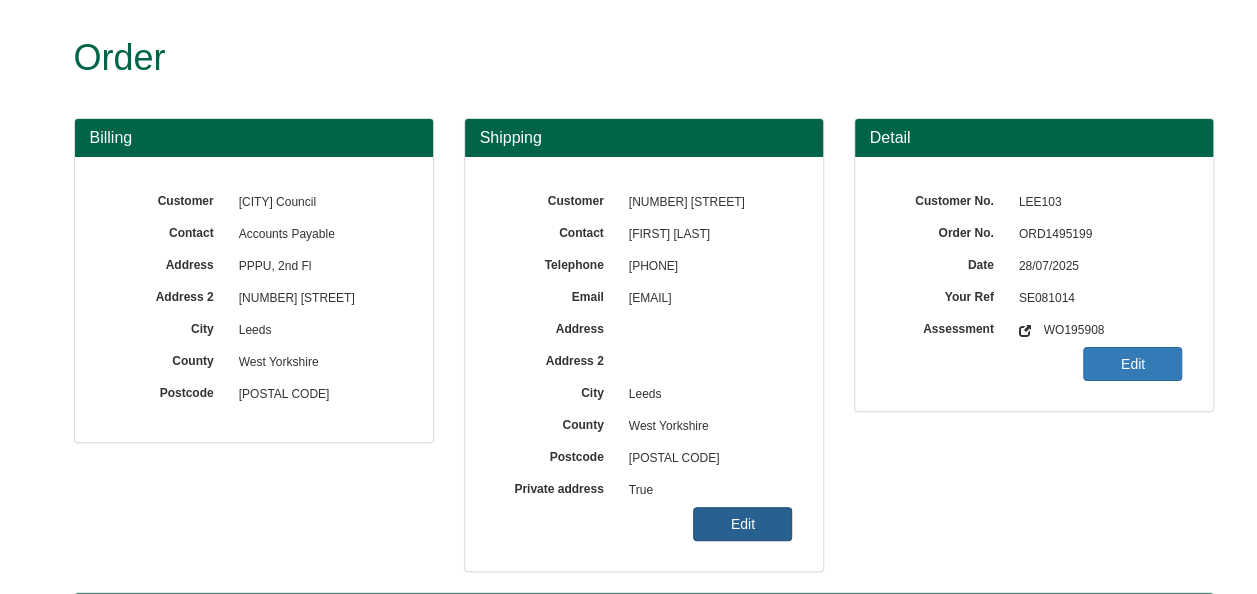 click on "Edit" at bounding box center [742, 524] 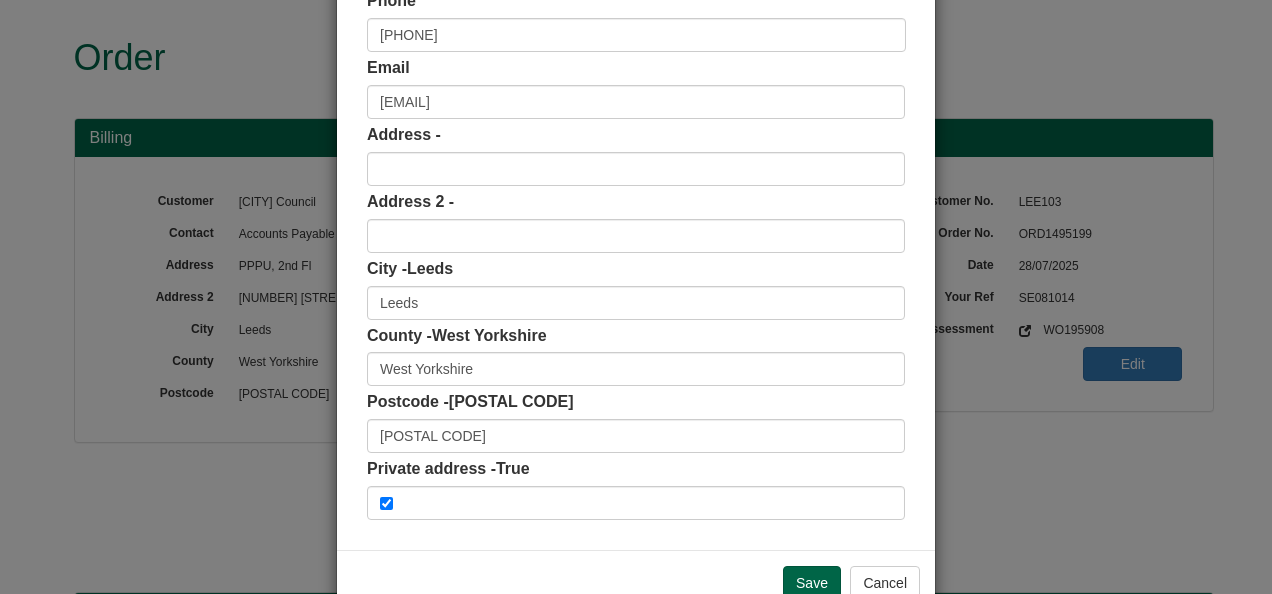 scroll, scrollTop: 300, scrollLeft: 0, axis: vertical 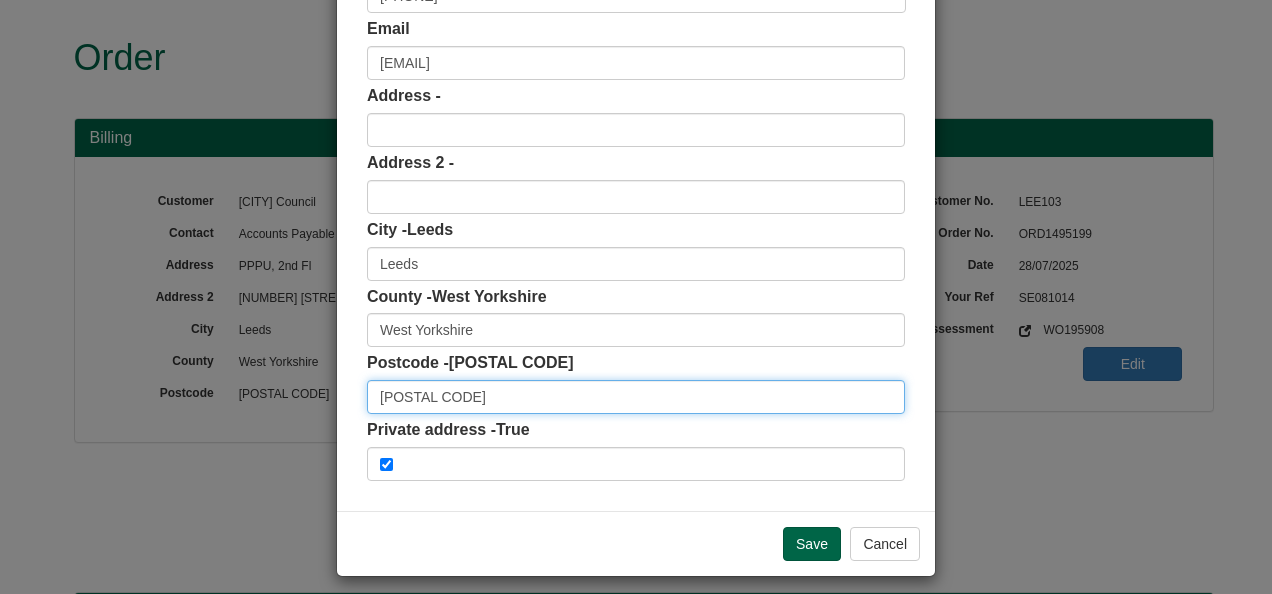 drag, startPoint x: 454, startPoint y: 406, endPoint x: 295, endPoint y: 386, distance: 160.25293 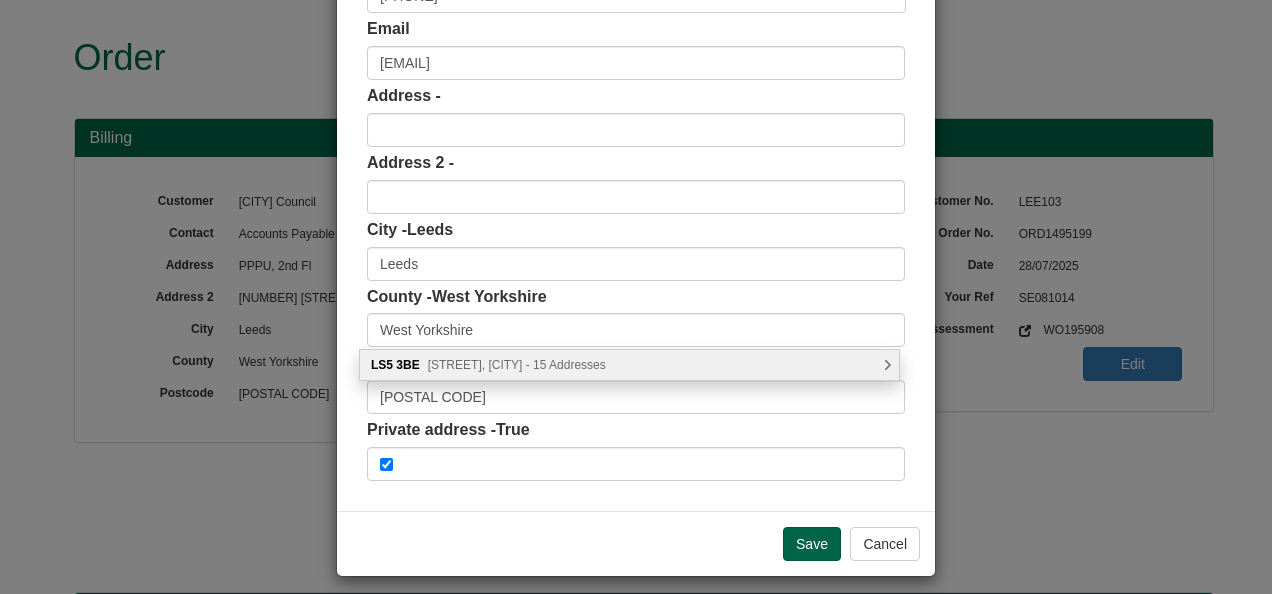 click on "[STREET], [CITY] - 15 Addresses" at bounding box center [517, 365] 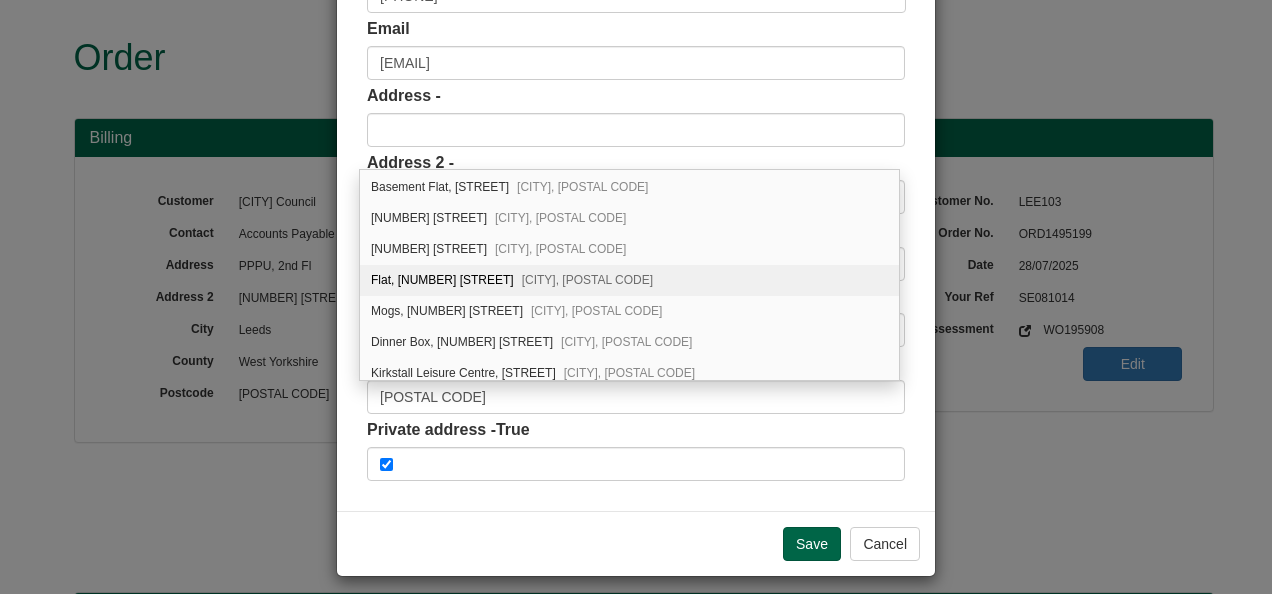 scroll, scrollTop: 84, scrollLeft: 0, axis: vertical 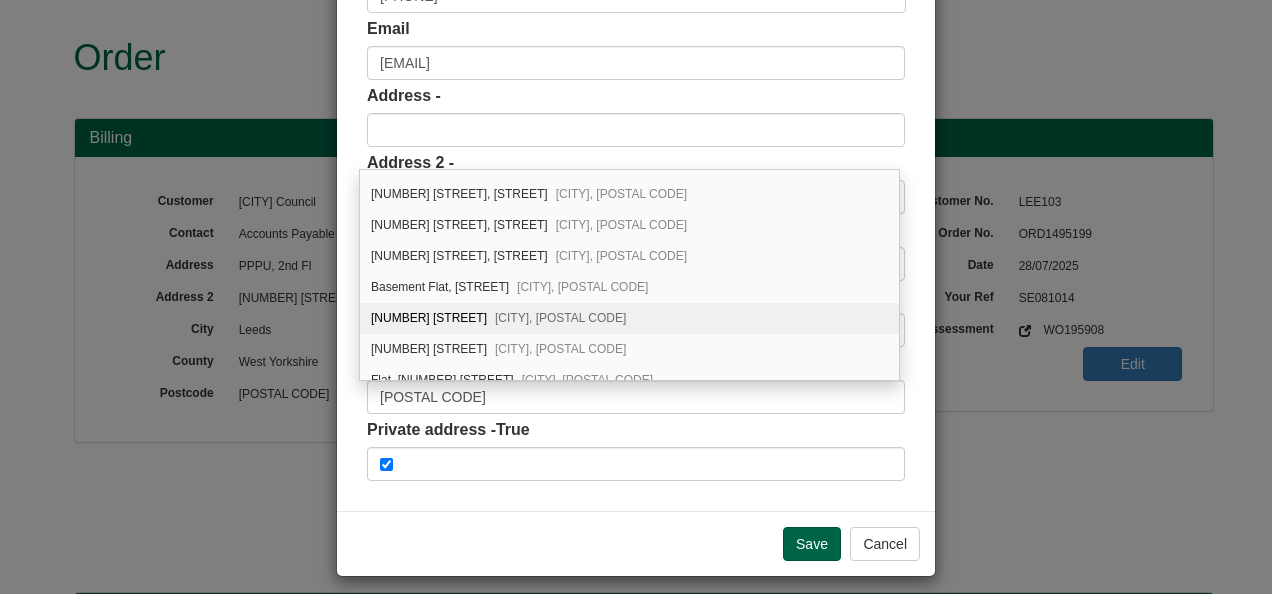 click on "45 Kirkstall Lane Leeds, LS5 3BE" at bounding box center [629, 318] 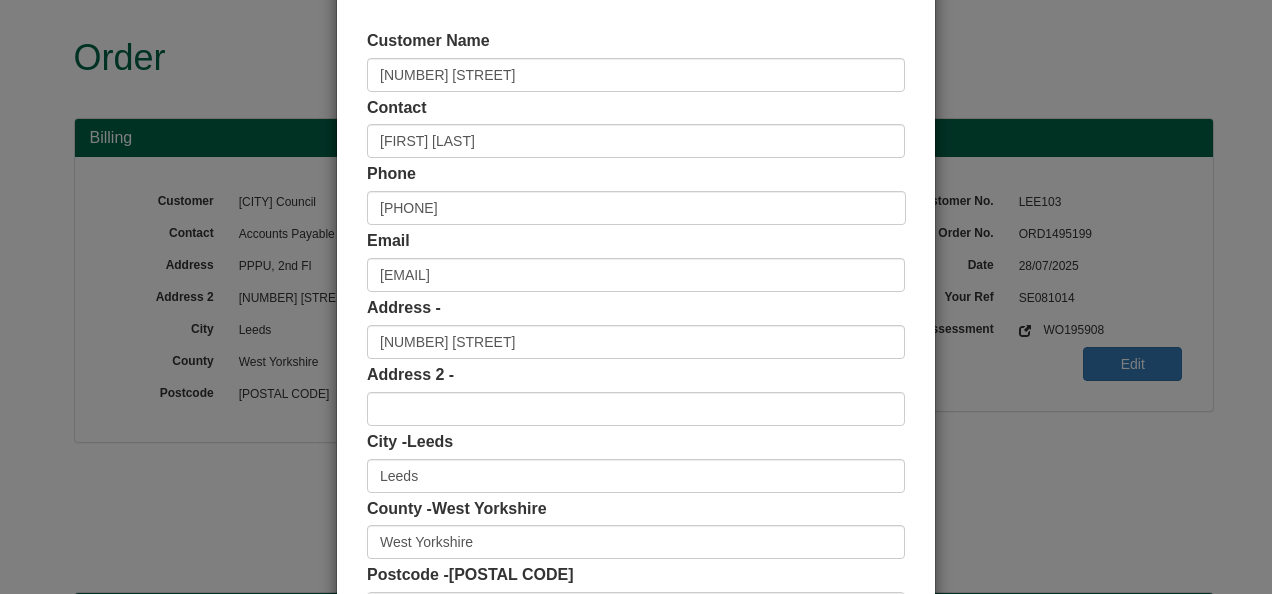 scroll, scrollTop: 300, scrollLeft: 0, axis: vertical 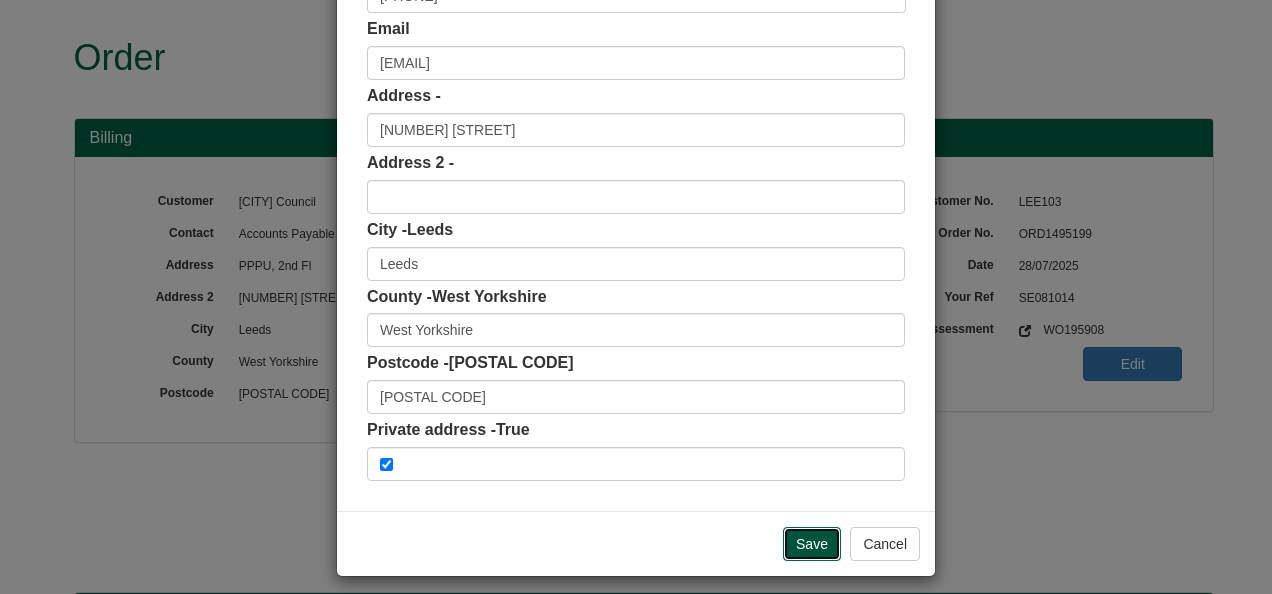 drag, startPoint x: 816, startPoint y: 540, endPoint x: 830, endPoint y: 542, distance: 14.142136 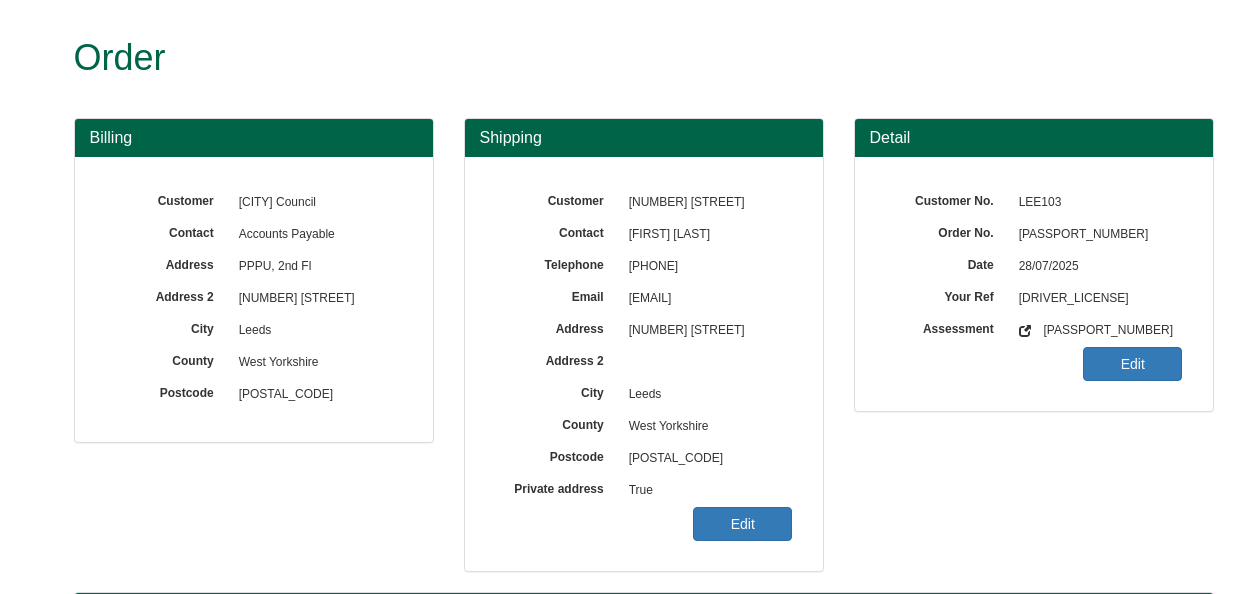 scroll, scrollTop: 0, scrollLeft: 0, axis: both 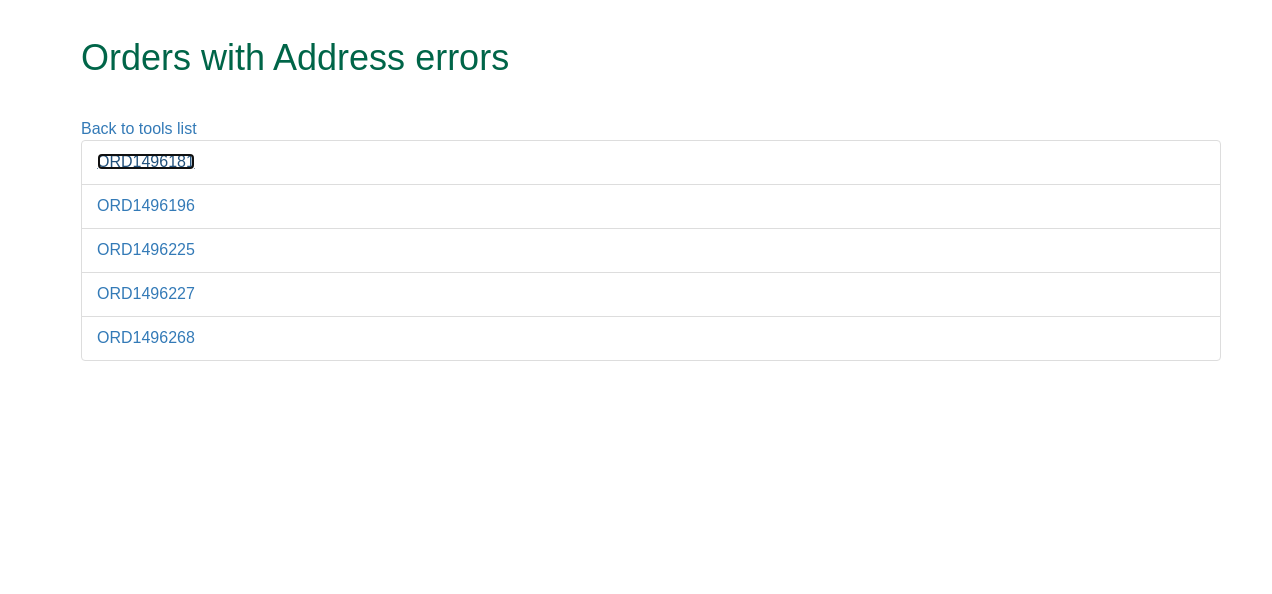 click on "ORD1496181" at bounding box center (146, 161) 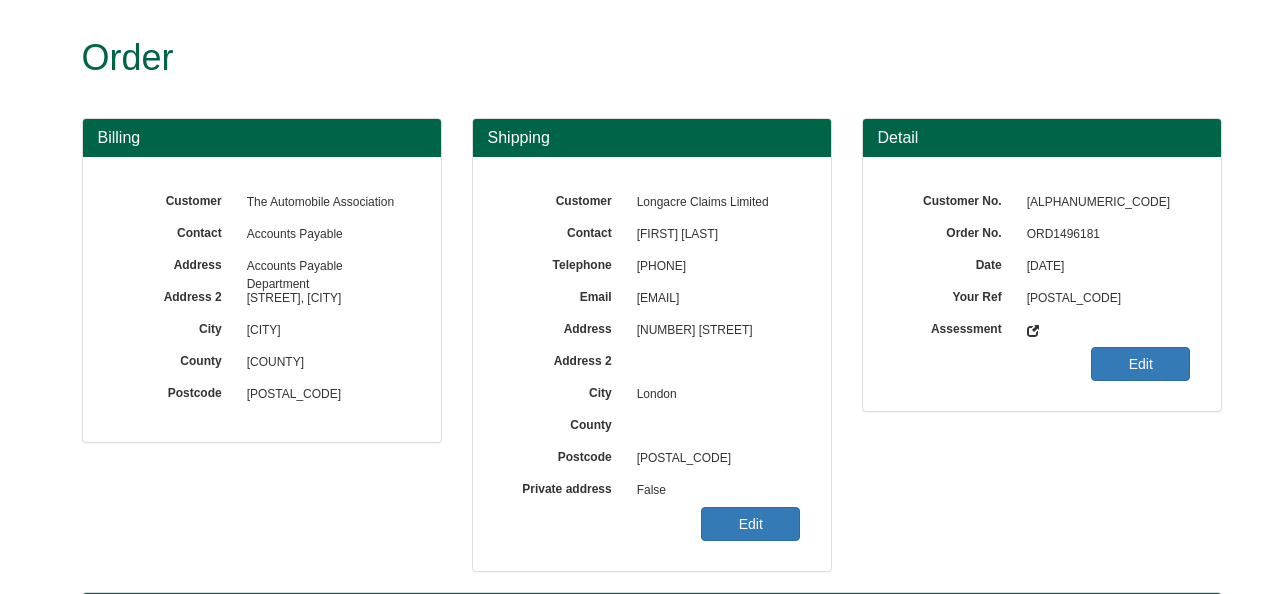 scroll, scrollTop: 0, scrollLeft: 0, axis: both 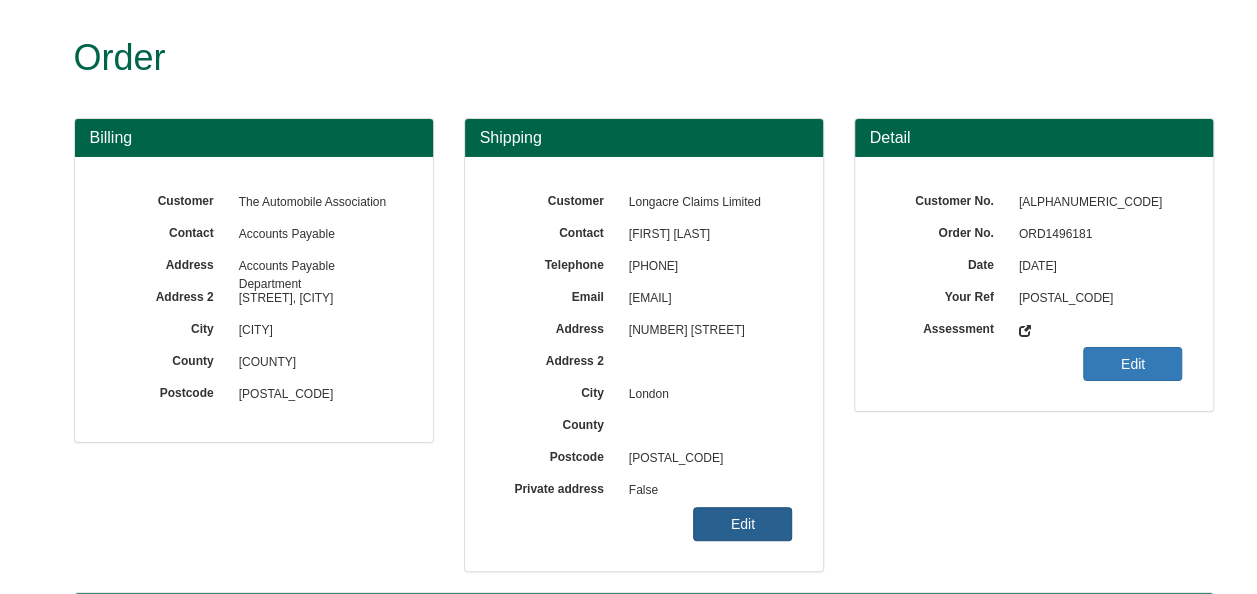 click on "Edit" at bounding box center [742, 524] 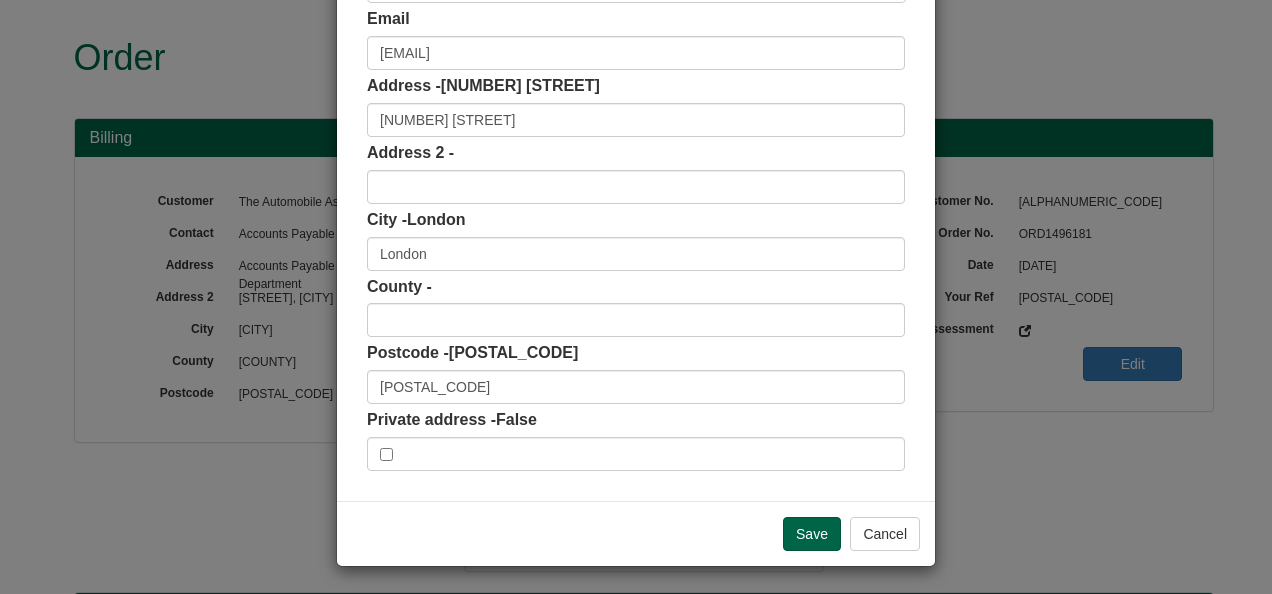 scroll, scrollTop: 311, scrollLeft: 0, axis: vertical 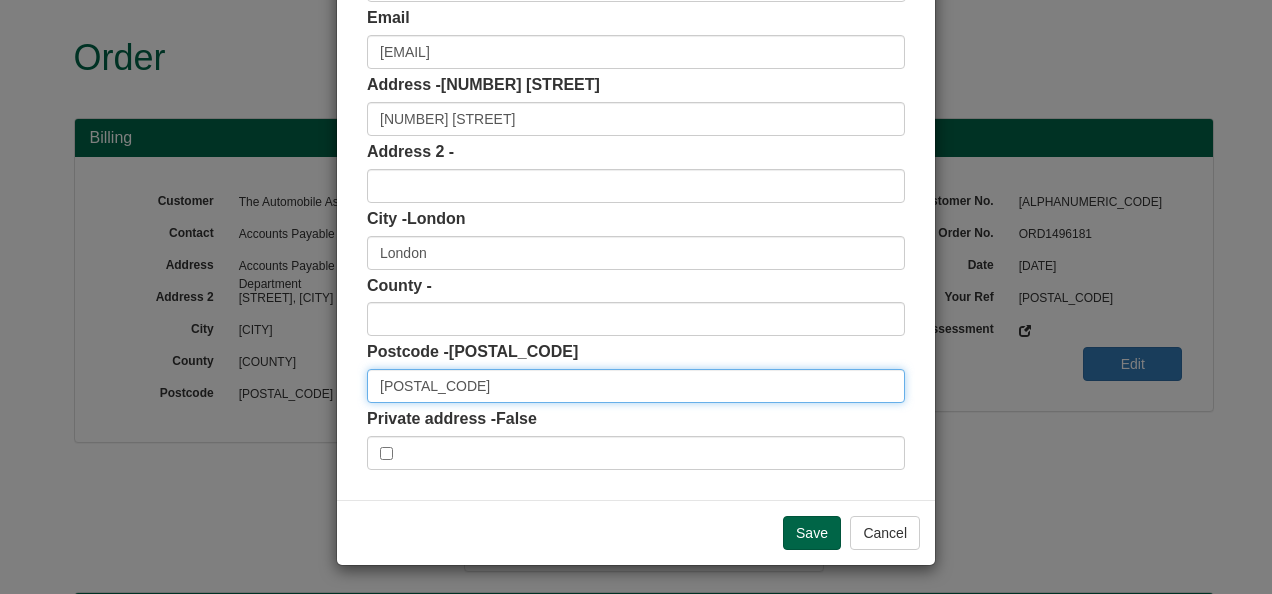 drag, startPoint x: 425, startPoint y: 382, endPoint x: 357, endPoint y: 398, distance: 69.856995 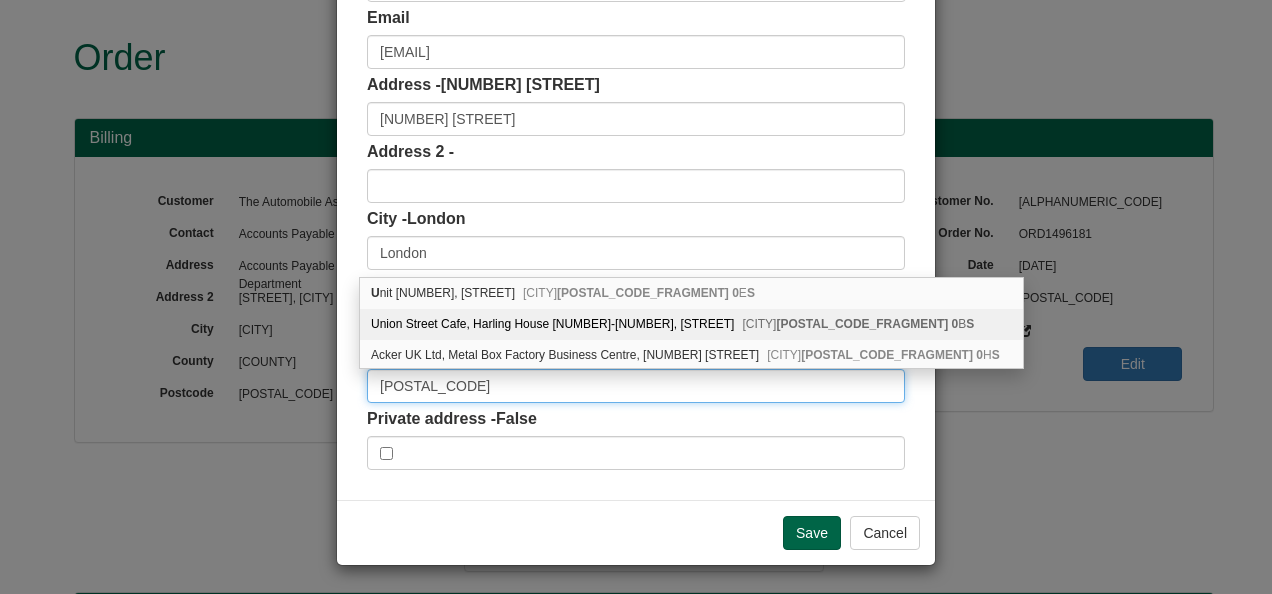 scroll, scrollTop: 0, scrollLeft: 0, axis: both 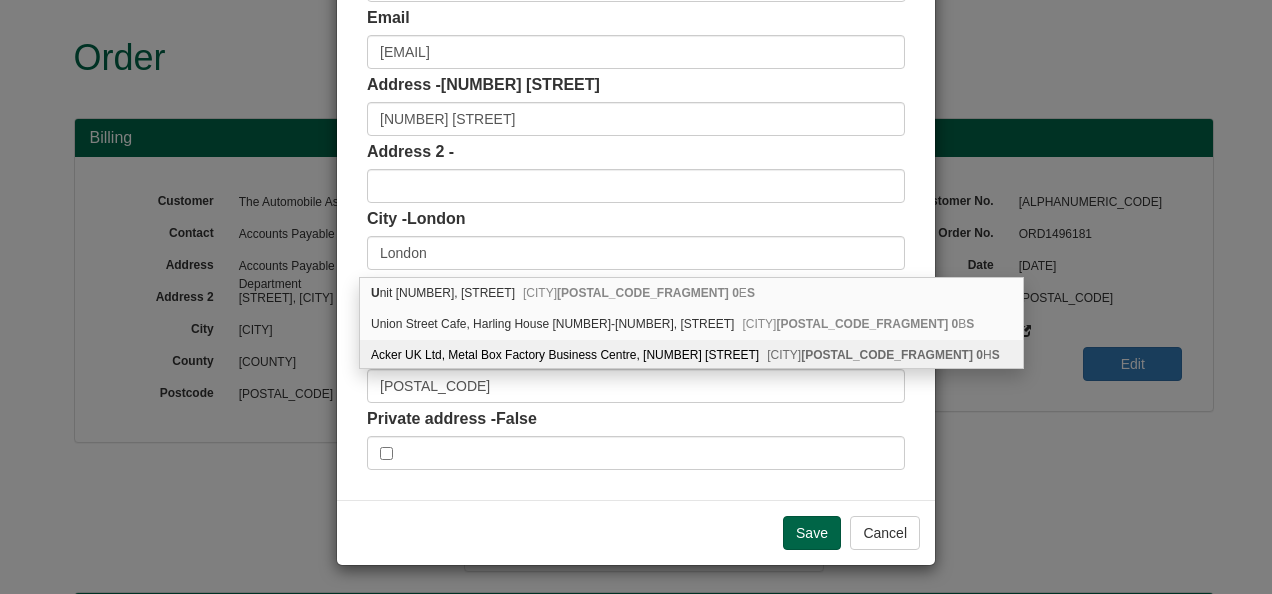 click on "Customer Name Longacre Claims Limited
Contact Liam Turner
Phone 0370 544 88 66
Email liam.Turner@TheAA.com
Address -
110 Southwark Street  110 Southwark Street
Address 2 -
City -
London  London
SE1 0SU" at bounding box center [636, 138] 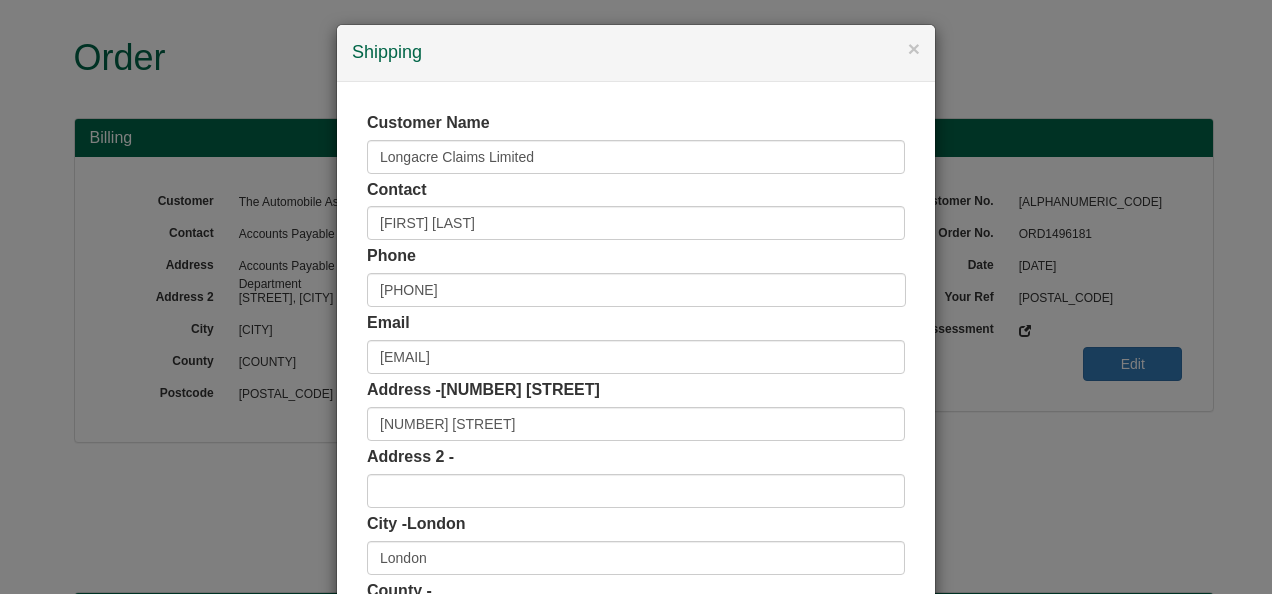 scroll, scrollTop: 0, scrollLeft: 0, axis: both 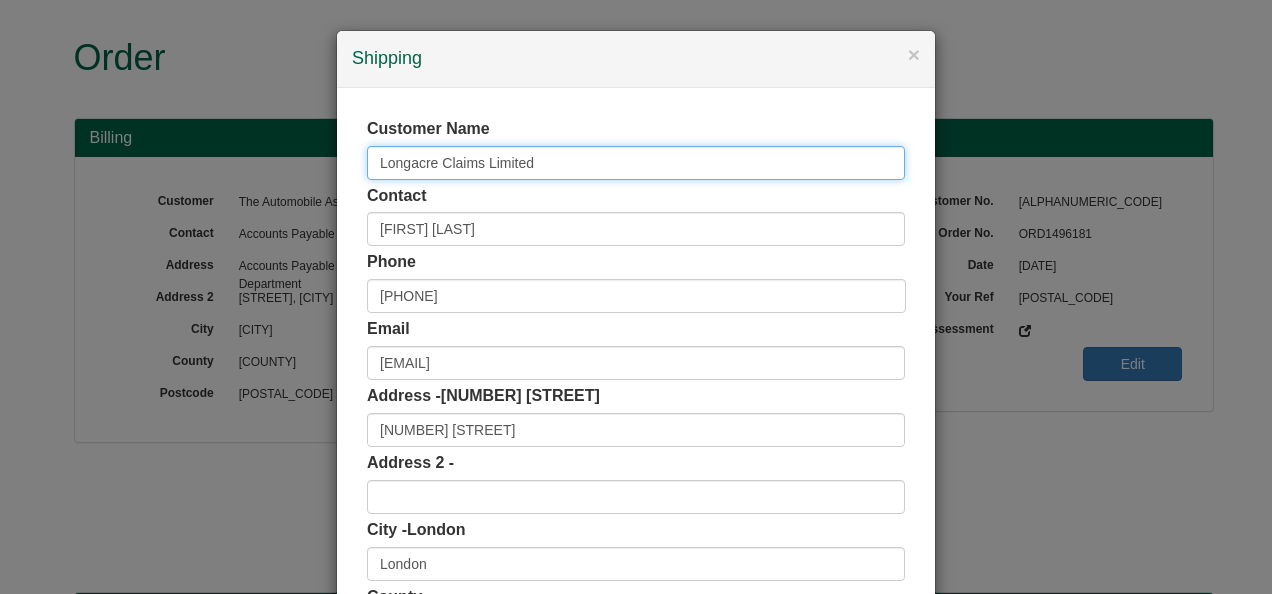drag, startPoint x: 536, startPoint y: 162, endPoint x: 298, endPoint y: 159, distance: 238.0189 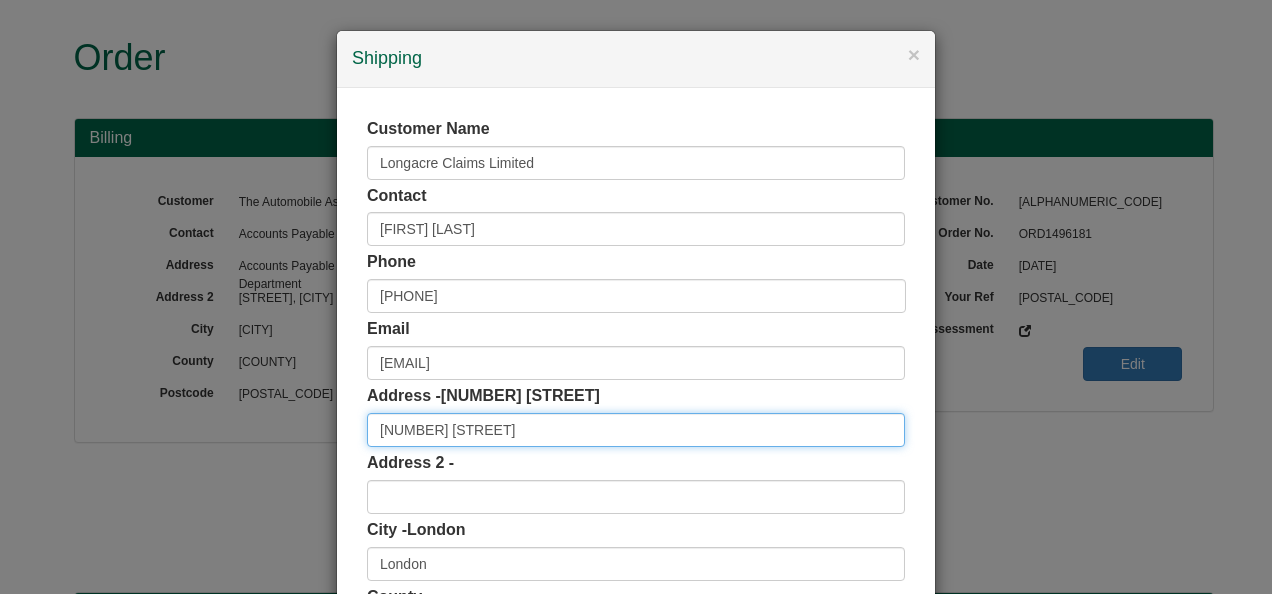drag, startPoint x: 516, startPoint y: 435, endPoint x: 355, endPoint y: 432, distance: 161.02795 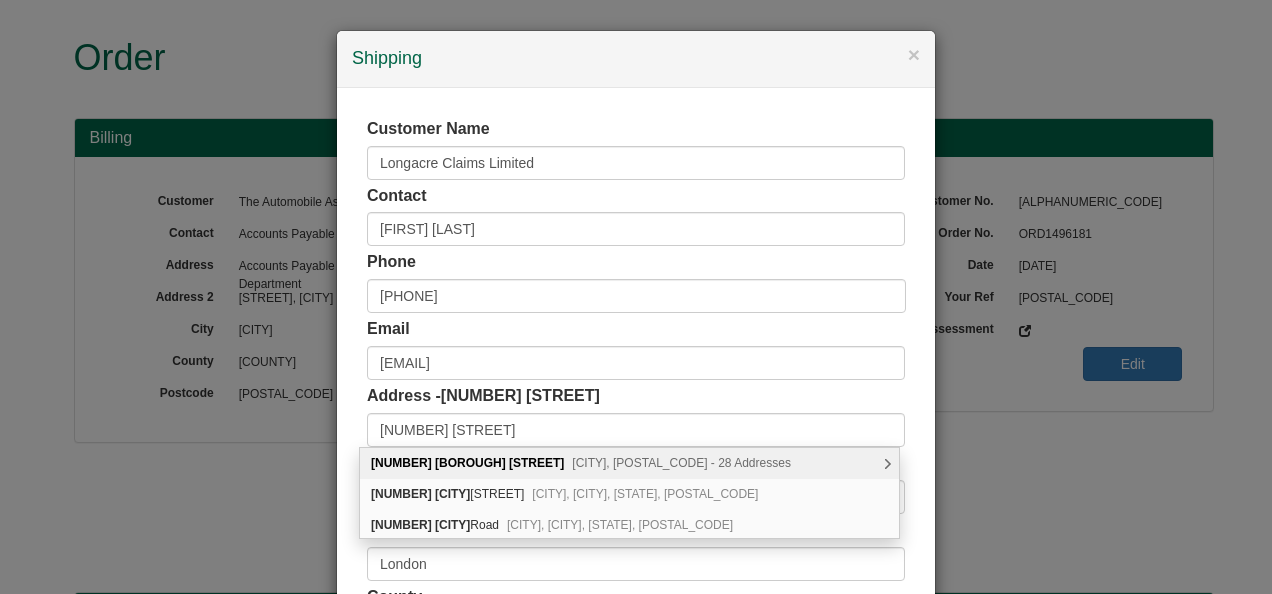 click on "London, SE1 0TA - 28 Addresses" at bounding box center [681, 463] 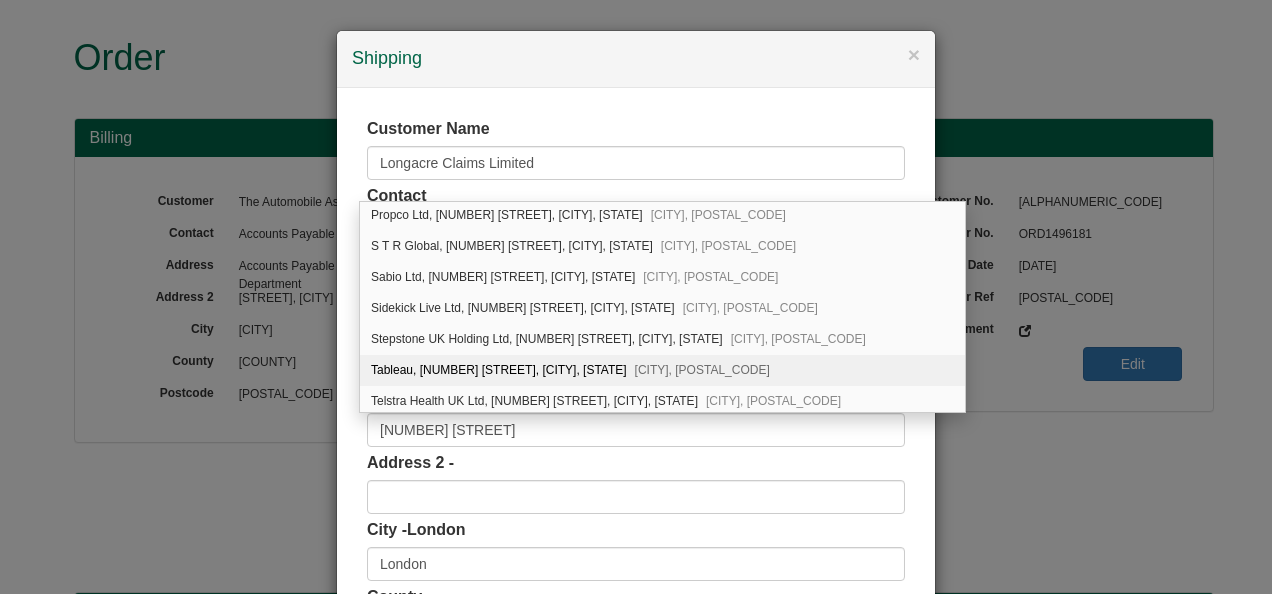scroll, scrollTop: 460, scrollLeft: 0, axis: vertical 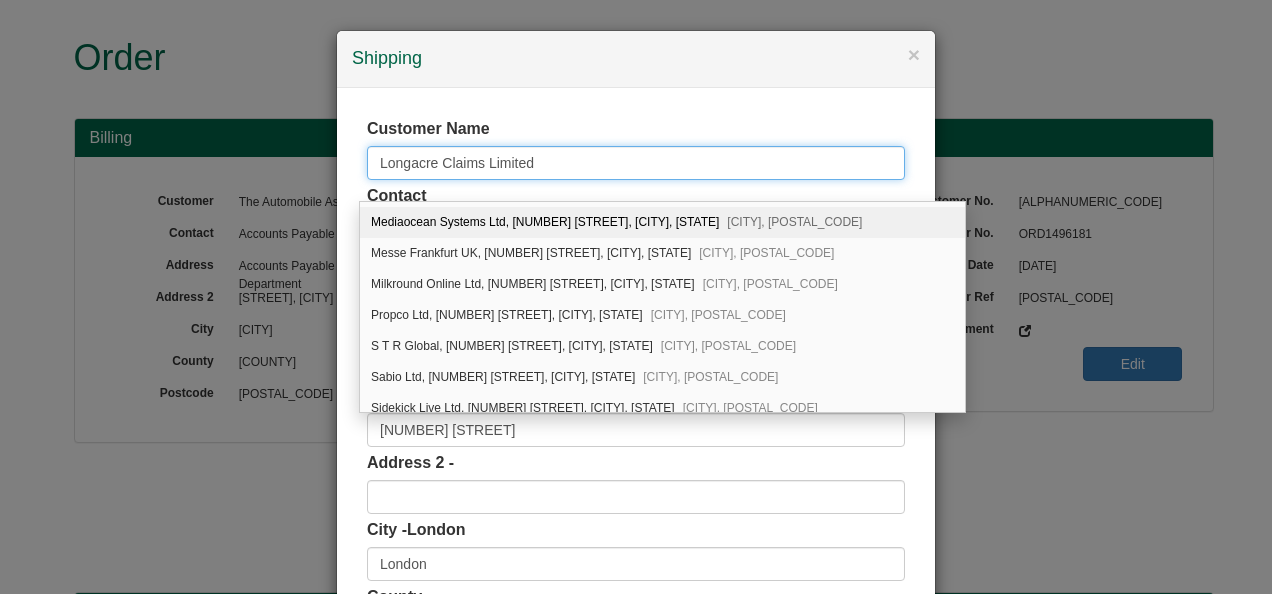 drag, startPoint x: 535, startPoint y: 160, endPoint x: 336, endPoint y: 151, distance: 199.20341 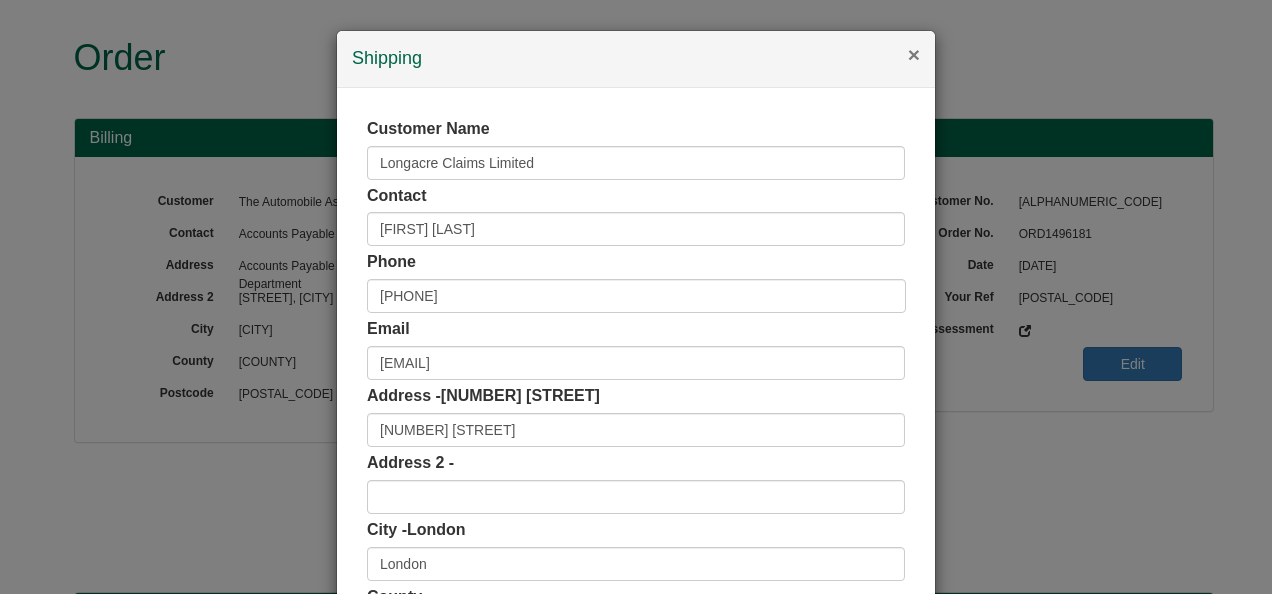 click on "×" at bounding box center [914, 54] 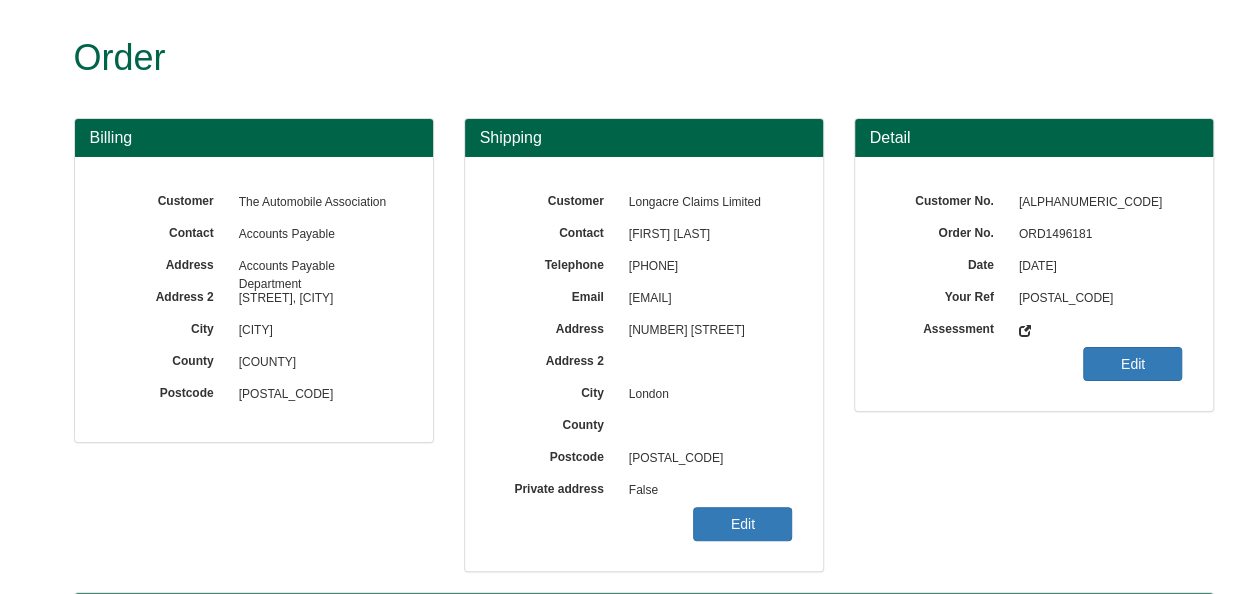 click on "ORD1496181" at bounding box center (1096, 235) 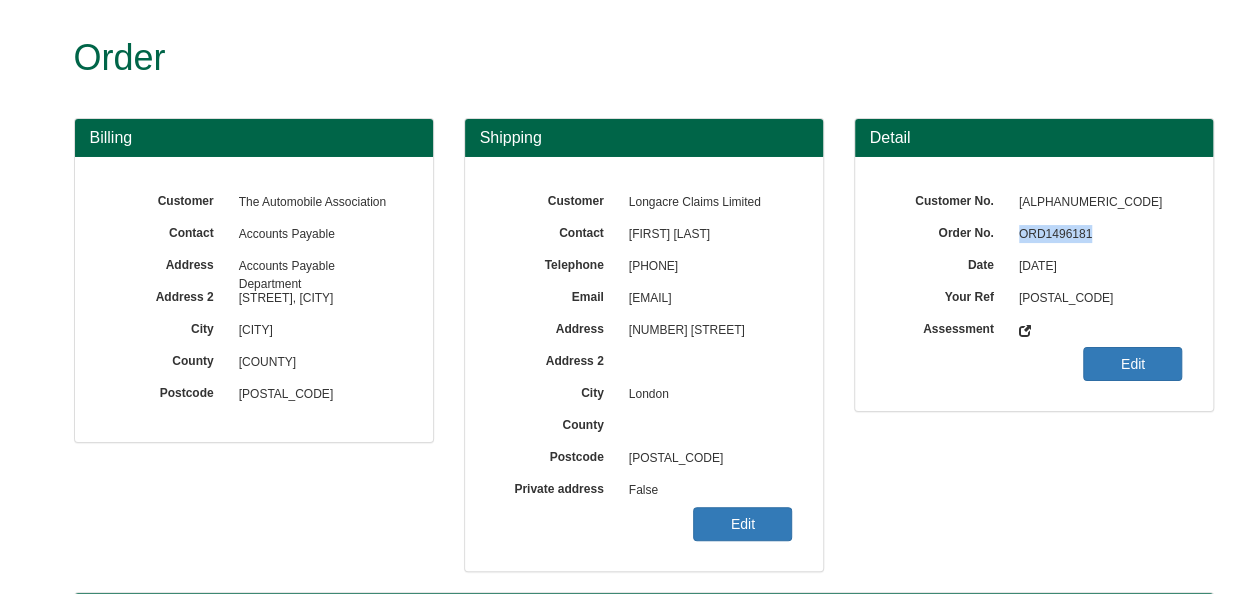 click on "ORD1496181" at bounding box center (1096, 235) 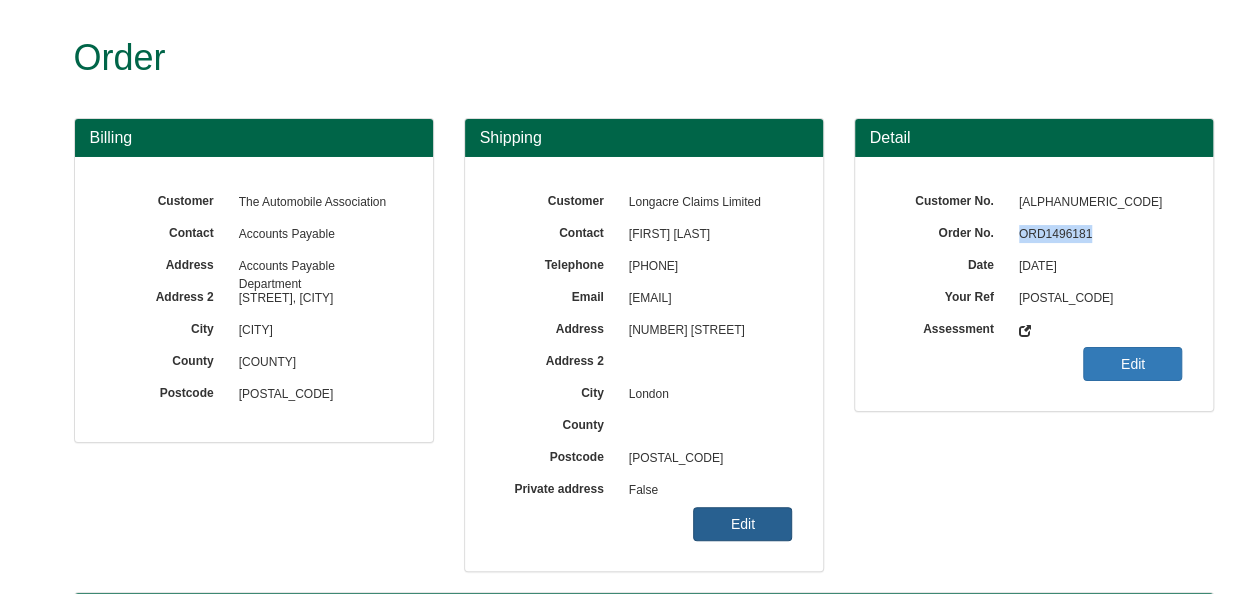 click on "Edit" at bounding box center [742, 524] 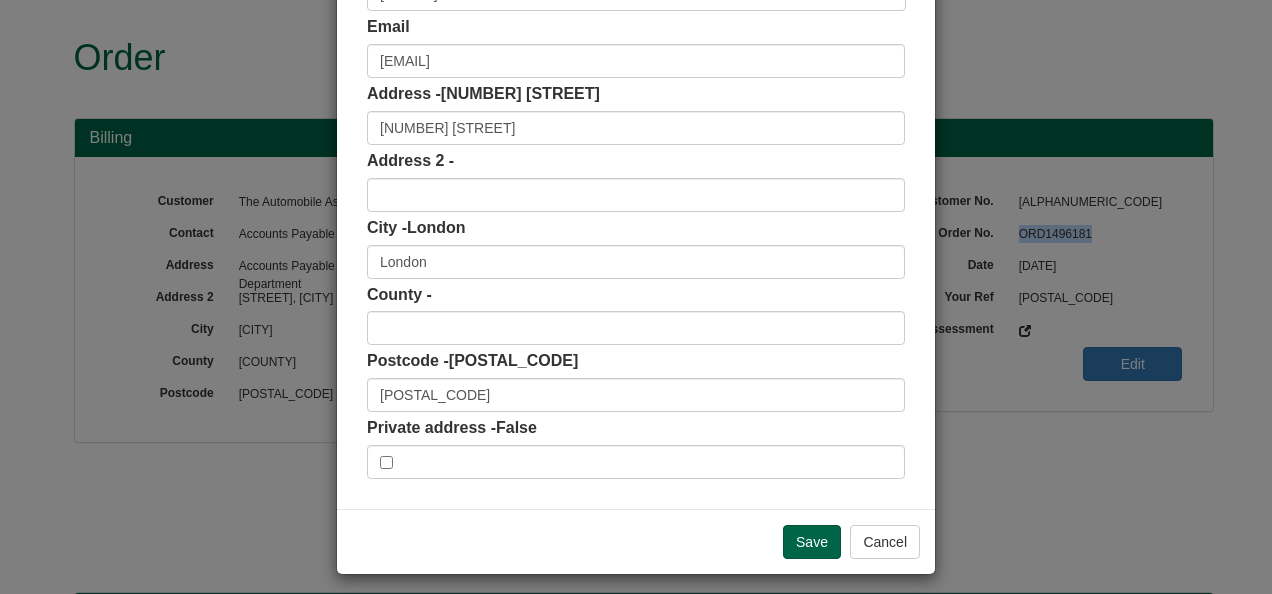 scroll, scrollTop: 311, scrollLeft: 0, axis: vertical 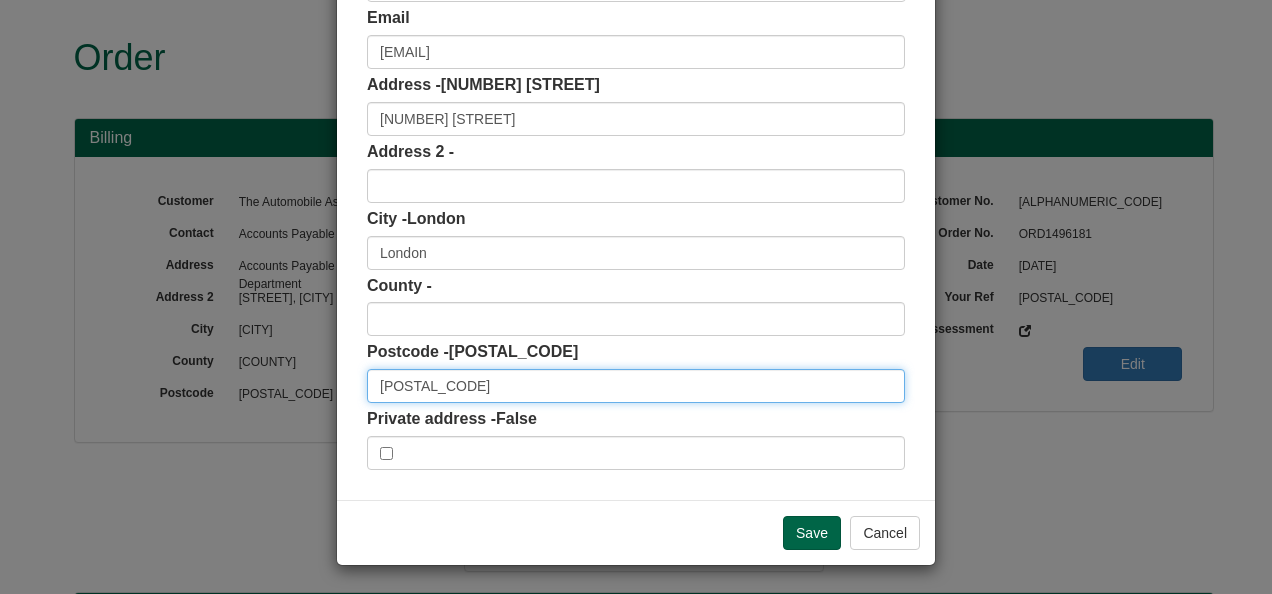 drag, startPoint x: 457, startPoint y: 396, endPoint x: 325, endPoint y: 384, distance: 132.54433 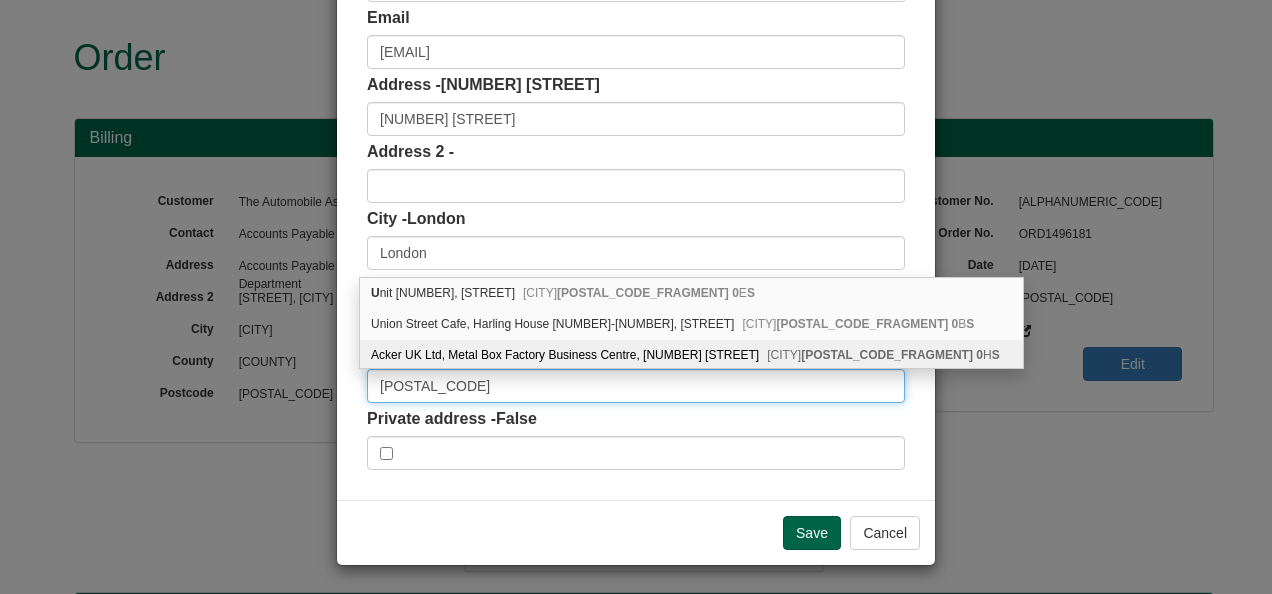 click on "SE1 0SU" at bounding box center (636, 386) 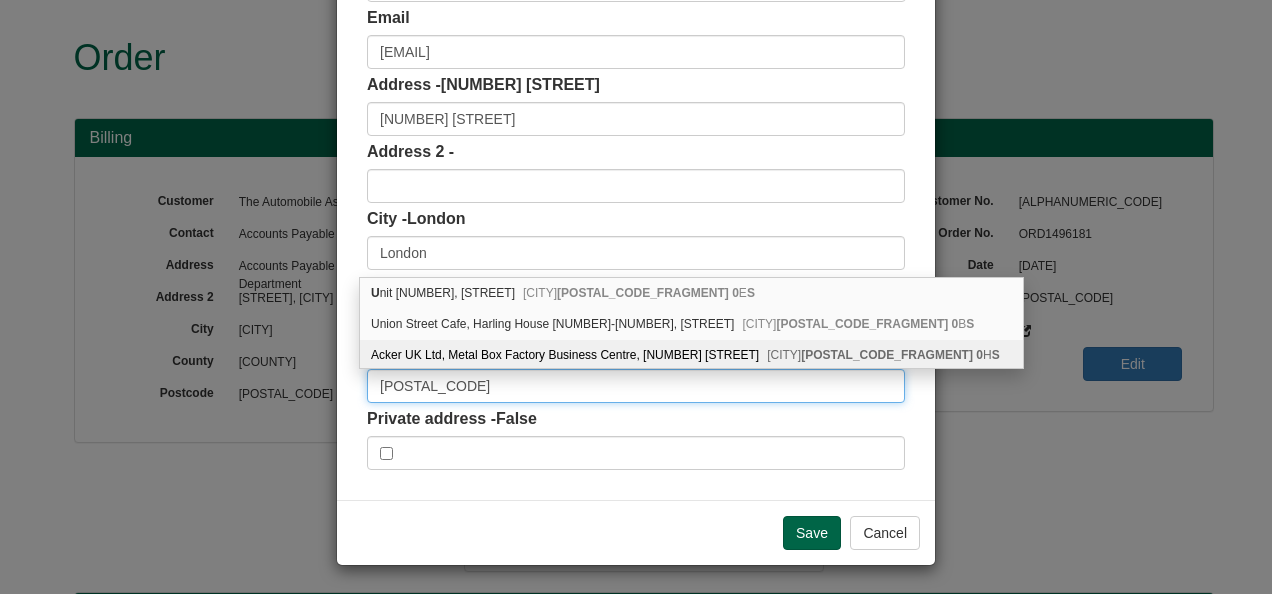 click on "SE1 0SU" at bounding box center [636, 386] 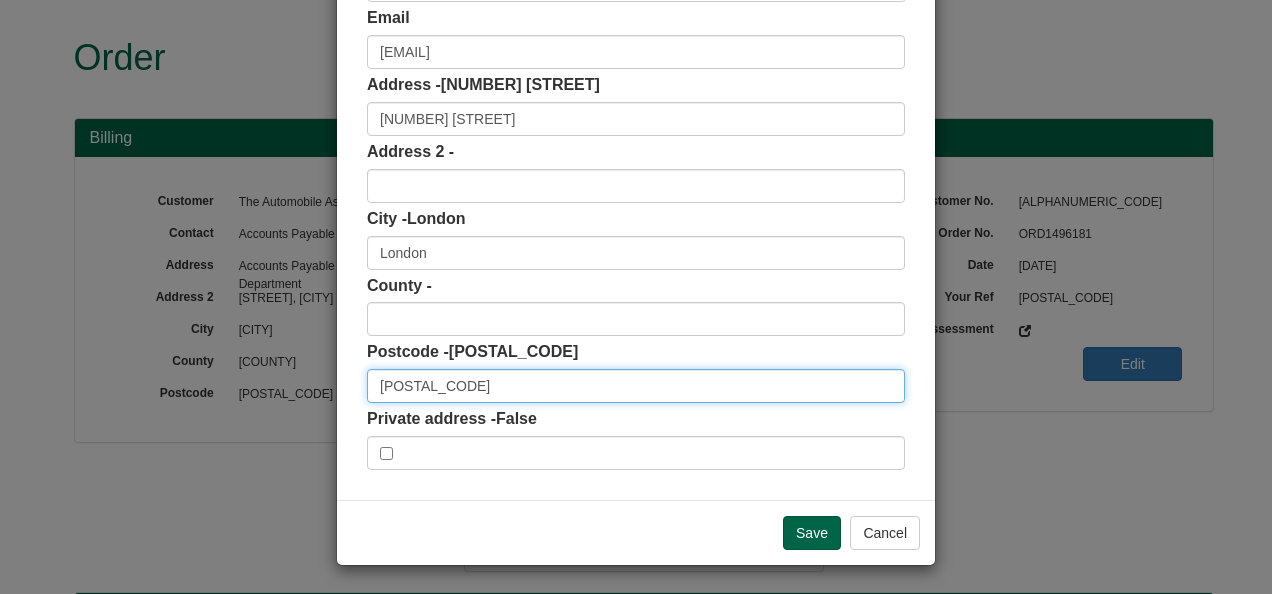 drag, startPoint x: 416, startPoint y: 384, endPoint x: 324, endPoint y: 386, distance: 92.021736 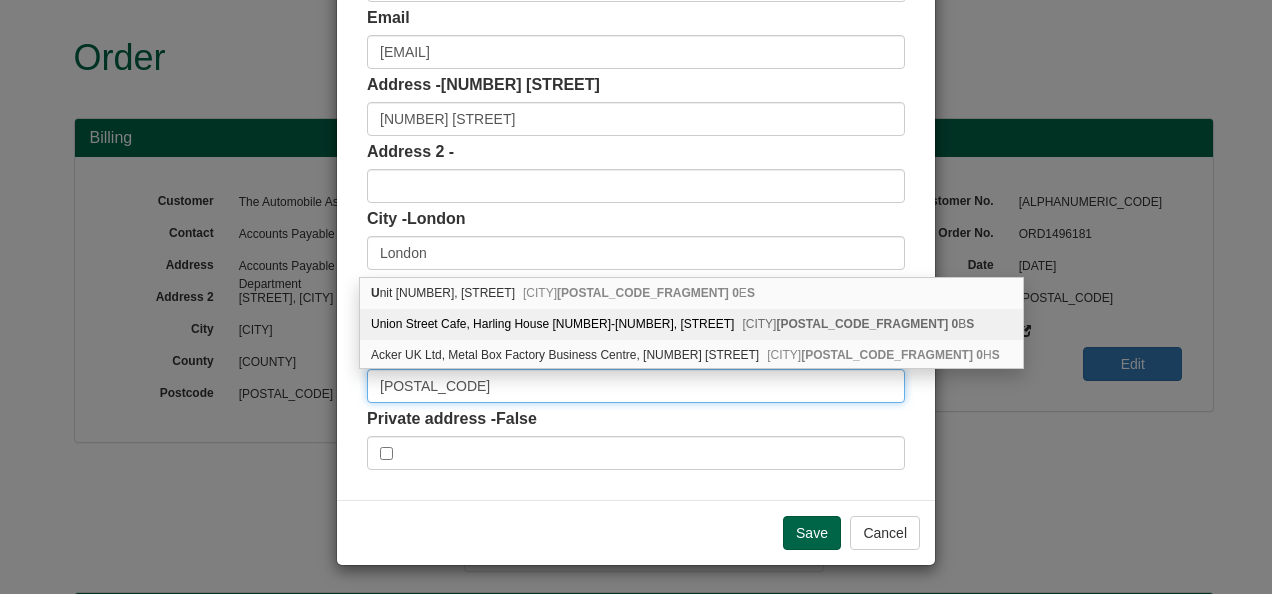 scroll, scrollTop: 0, scrollLeft: 0, axis: both 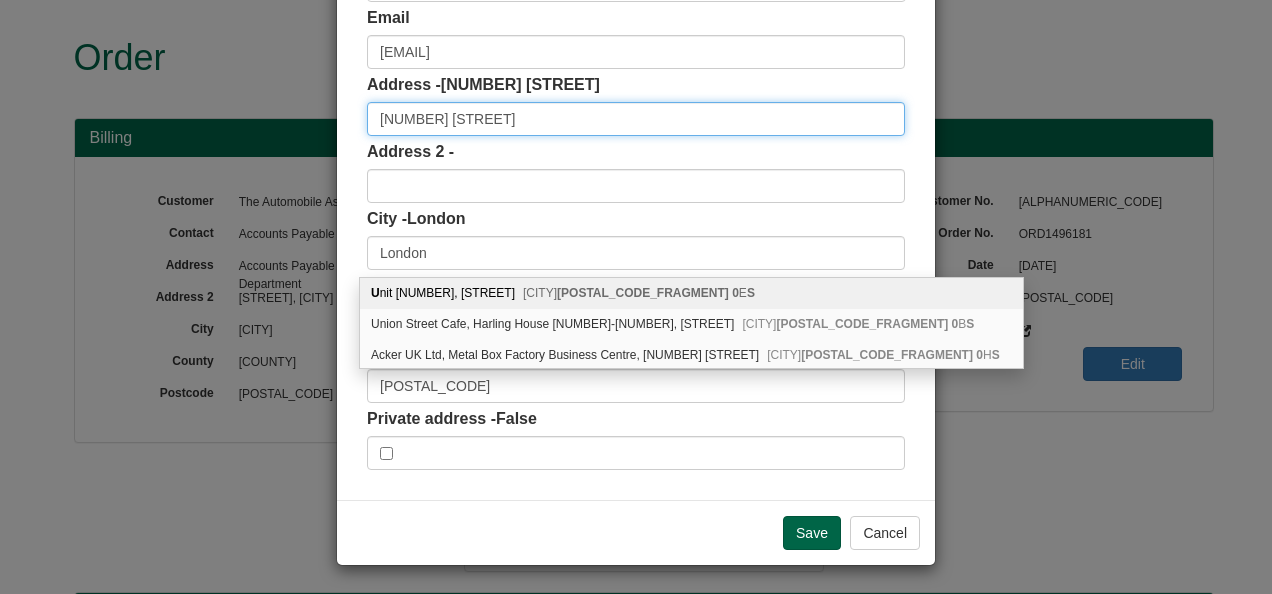 click on "110 Southwark Street" at bounding box center [636, 119] 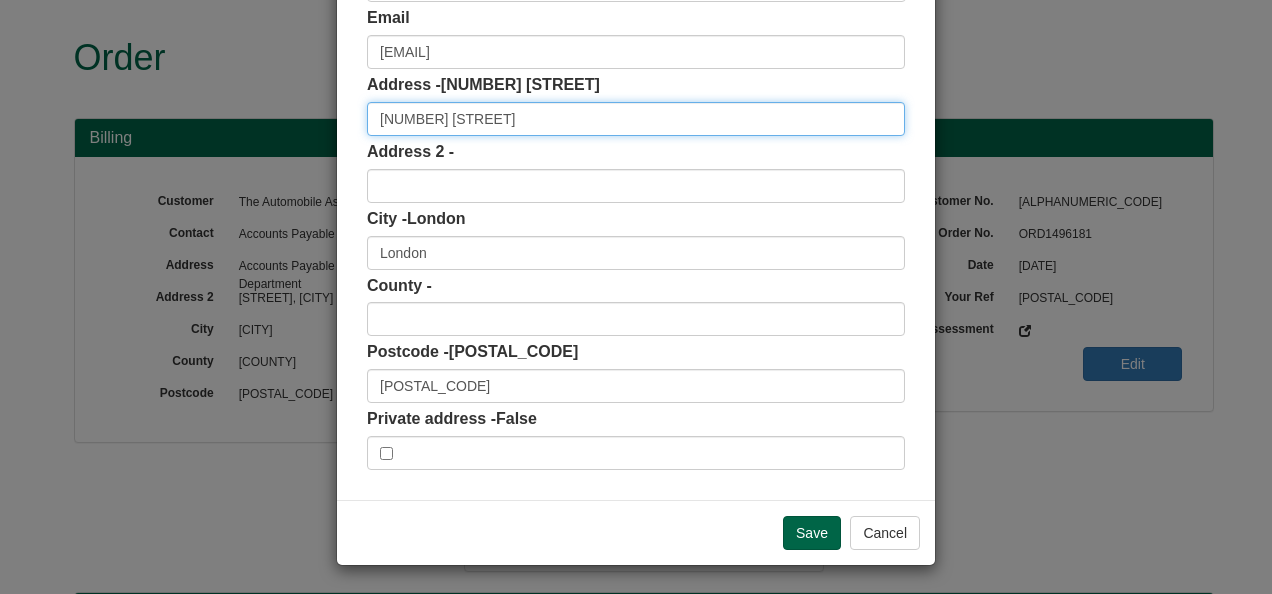 click on "110 Southwark Street" at bounding box center [636, 119] 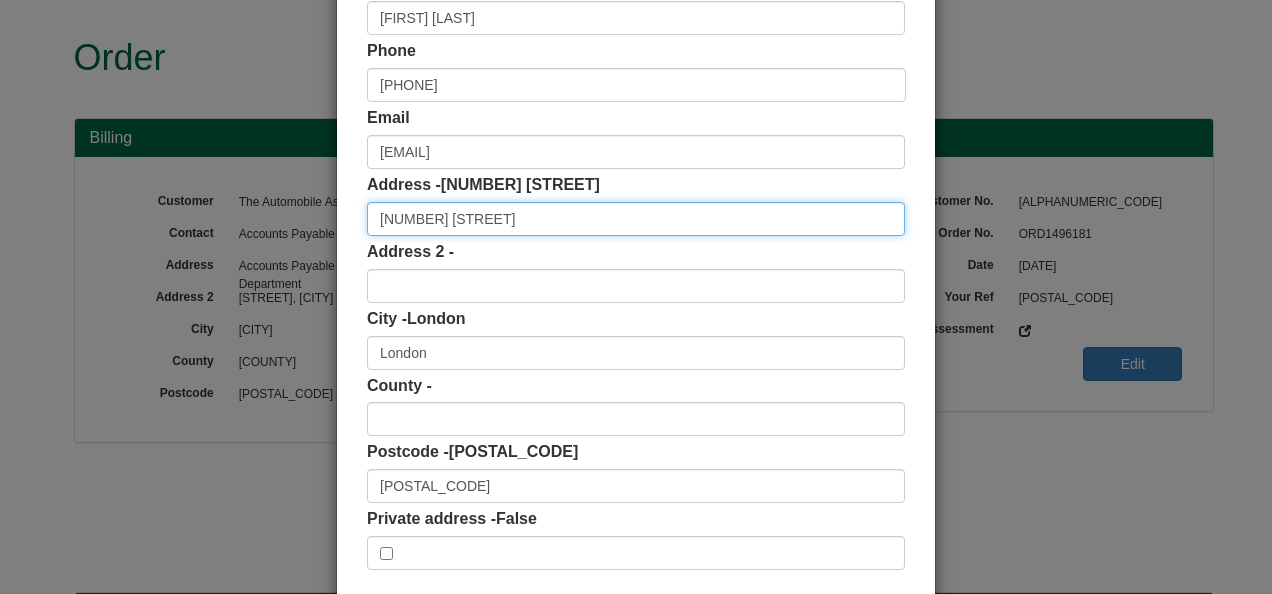 drag, startPoint x: 510, startPoint y: 222, endPoint x: 364, endPoint y: 216, distance: 146.12323 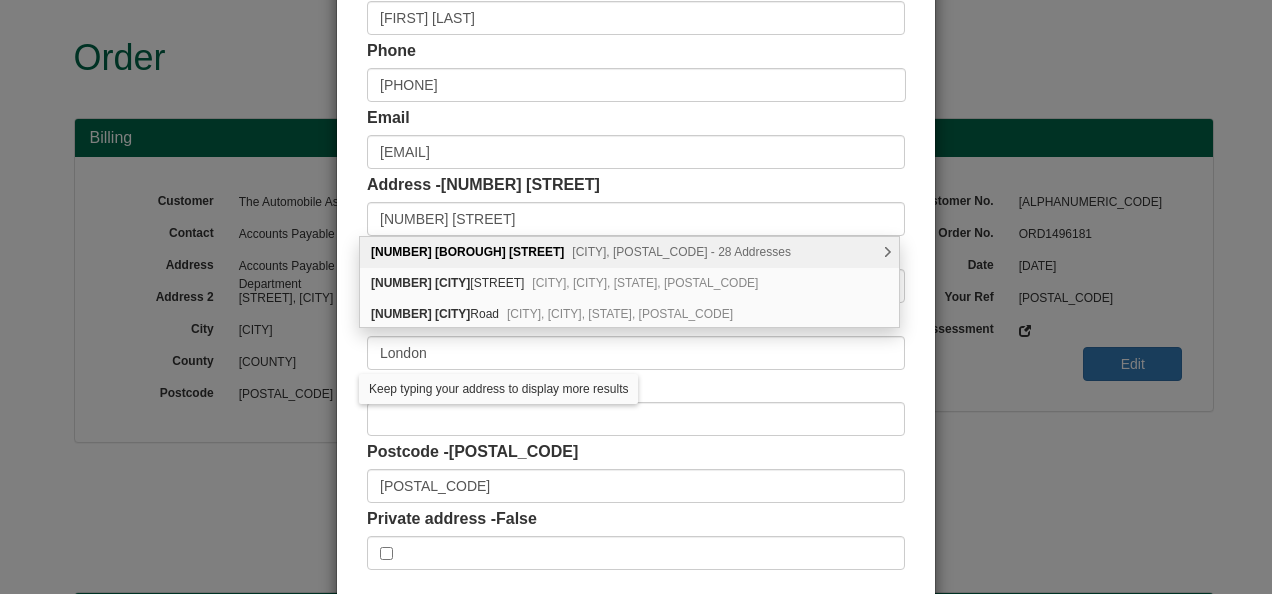 click on "London, SE1 0TA - 28 Addresses" at bounding box center (681, 252) 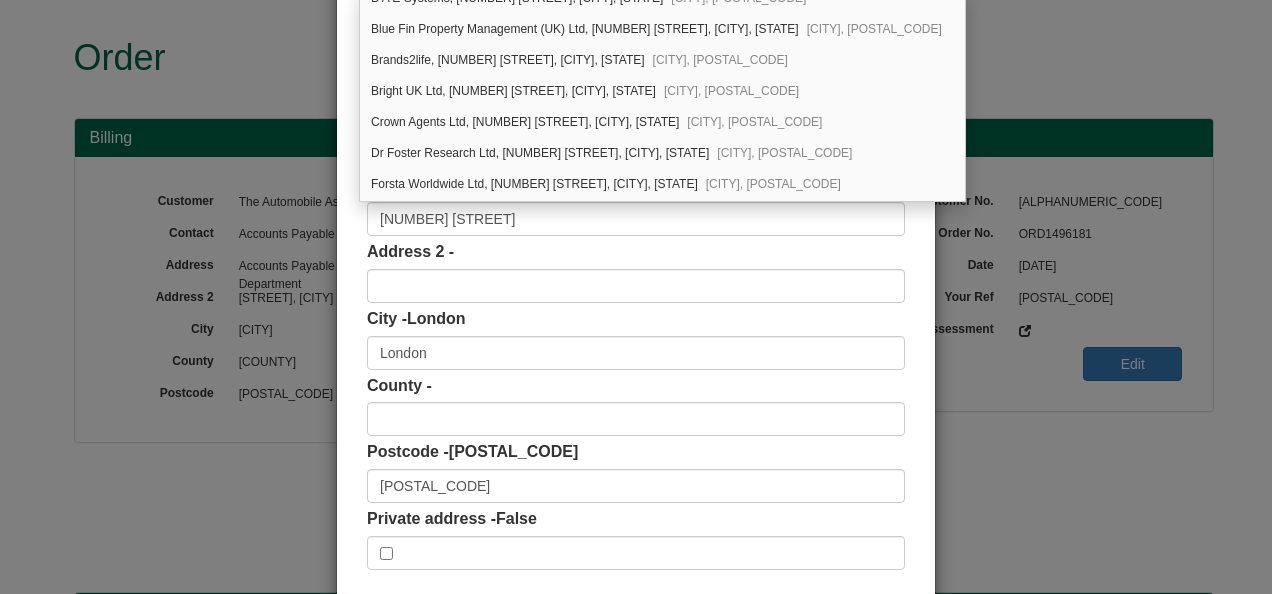 scroll, scrollTop: 0, scrollLeft: 0, axis: both 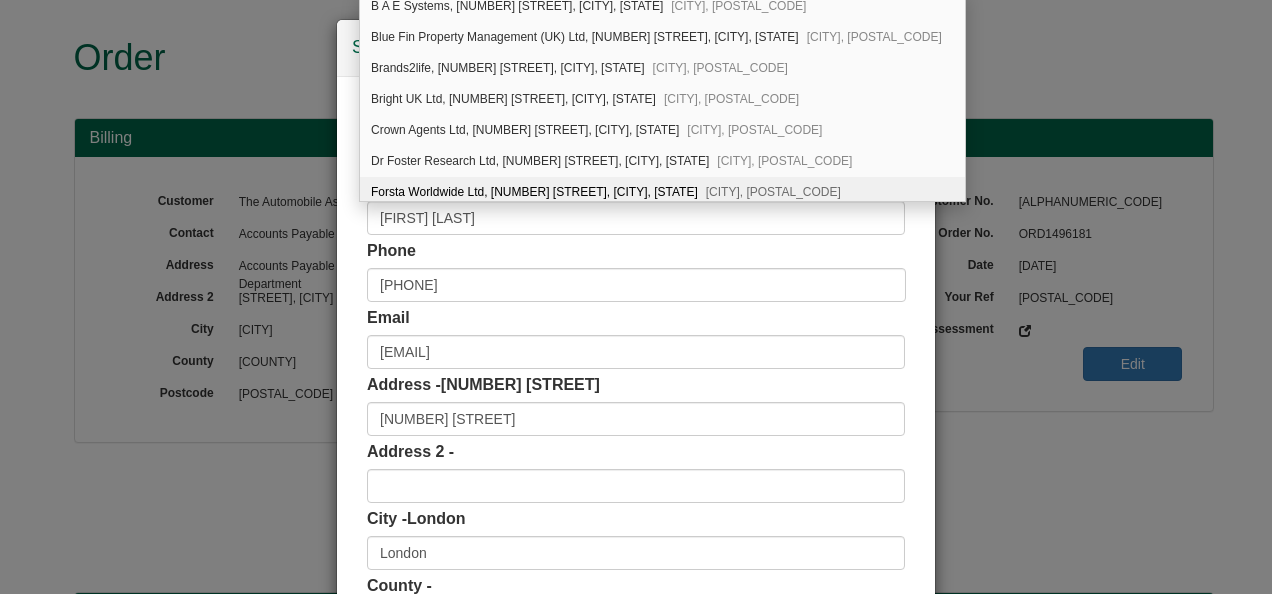 click on "Customer Name Longacre Claims Limited
Contact Liam Turner
Phone 0370 544 88 66
Email liam.Turner@TheAA.com
Address -
110 Southwark Street  110 Southwark Street
Address 2 -
City -
London  London
SE1 0SU" at bounding box center [636, 438] 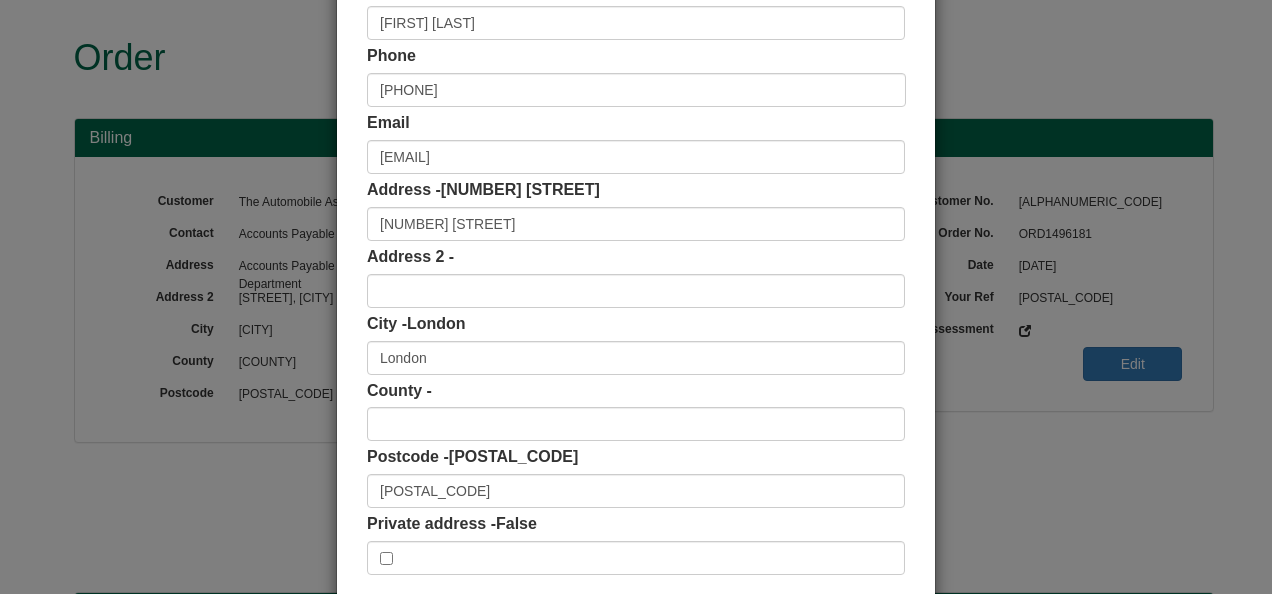 scroll, scrollTop: 211, scrollLeft: 0, axis: vertical 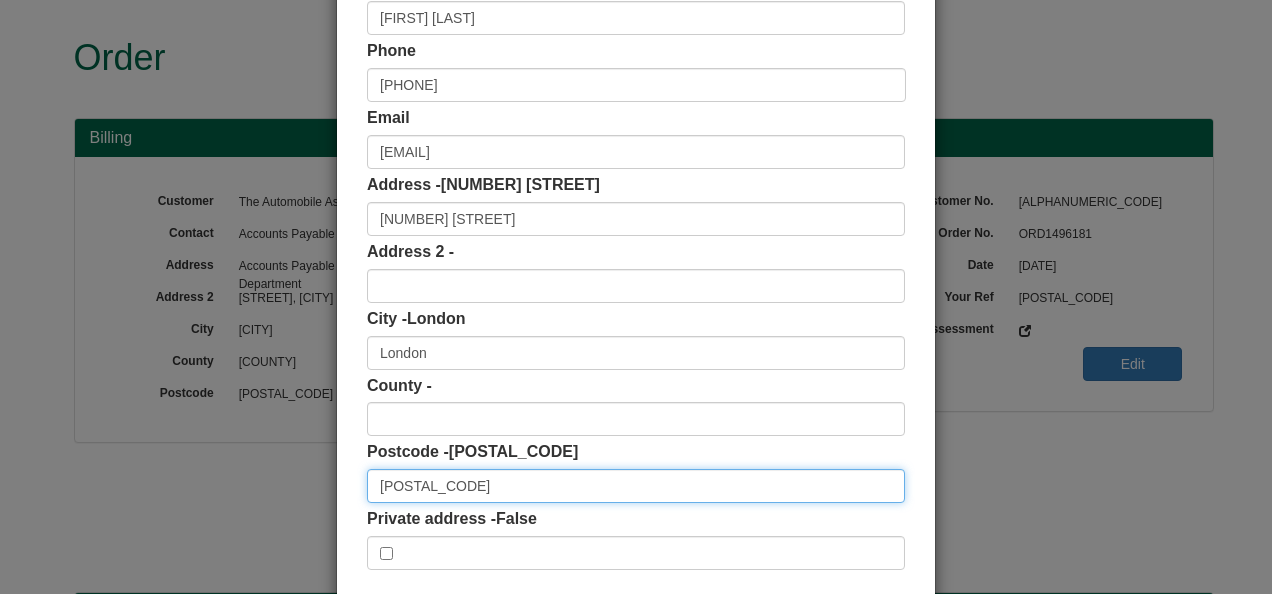 click on "SE1 0SU" at bounding box center [636, 486] 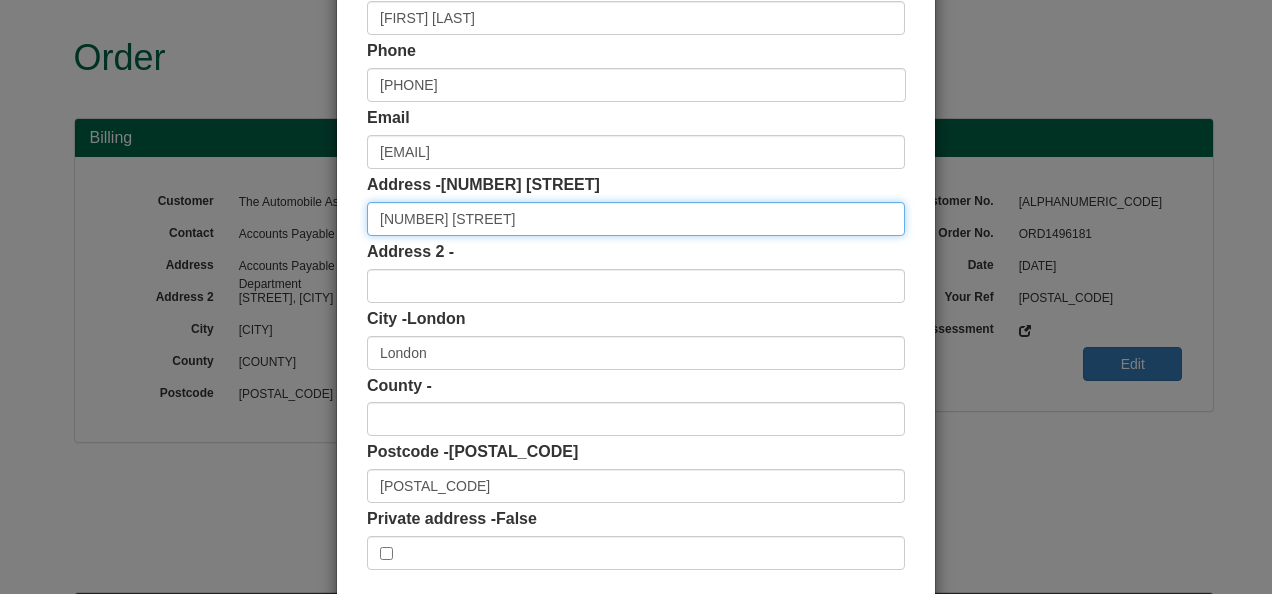 click on "110 Southwark Street" at bounding box center [636, 219] 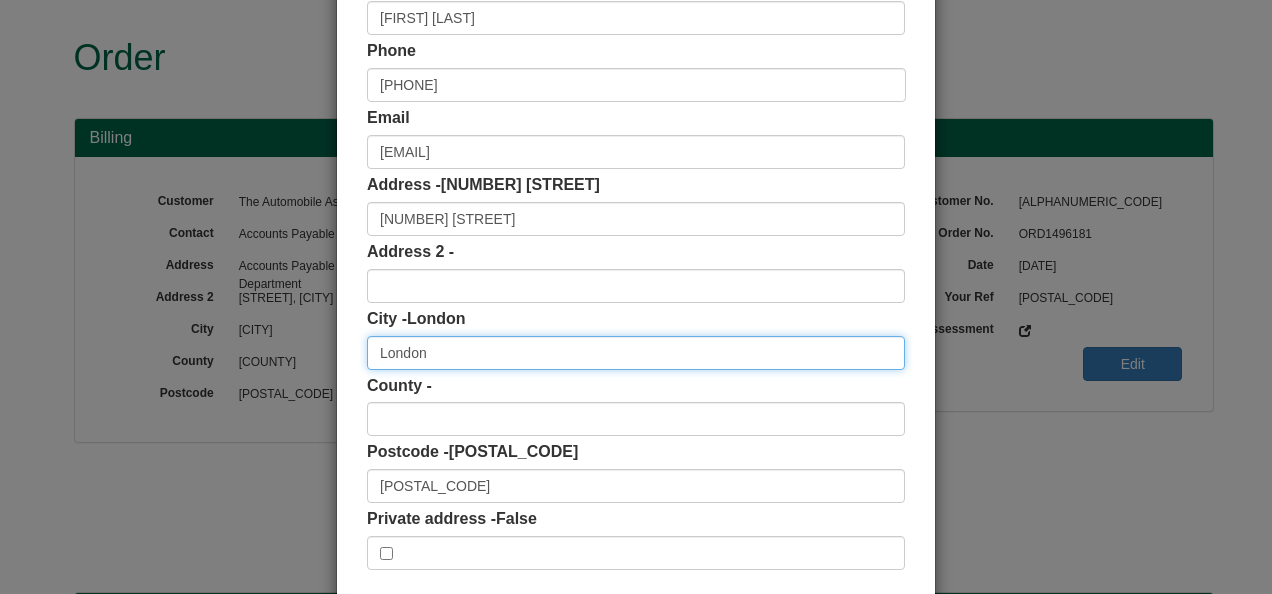 click on "London" at bounding box center [636, 353] 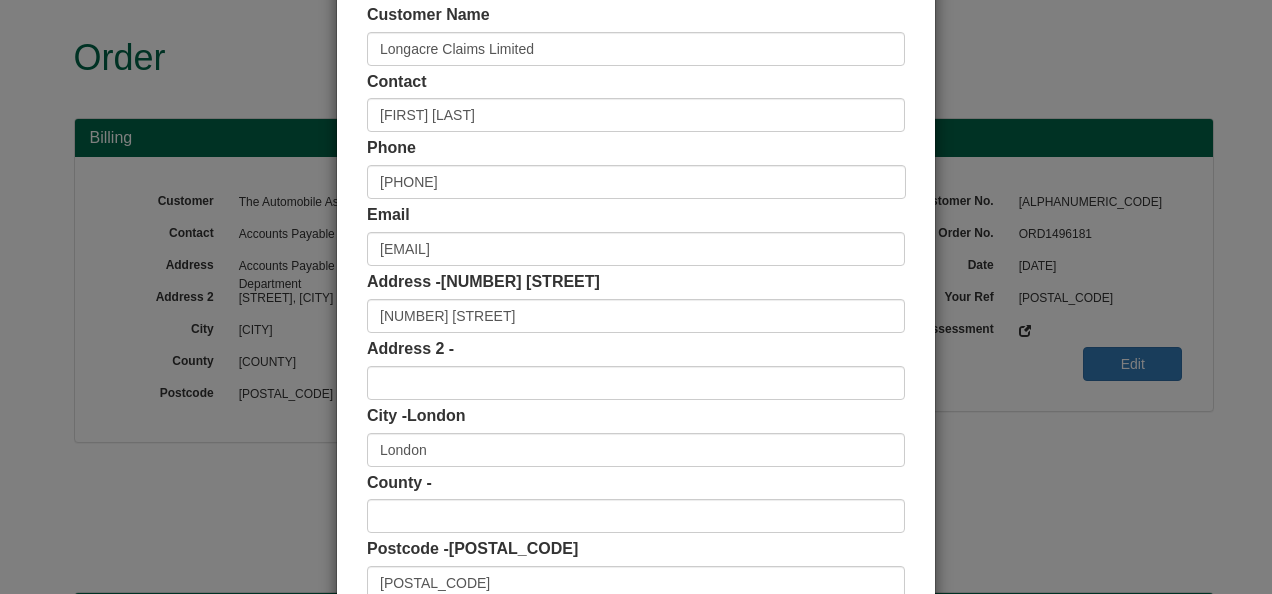 scroll, scrollTop: 111, scrollLeft: 0, axis: vertical 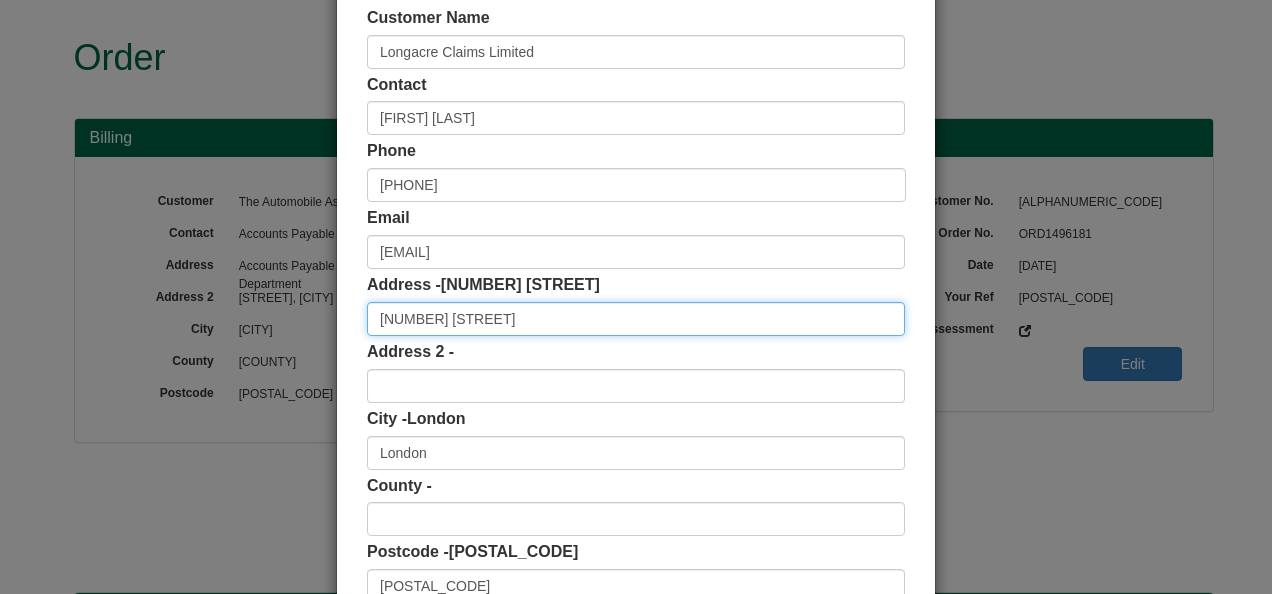 drag, startPoint x: 522, startPoint y: 320, endPoint x: 301, endPoint y: 304, distance: 221.57843 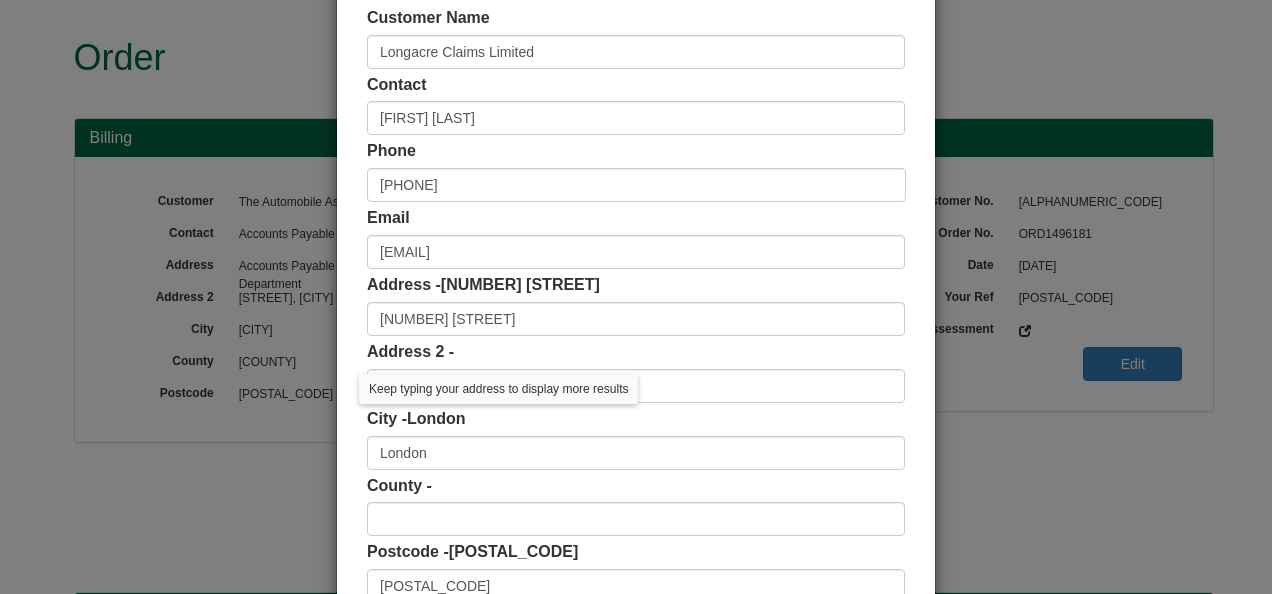 click on "County -" at bounding box center [636, 506] 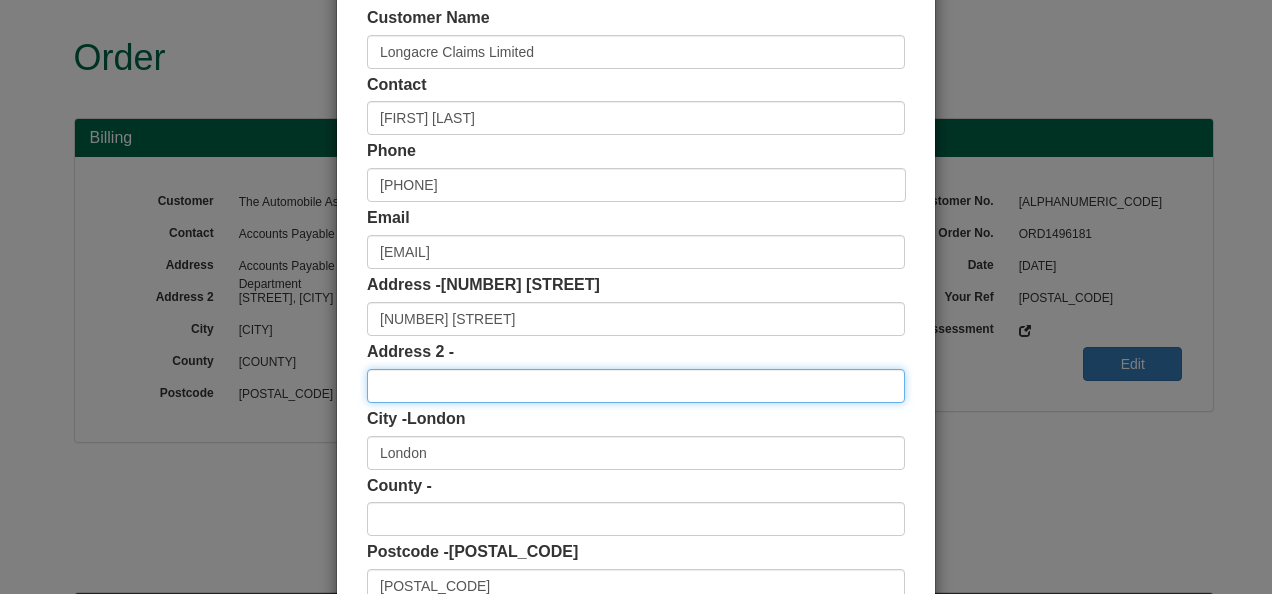 click at bounding box center (636, 386) 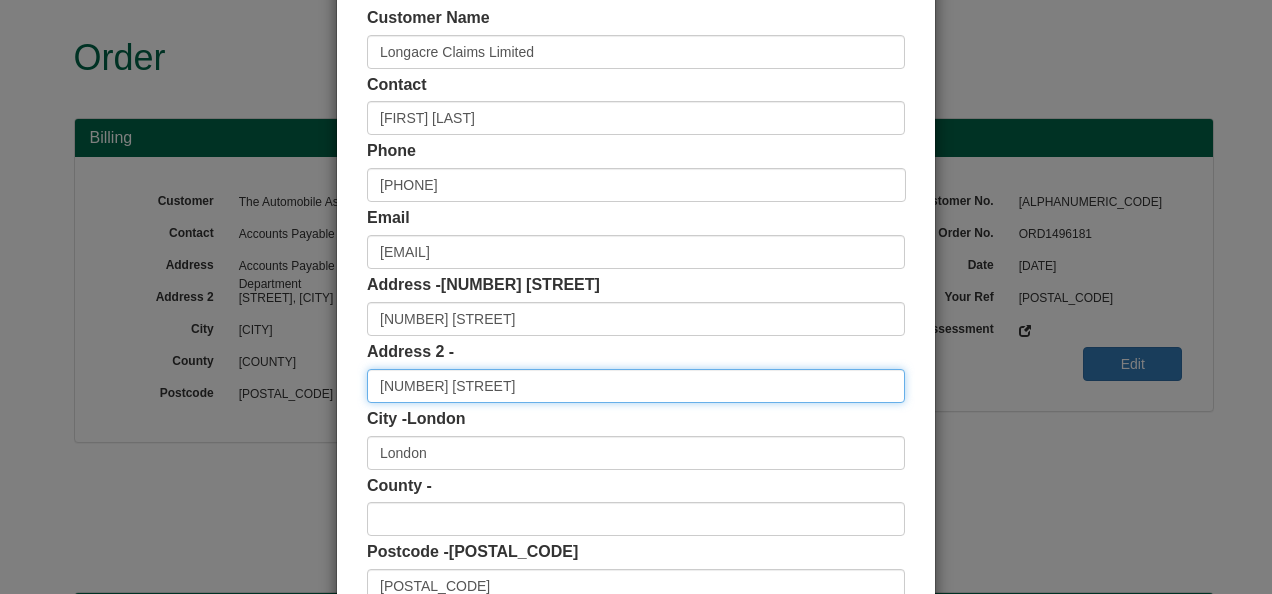 type on "110 Southwark Street" 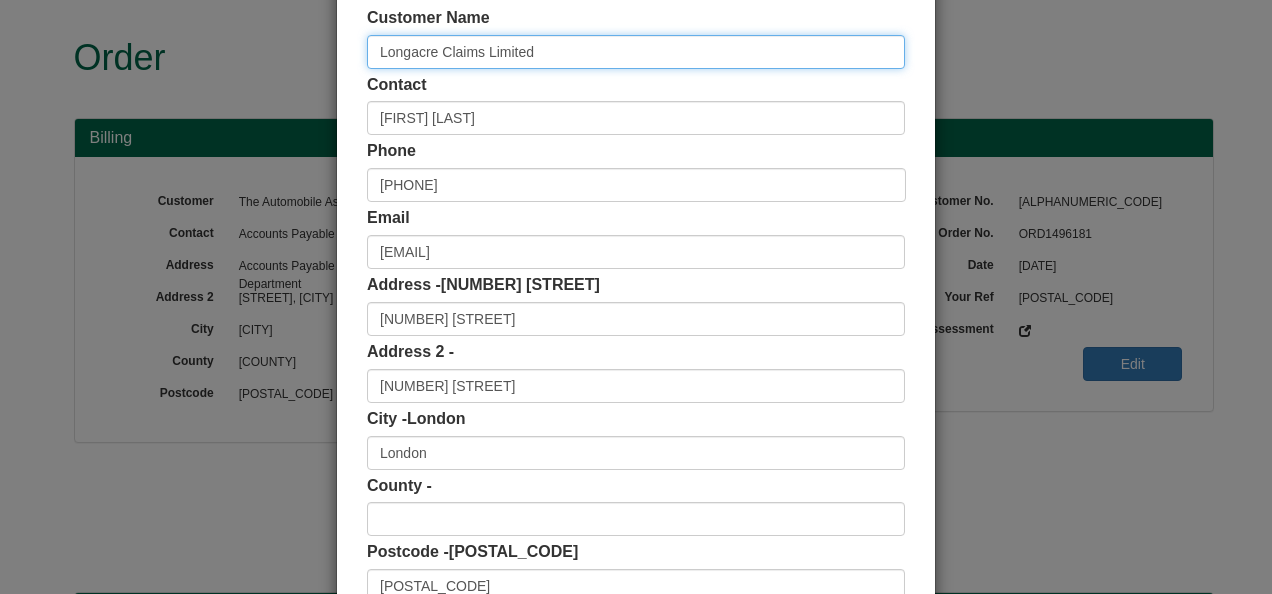 drag, startPoint x: 547, startPoint y: 52, endPoint x: 335, endPoint y: 32, distance: 212.9413 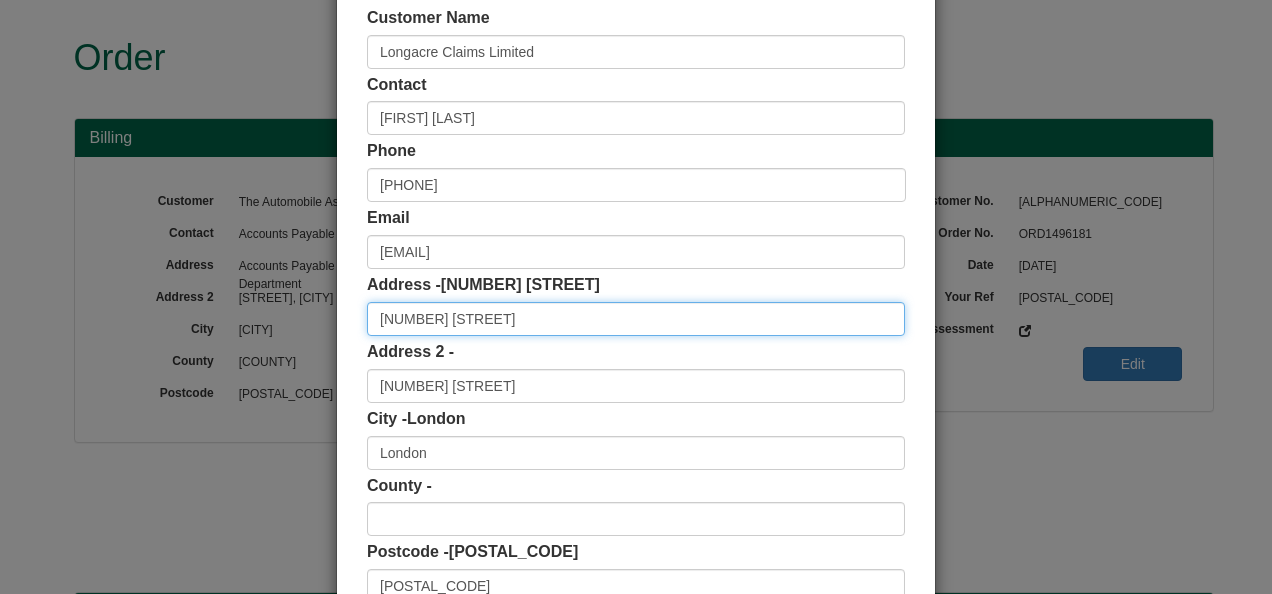 drag, startPoint x: 504, startPoint y: 319, endPoint x: 302, endPoint y: 320, distance: 202.00247 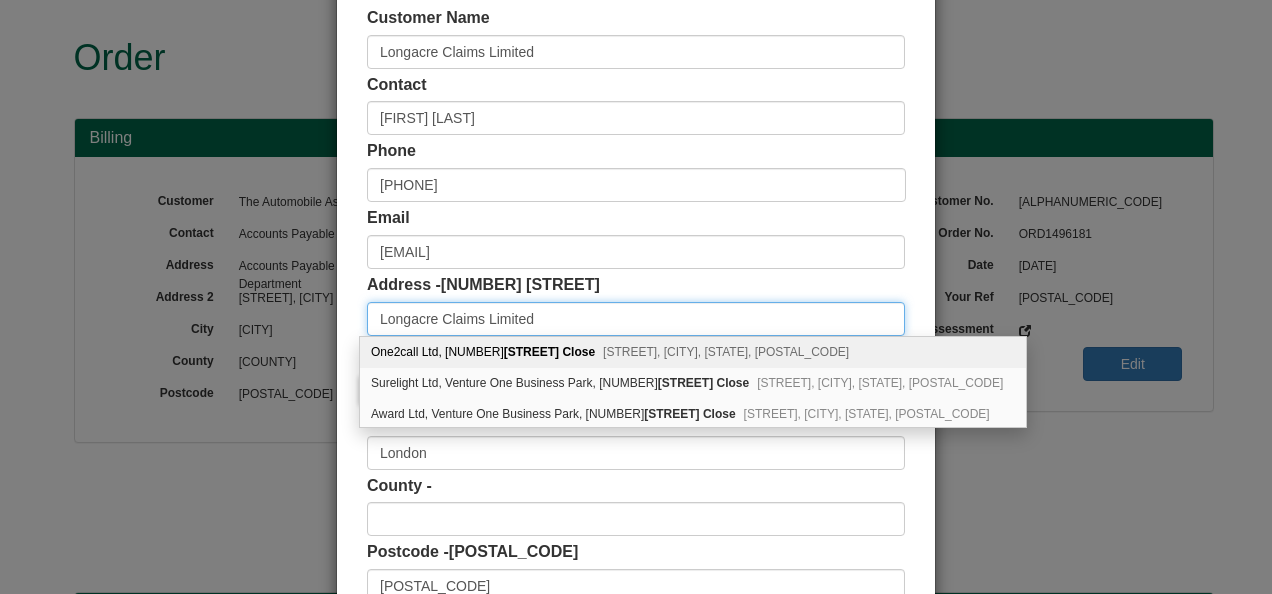 type on "Longacre Claims Limited" 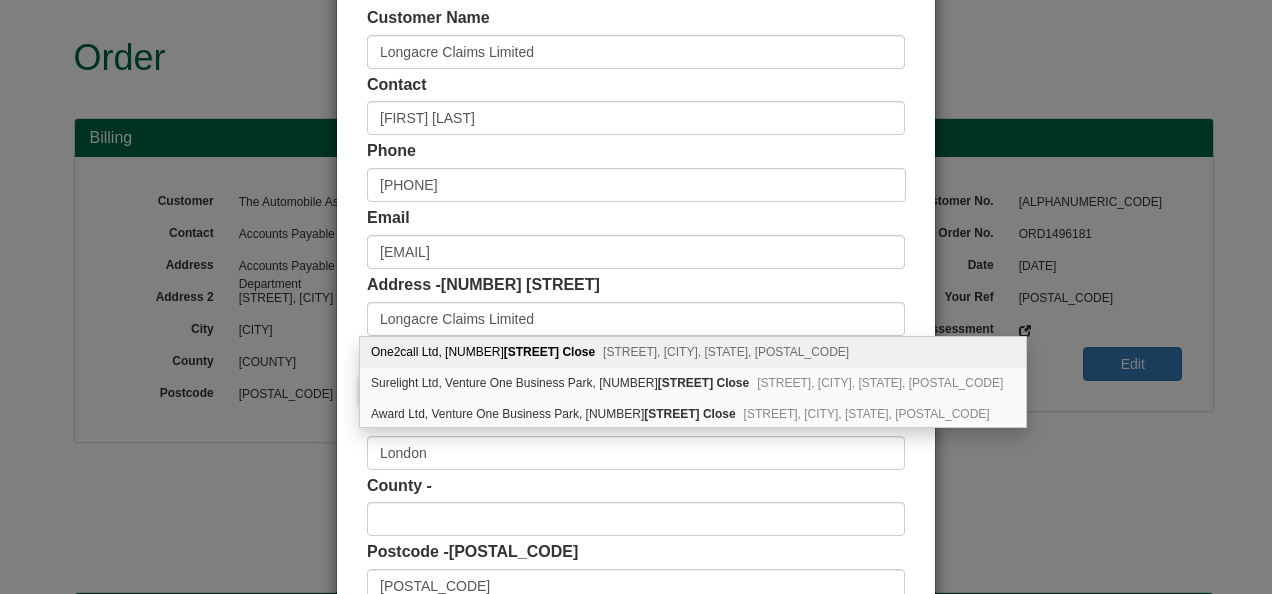 click on "Address -
110 Southwark Street  Longacre Claims Limited" at bounding box center (636, 305) 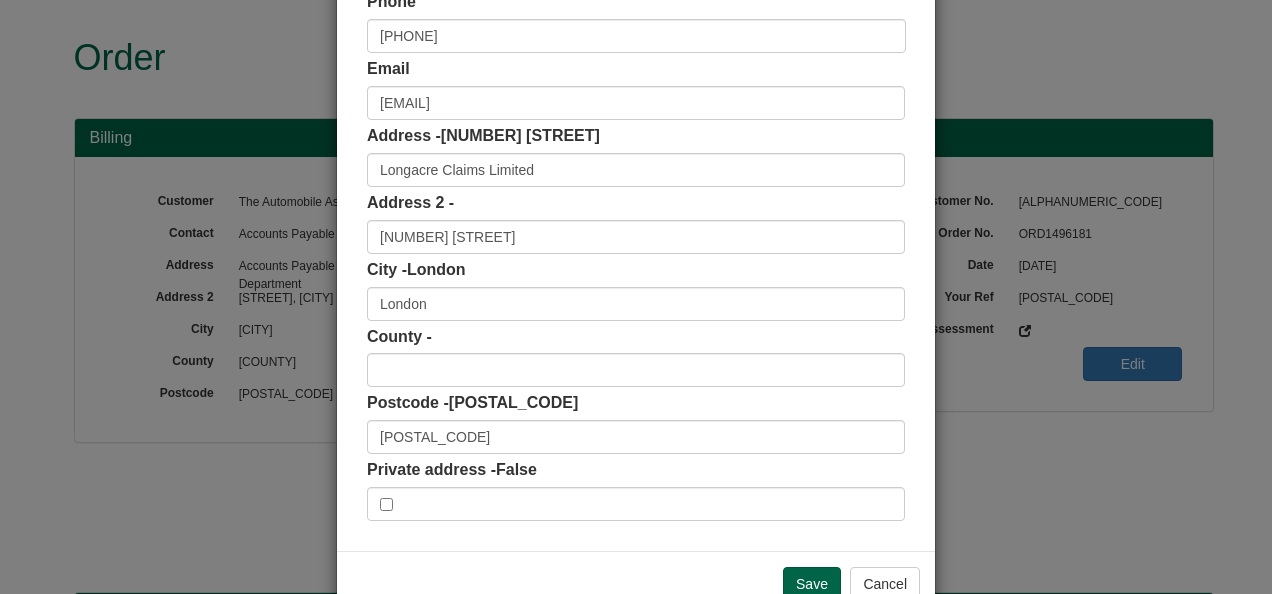 scroll, scrollTop: 311, scrollLeft: 0, axis: vertical 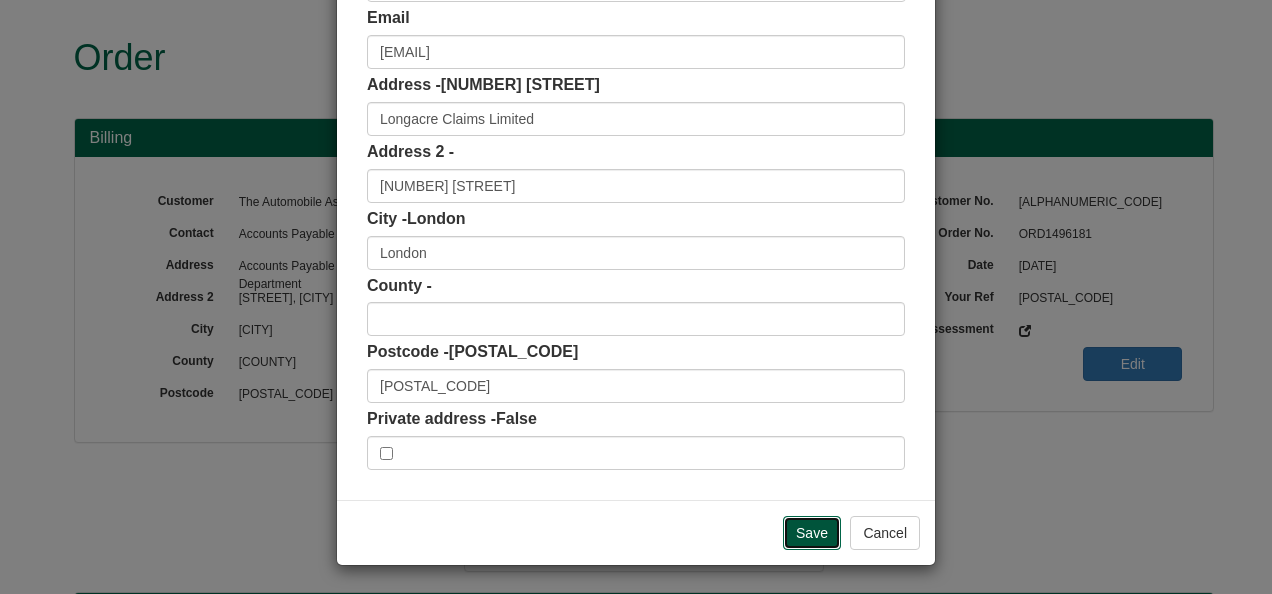 click on "Save" at bounding box center [812, 533] 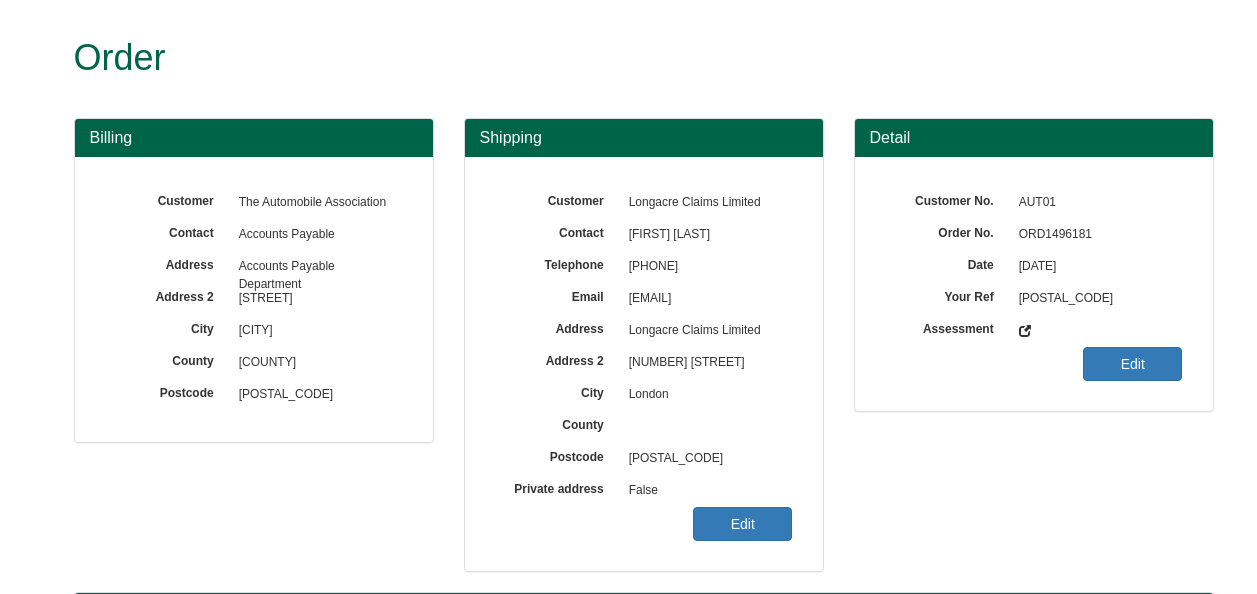 scroll, scrollTop: 0, scrollLeft: 0, axis: both 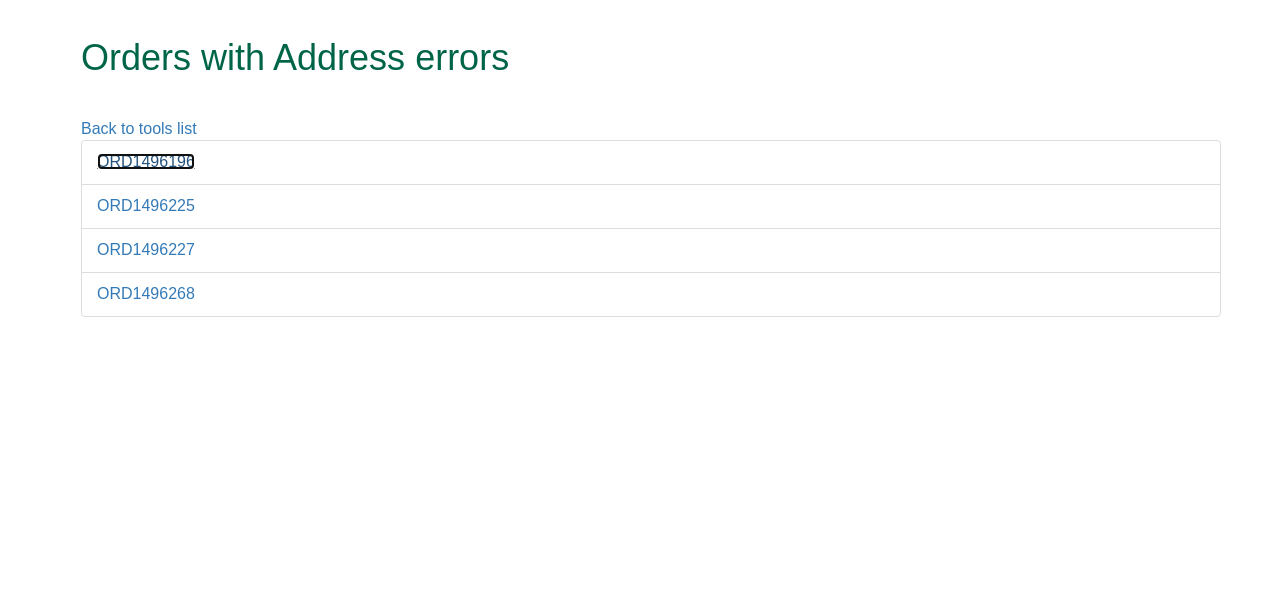 click on "ORD1496196" at bounding box center (146, 161) 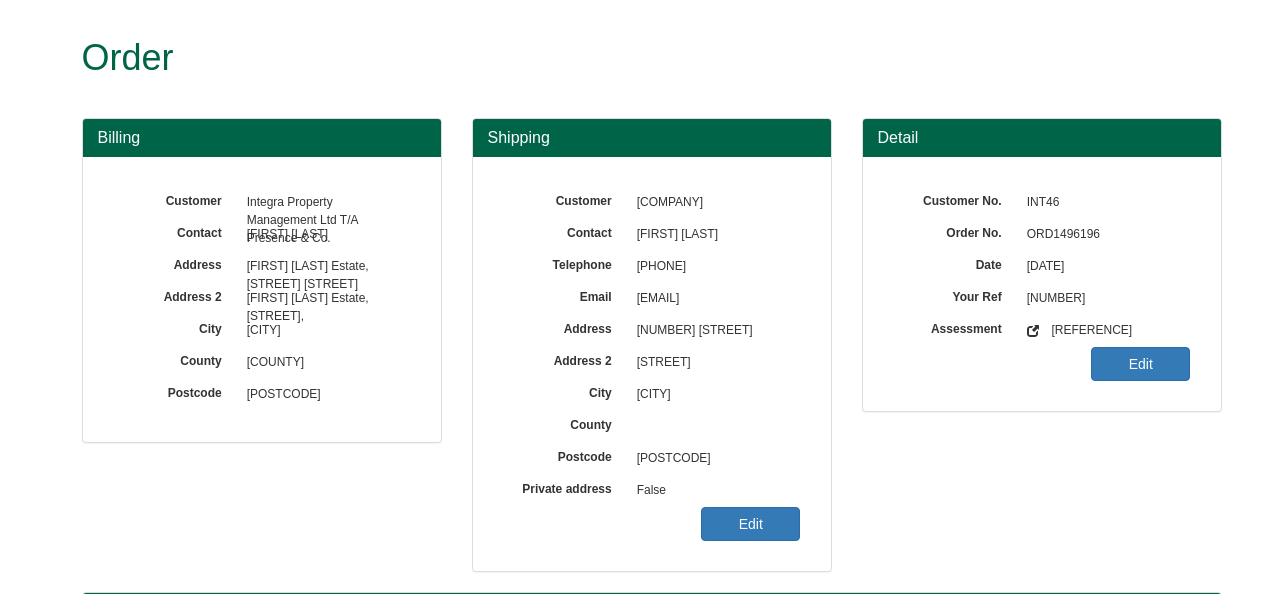 scroll, scrollTop: 0, scrollLeft: 0, axis: both 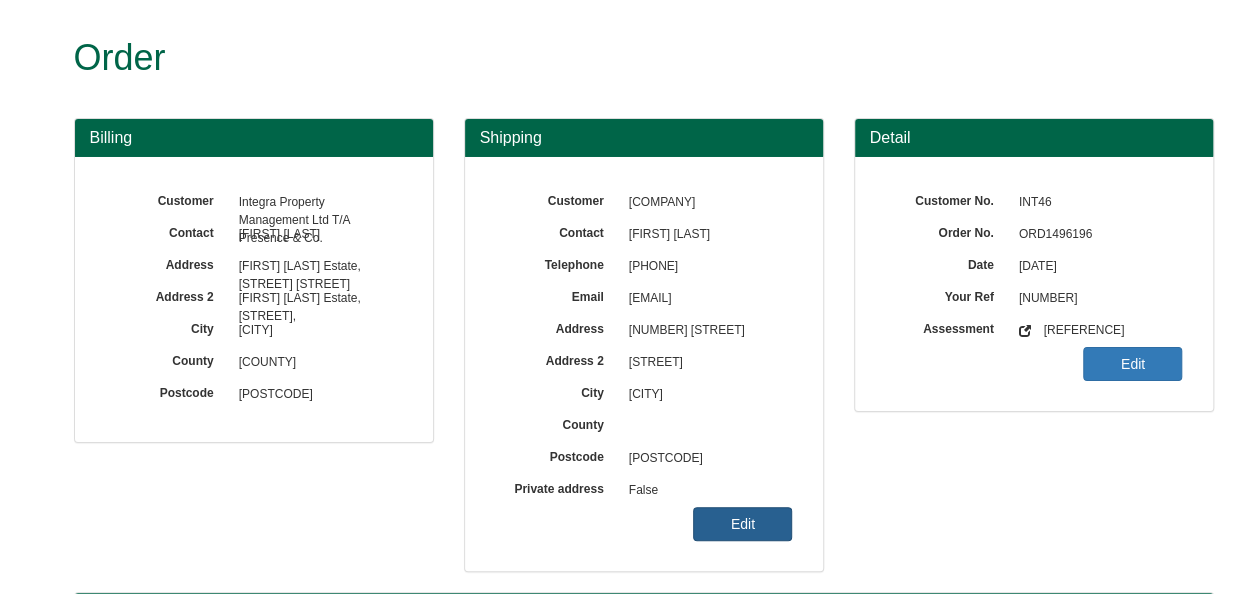click on "Edit" at bounding box center (742, 524) 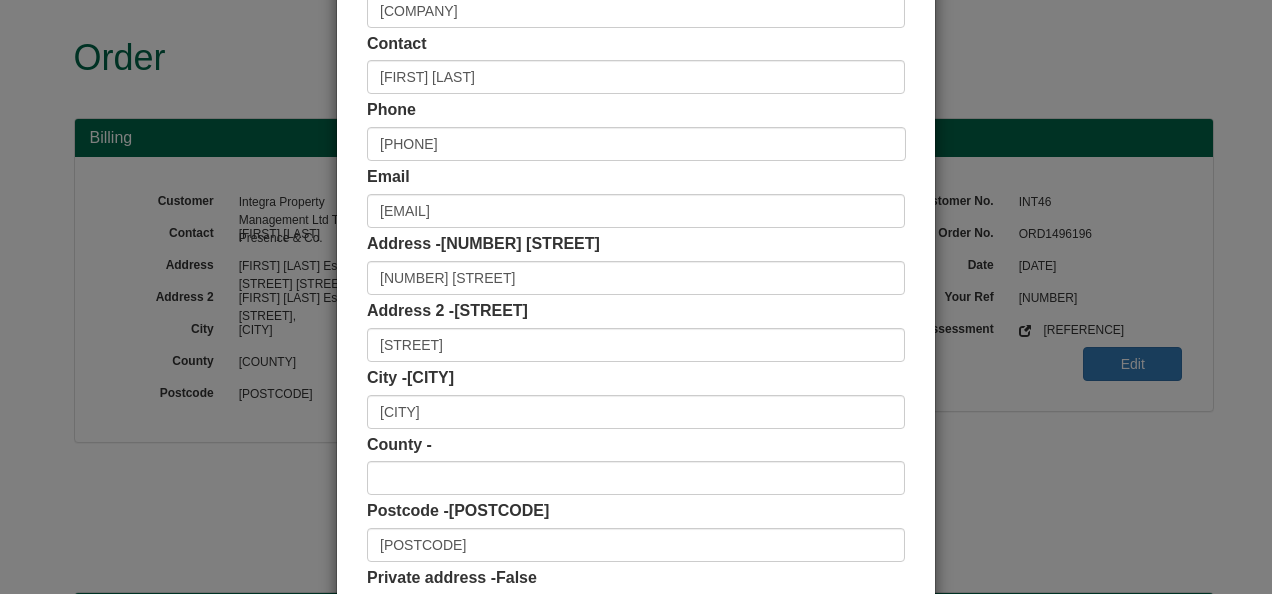 scroll, scrollTop: 200, scrollLeft: 0, axis: vertical 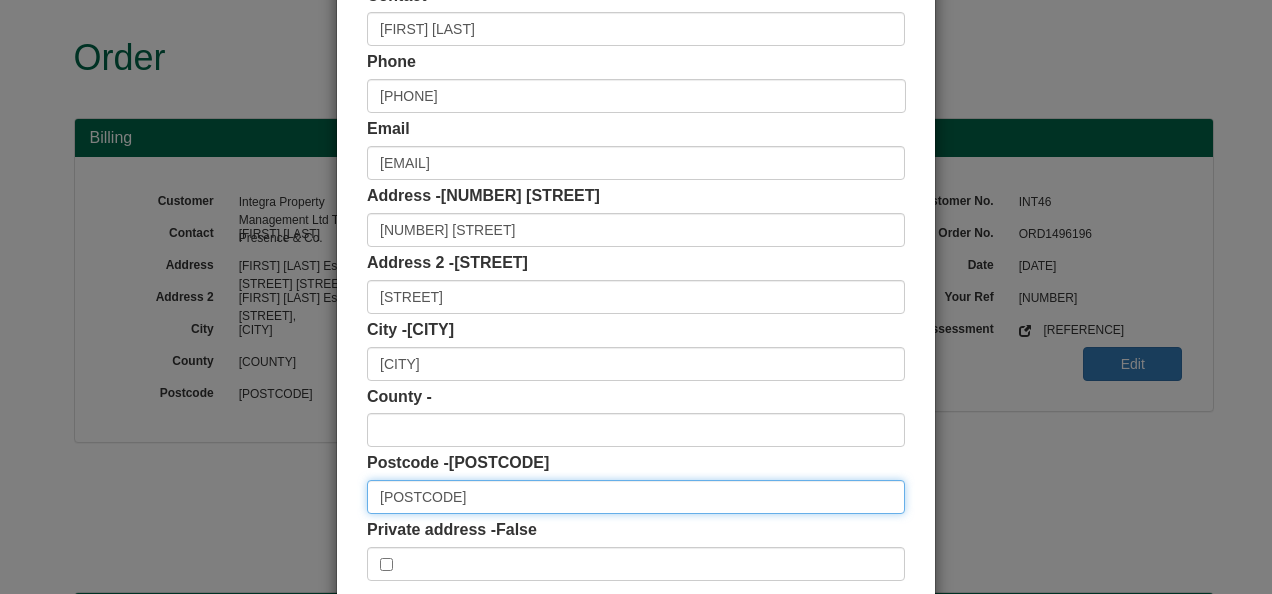 drag, startPoint x: 420, startPoint y: 499, endPoint x: 305, endPoint y: 496, distance: 115.03912 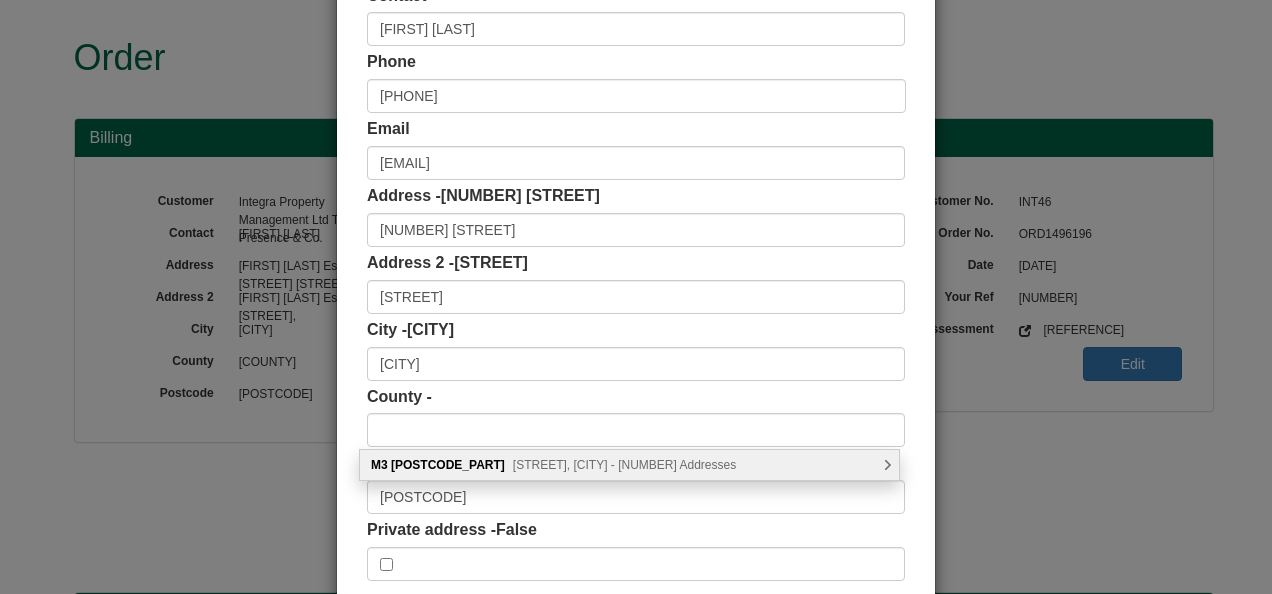 click on "Cathedral Approach, Salford - 7 Addresses" at bounding box center [624, 465] 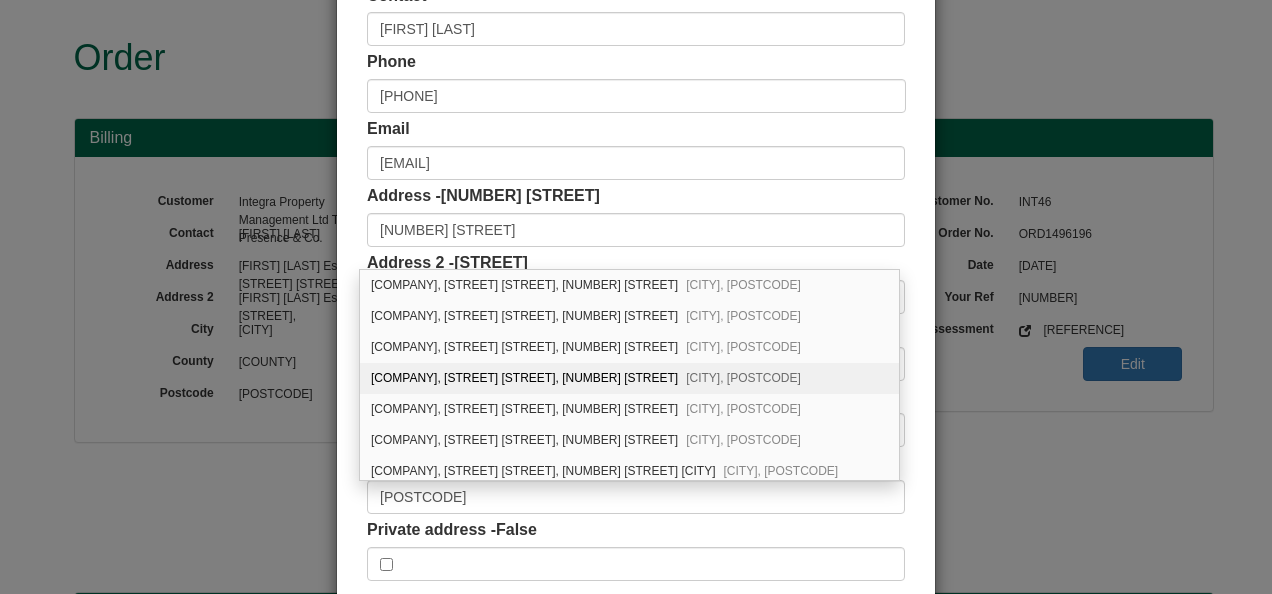 scroll, scrollTop: 2, scrollLeft: 0, axis: vertical 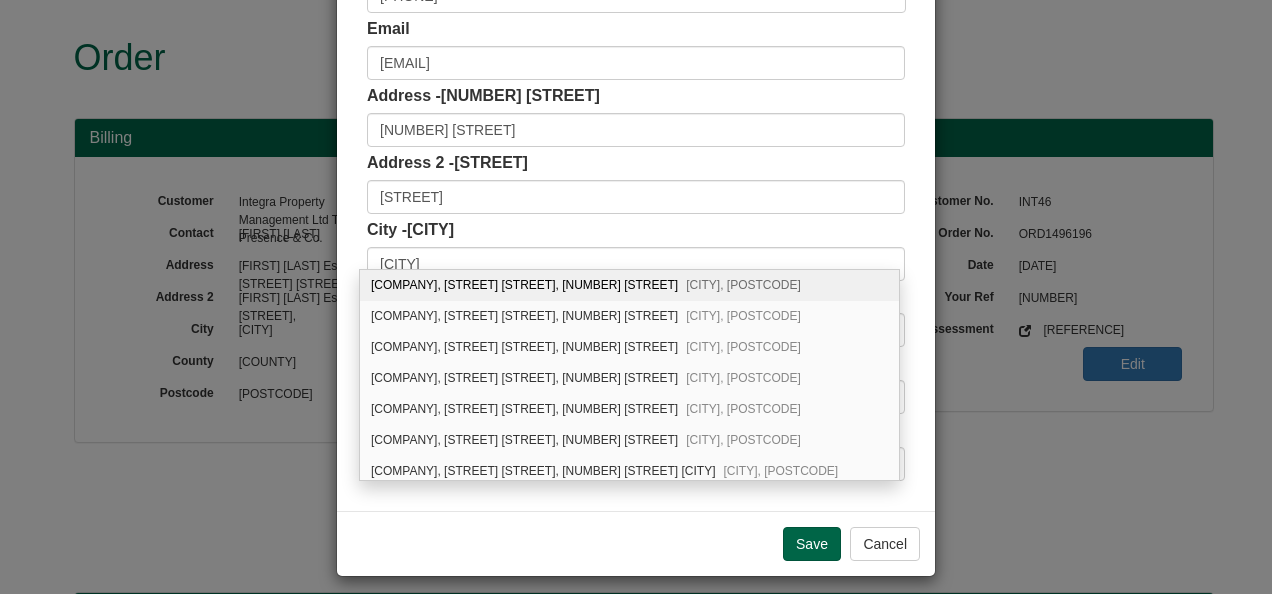 click on "City -
Manchester Manchester" at bounding box center [636, 250] 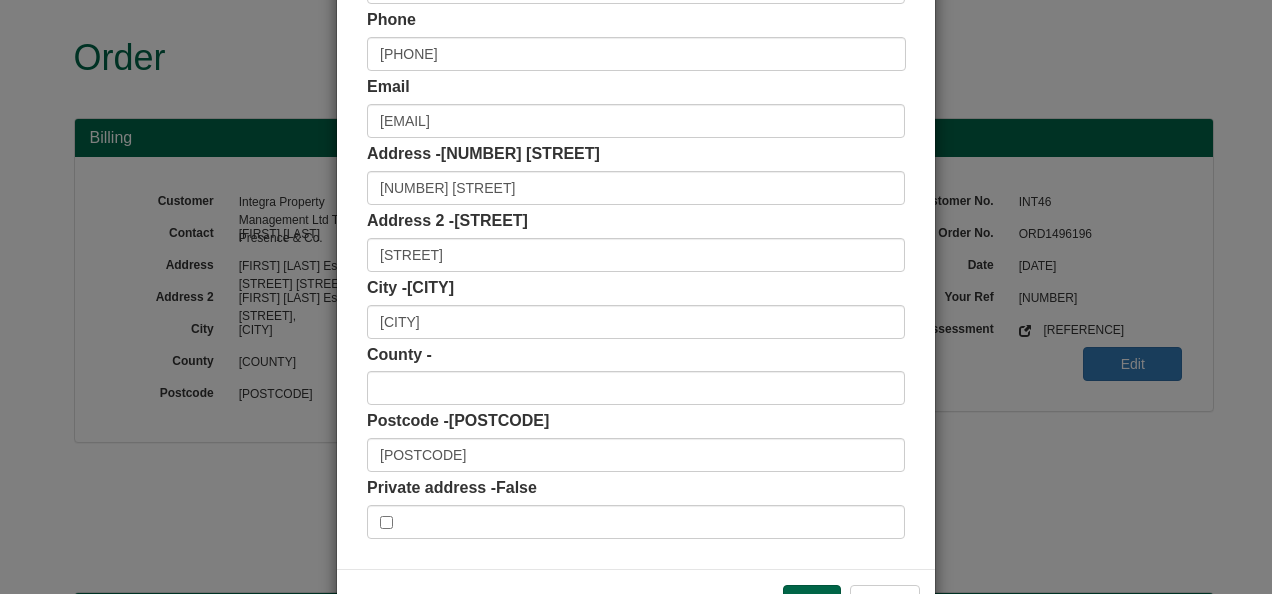 scroll, scrollTop: 200, scrollLeft: 0, axis: vertical 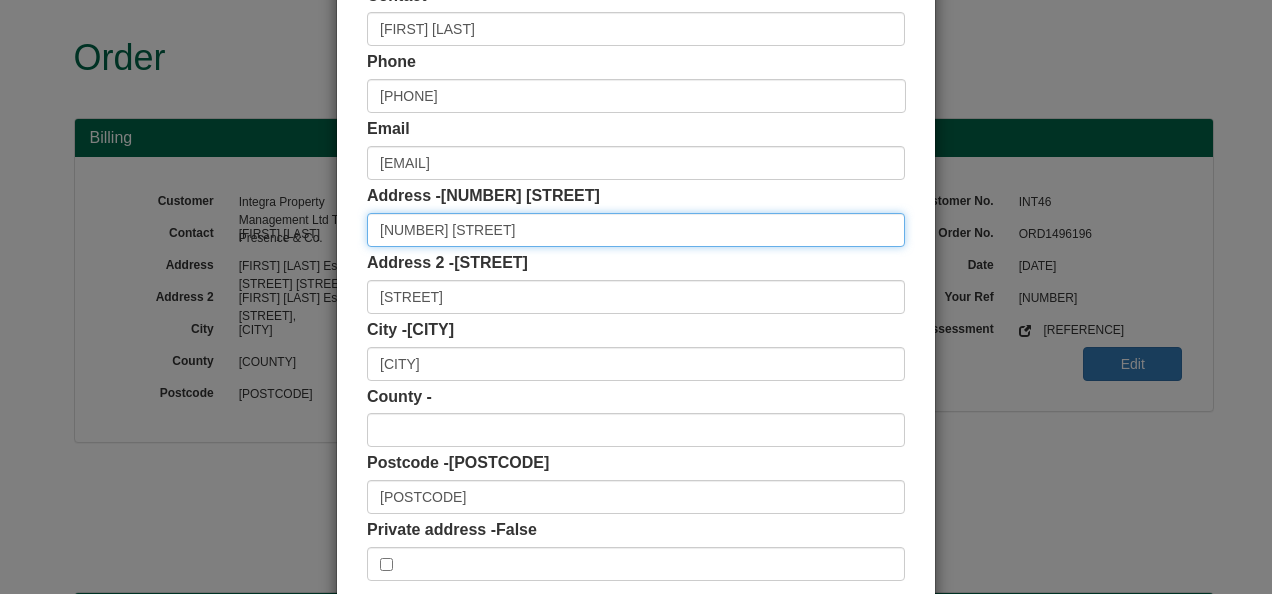 drag, startPoint x: 480, startPoint y: 224, endPoint x: 306, endPoint y: 222, distance: 174.01149 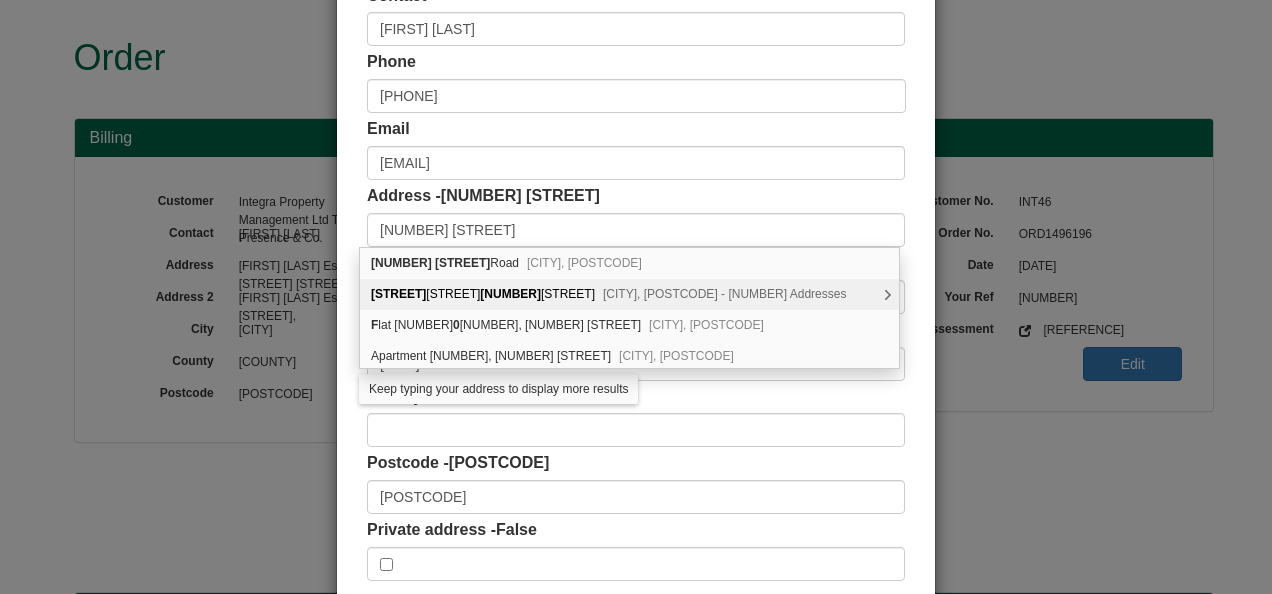 click on "Embankment  West Tower,  101  Cathedral Approach Salford, M3 7FB - 2 Addresses" at bounding box center (629, 294) 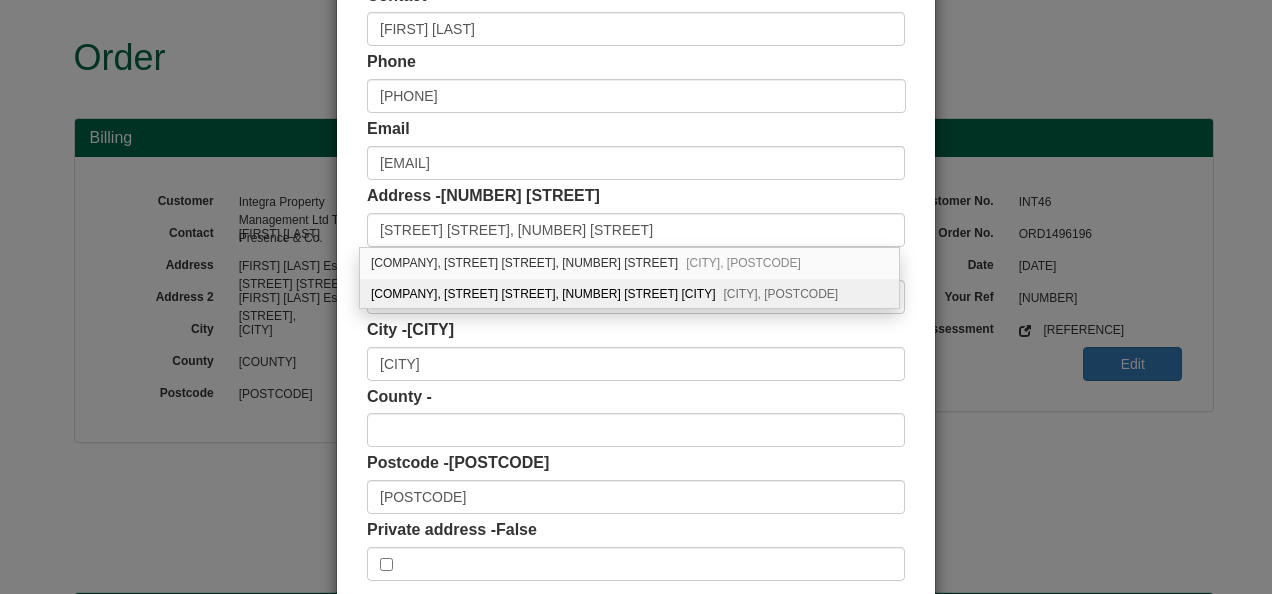 click on "Swinton Group Ltd, Embankment West Tower, 101 Cathedral Approach Salford, M3 7FB" at bounding box center [629, 294] 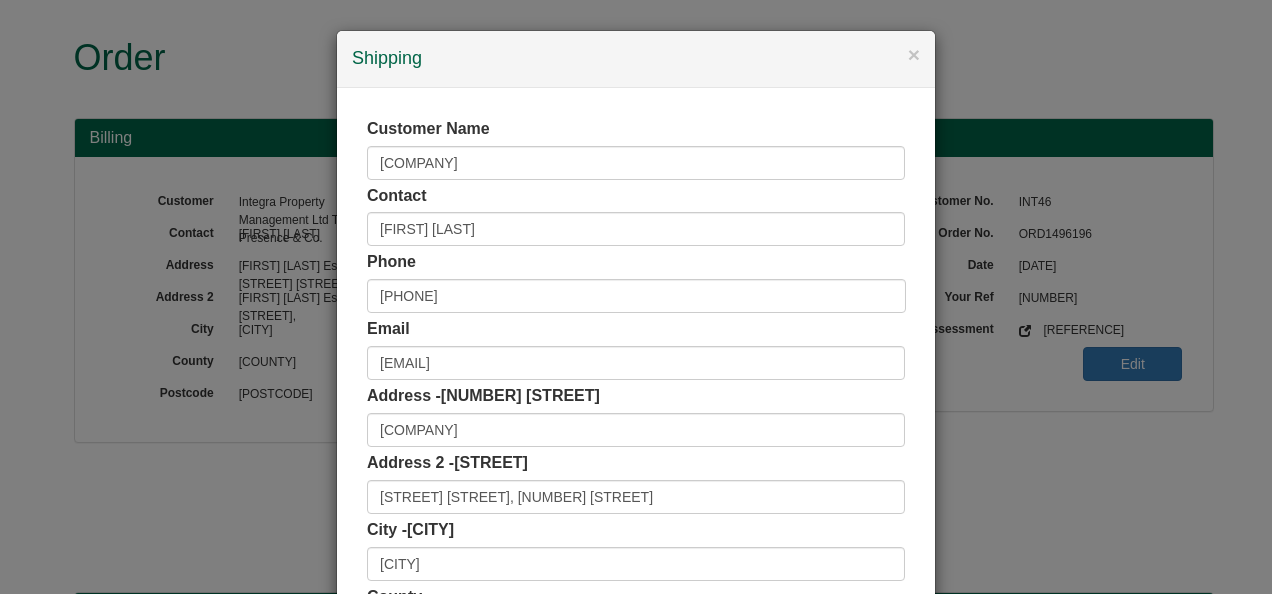 scroll, scrollTop: 0, scrollLeft: 0, axis: both 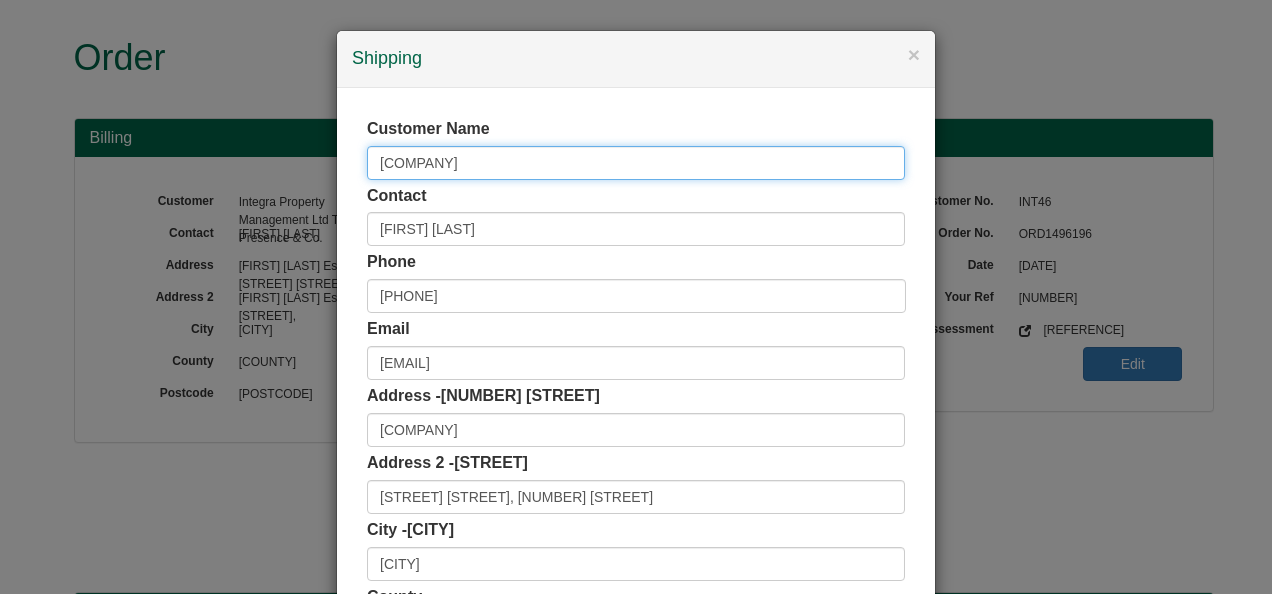 drag, startPoint x: 494, startPoint y: 163, endPoint x: 332, endPoint y: 152, distance: 162.37303 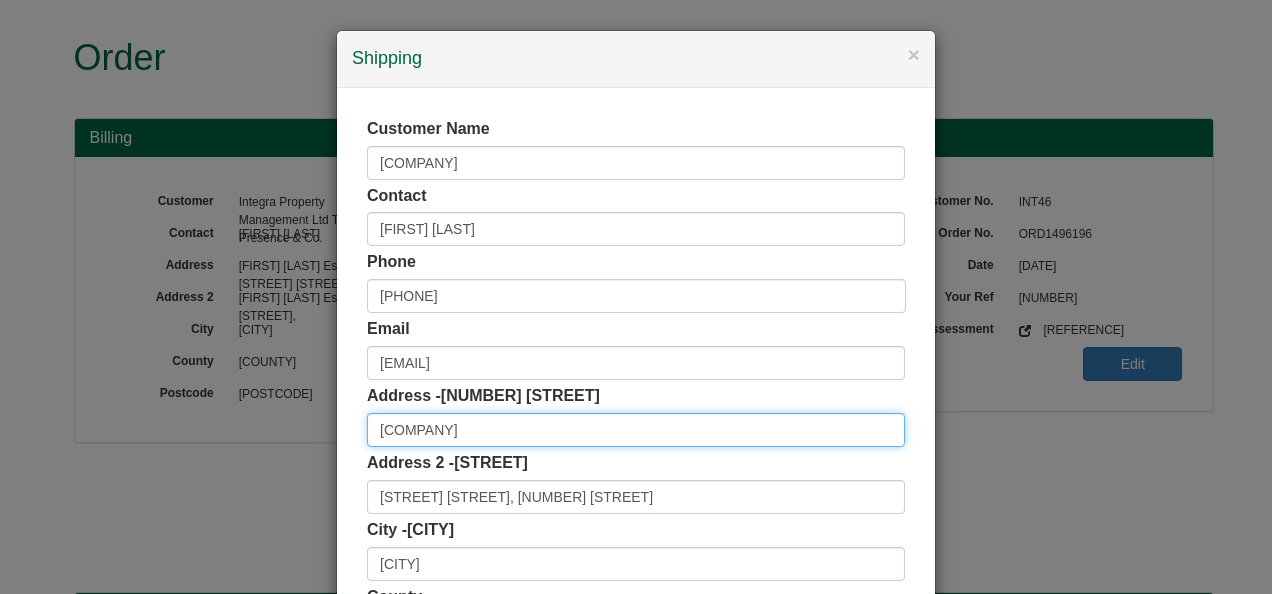 drag, startPoint x: 493, startPoint y: 433, endPoint x: 354, endPoint y: 430, distance: 139.03236 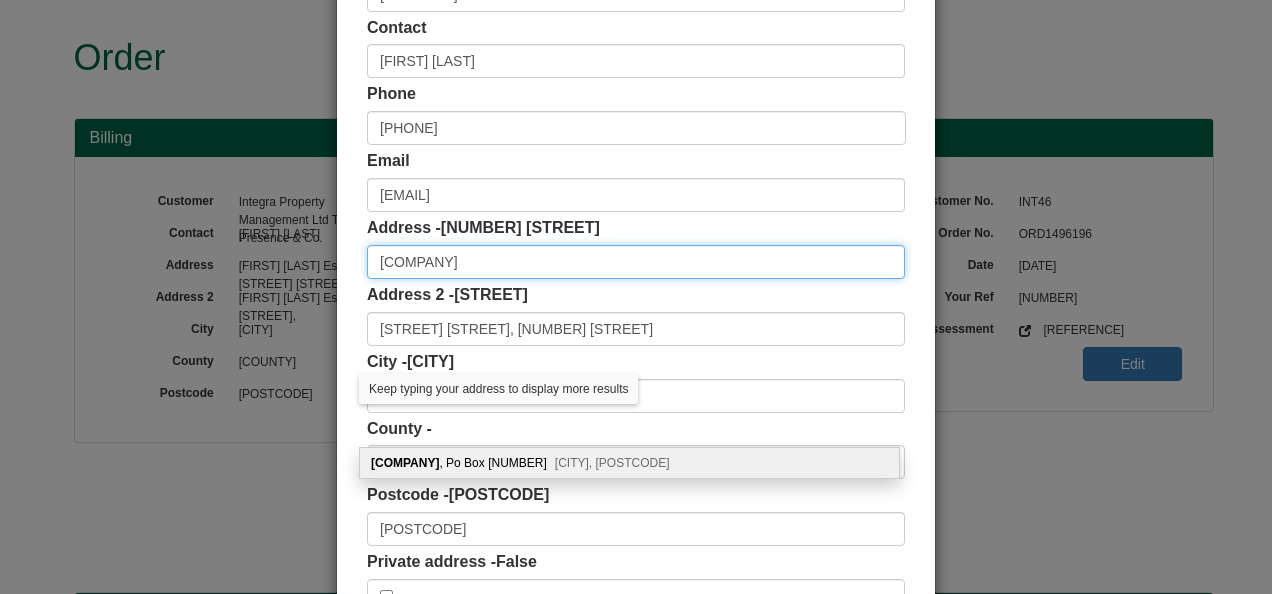 scroll, scrollTop: 200, scrollLeft: 0, axis: vertical 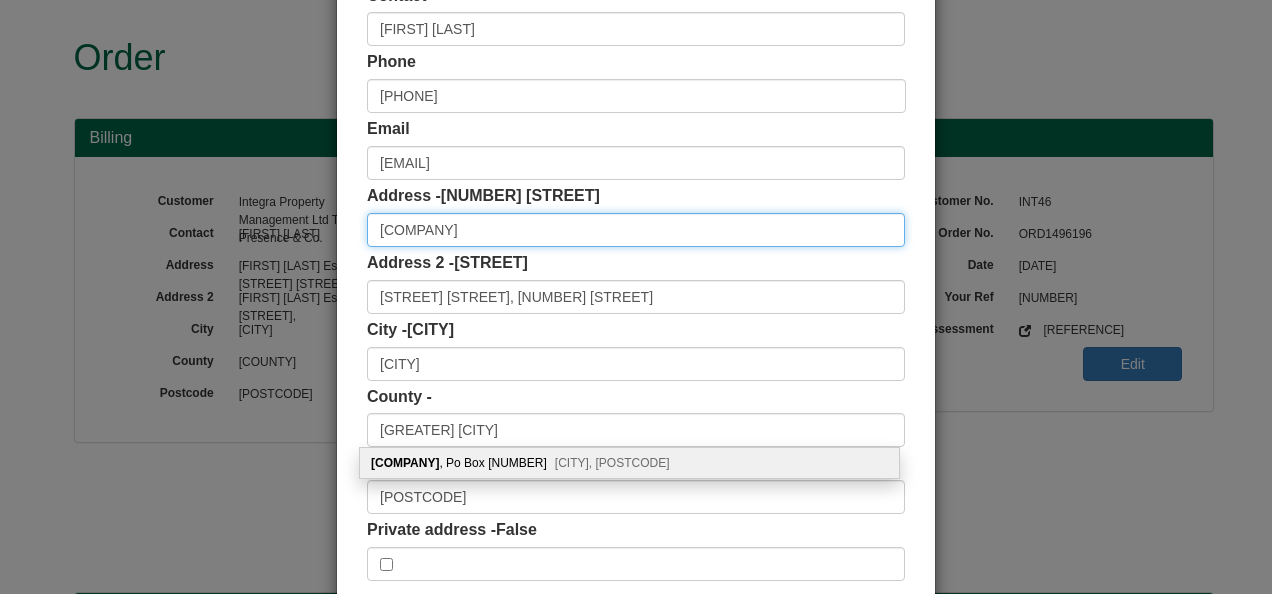 type on "Markerstudy Group" 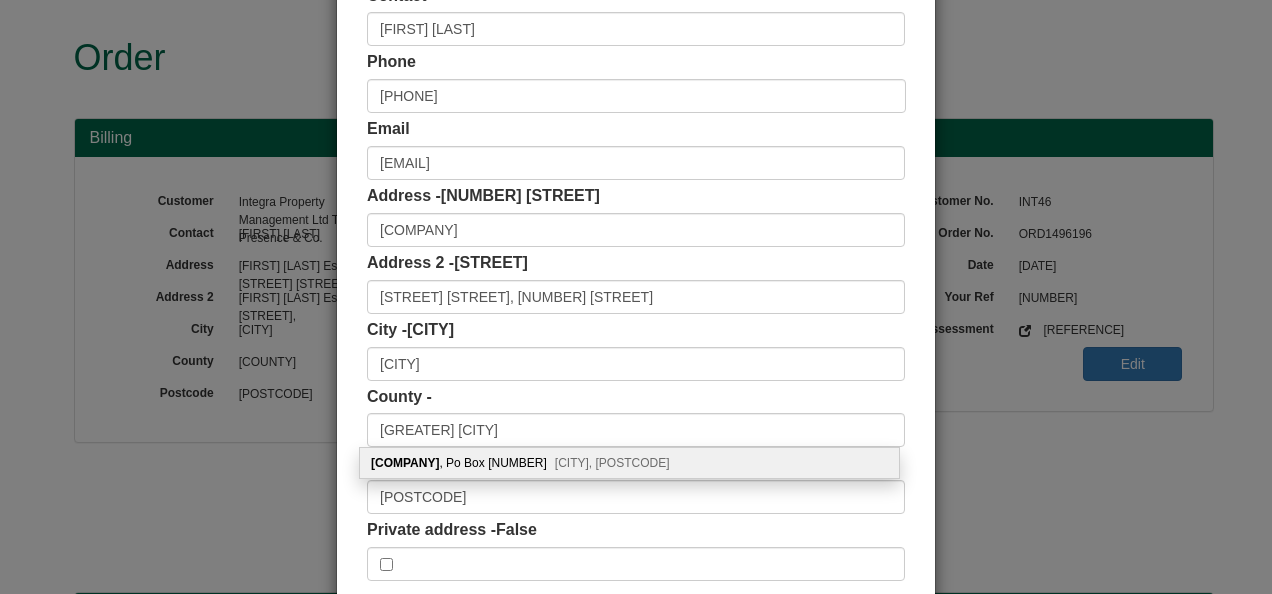 click on "City -
Manchester Salford" at bounding box center (636, 350) 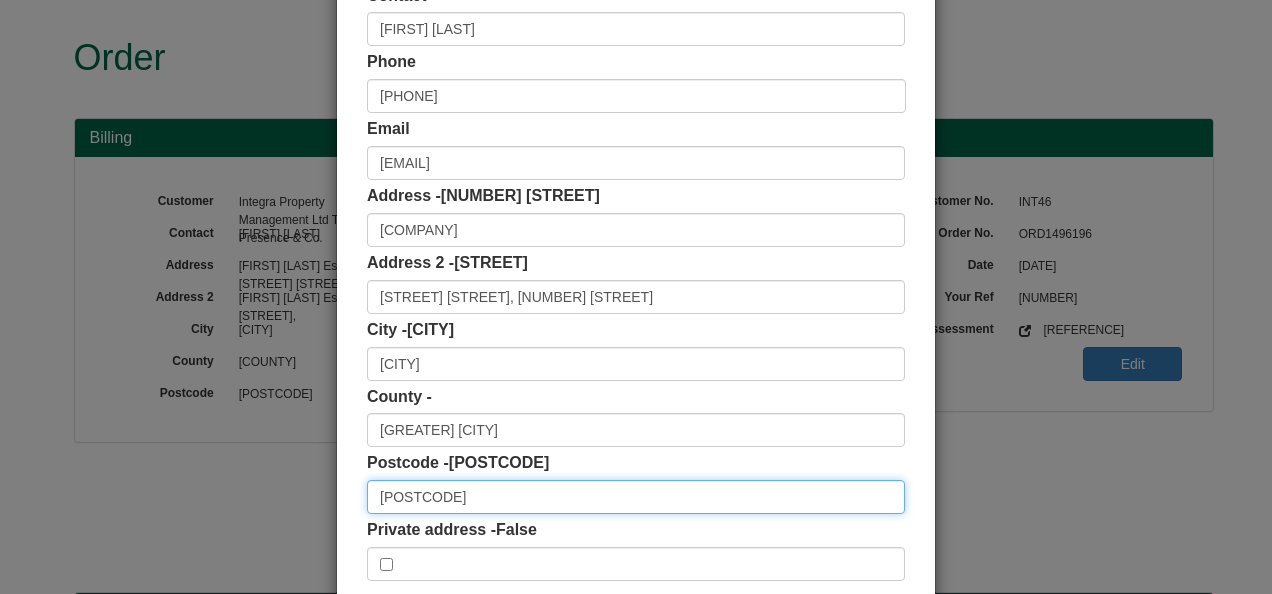 drag, startPoint x: 419, startPoint y: 498, endPoint x: 340, endPoint y: 496, distance: 79.025314 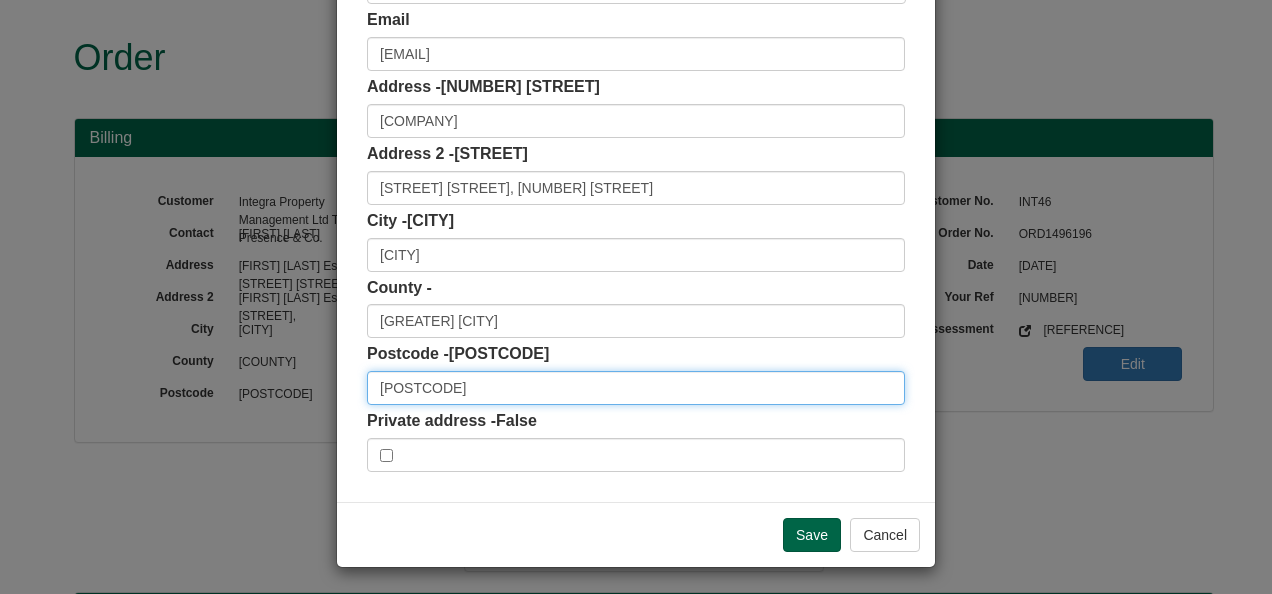 scroll, scrollTop: 311, scrollLeft: 0, axis: vertical 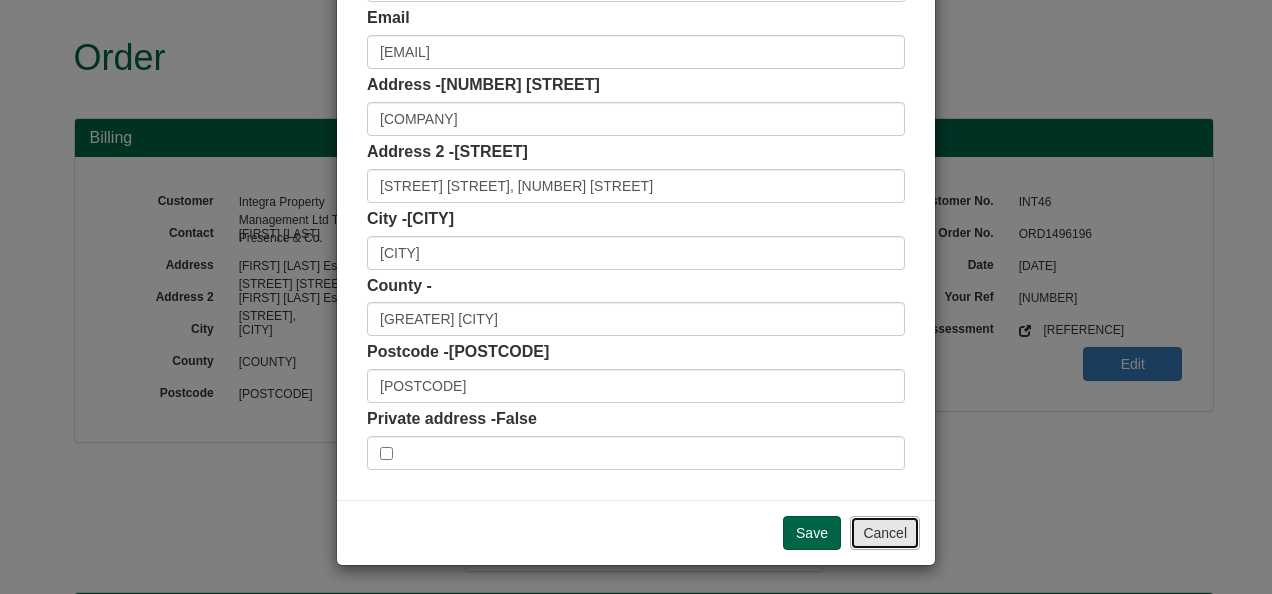 click on "Cancel" at bounding box center (885, 533) 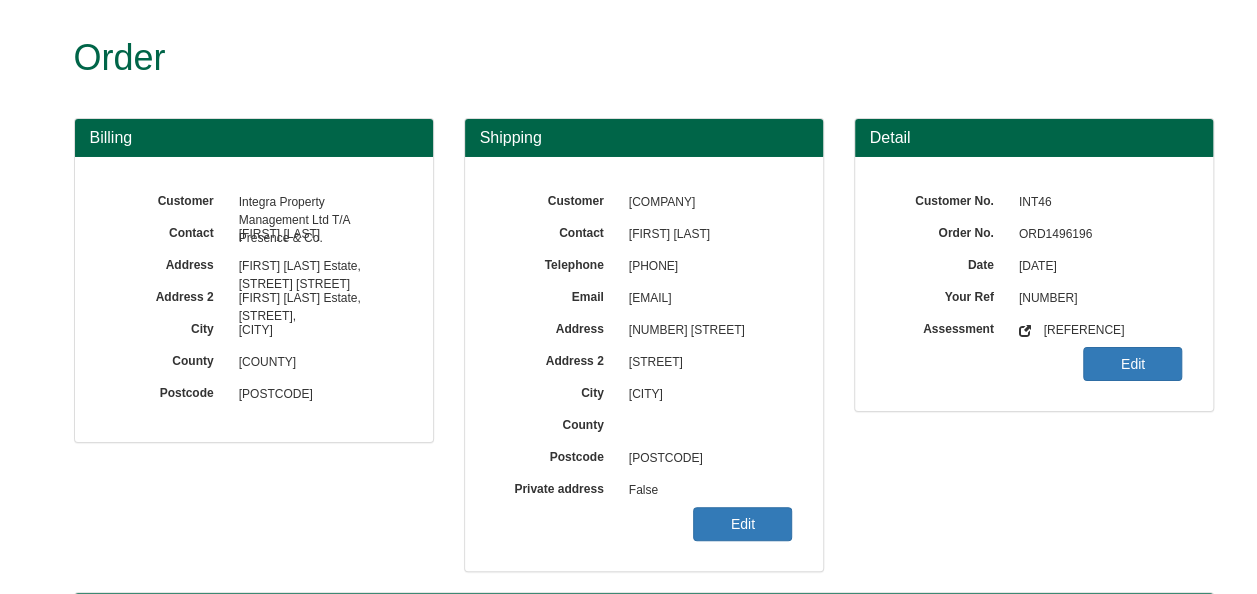 click on "ORD1496196" at bounding box center (1096, 235) 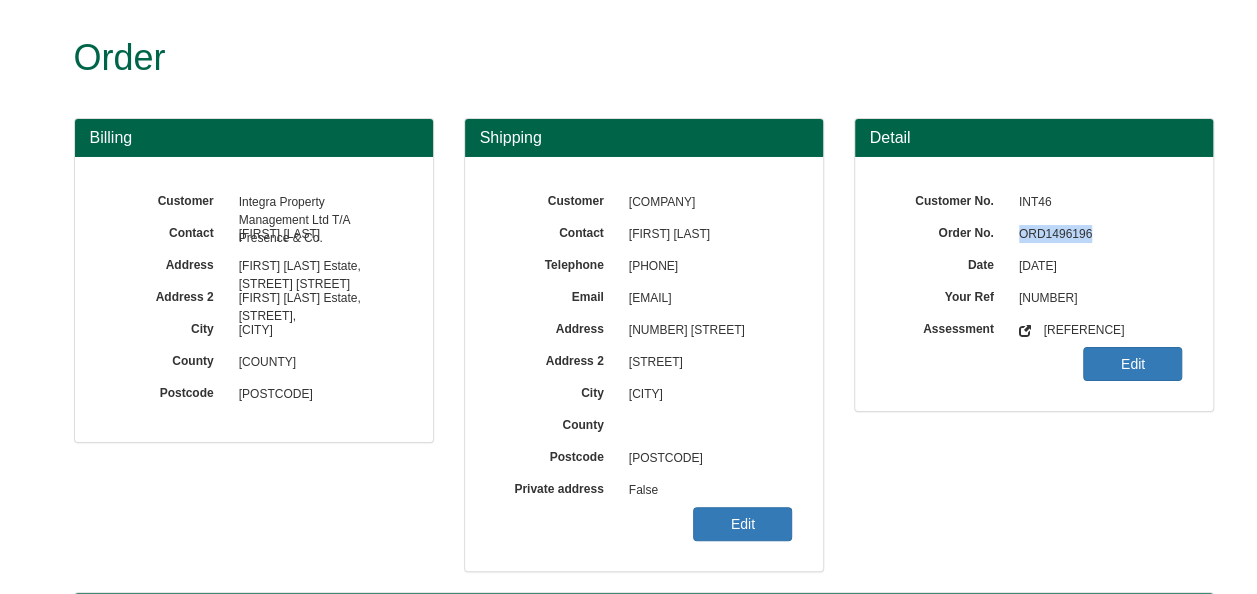 click on "ORD1496196" at bounding box center [1096, 235] 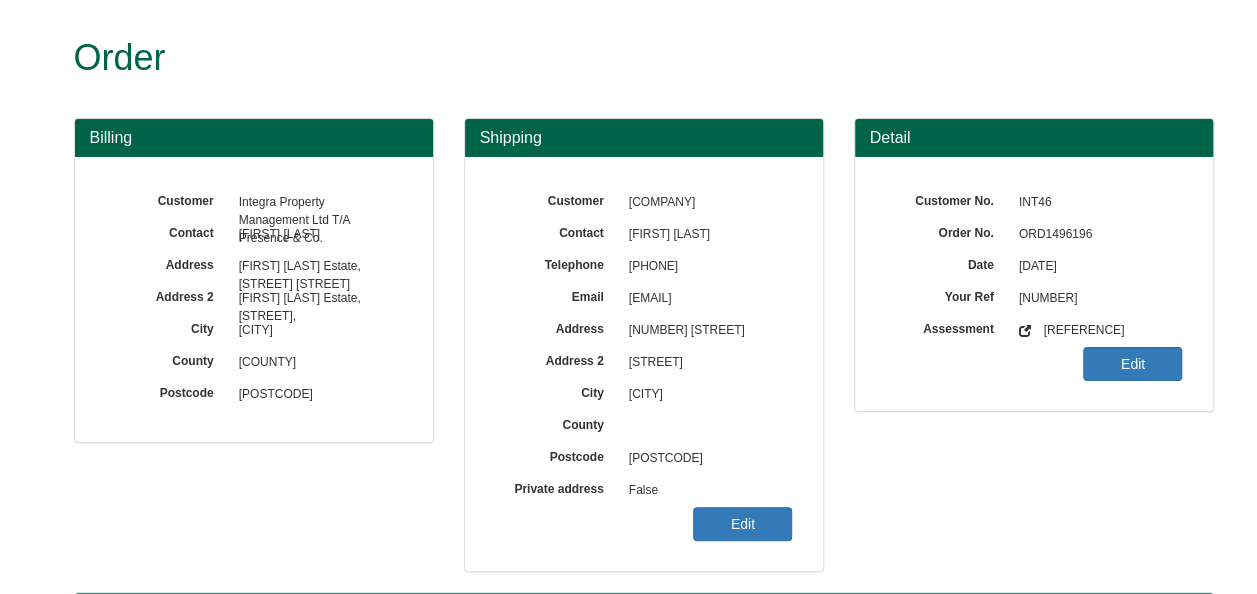 click on "Shipping
Customer Markerstudy Group
Contact Patricia  Battersby
Telephone 01892507699
Email Joannecount@markerstudy.com
Address 101 Embankment
Address 2 Cathedral Approach
City Manchester
County" at bounding box center [644, 355] 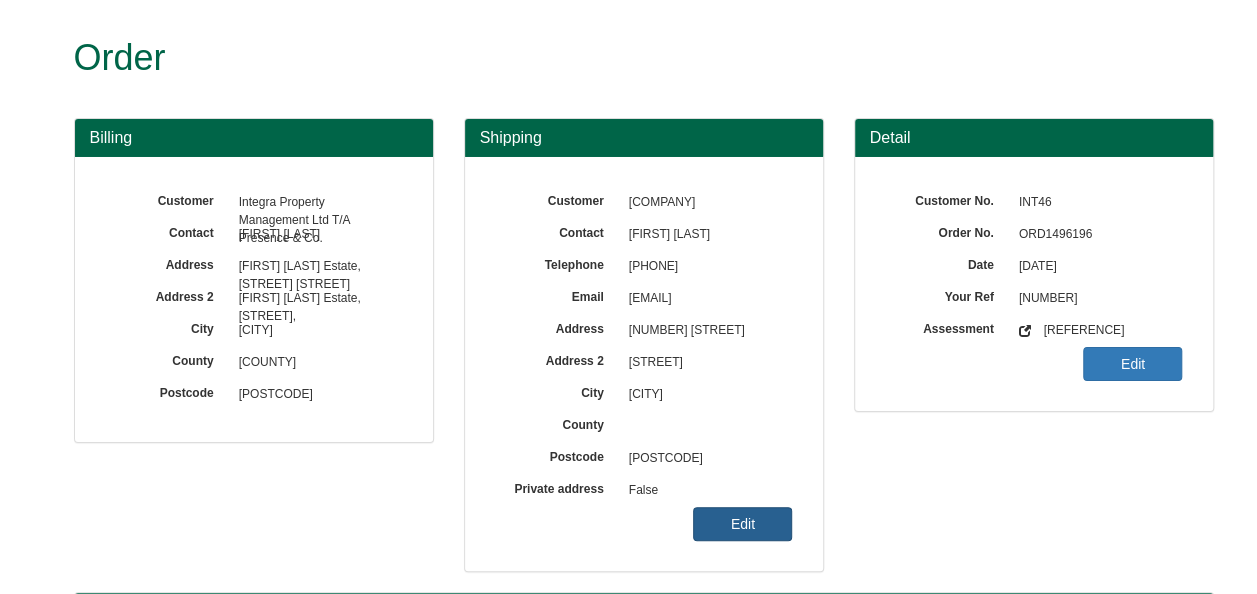 click on "Edit" at bounding box center (742, 524) 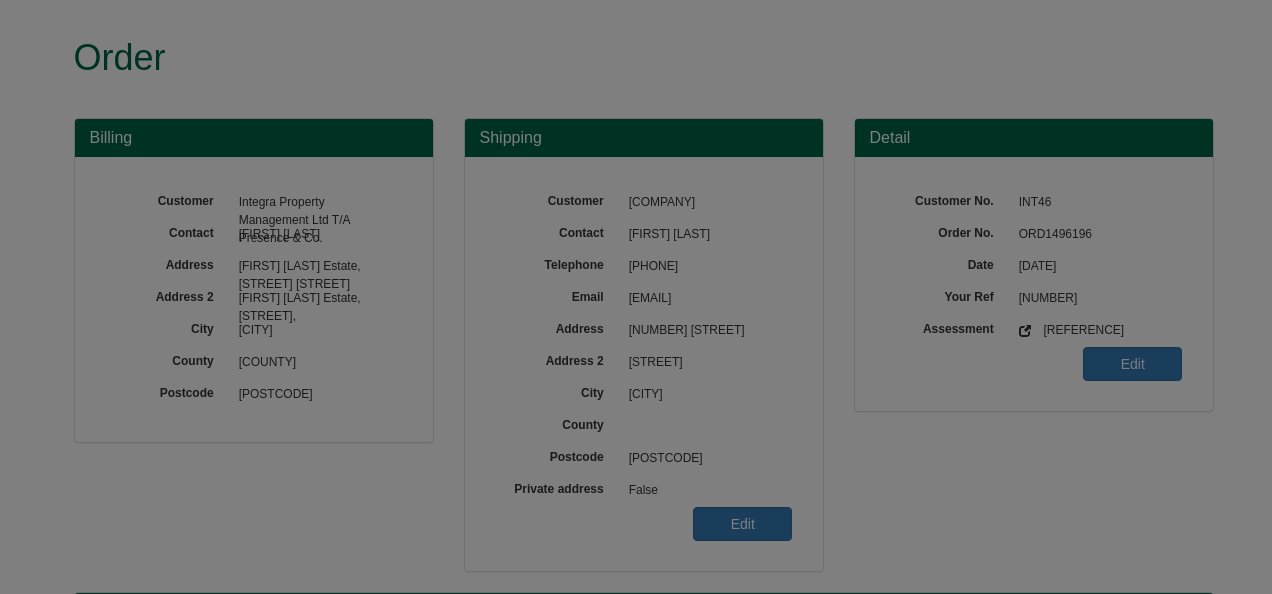 scroll, scrollTop: 0, scrollLeft: 0, axis: both 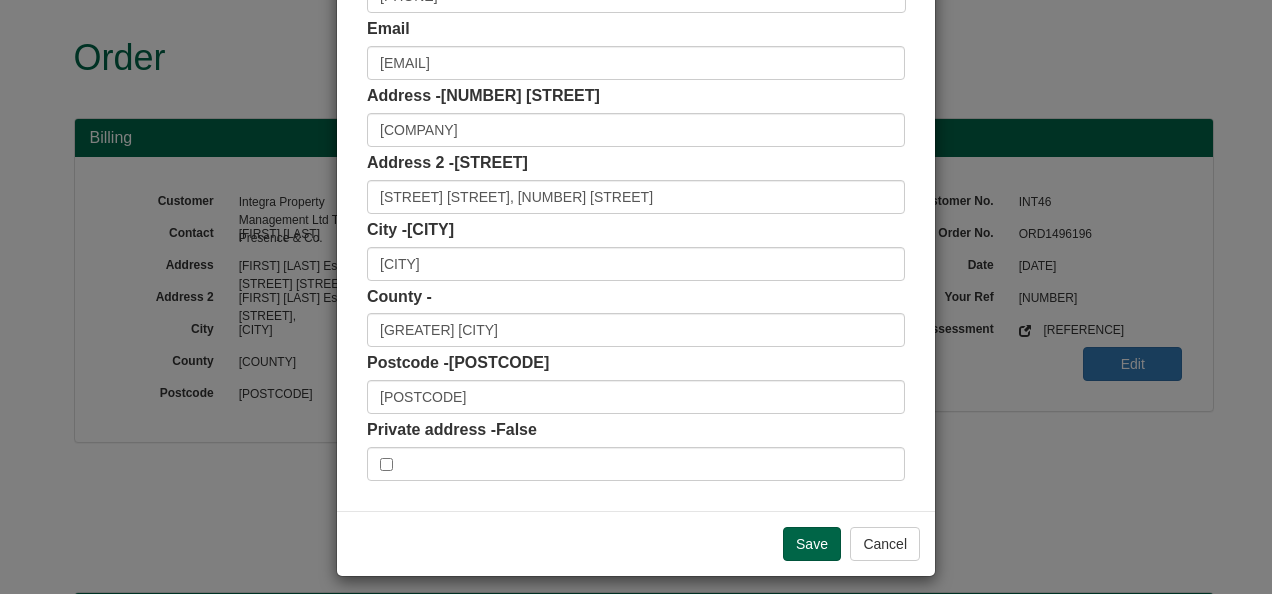 click on "Customer Name Markerstudy Group
Contact Patricia  Battersby
Phone 01892507699
Email Joannecount@markerstudy.com
Address -
101 Embankment Markerstudy Group
Address 2 -
Cathedral Approach Embankment West Tower, 101 Cathedral Approach
City -
Manchester" at bounding box center (636, 149) 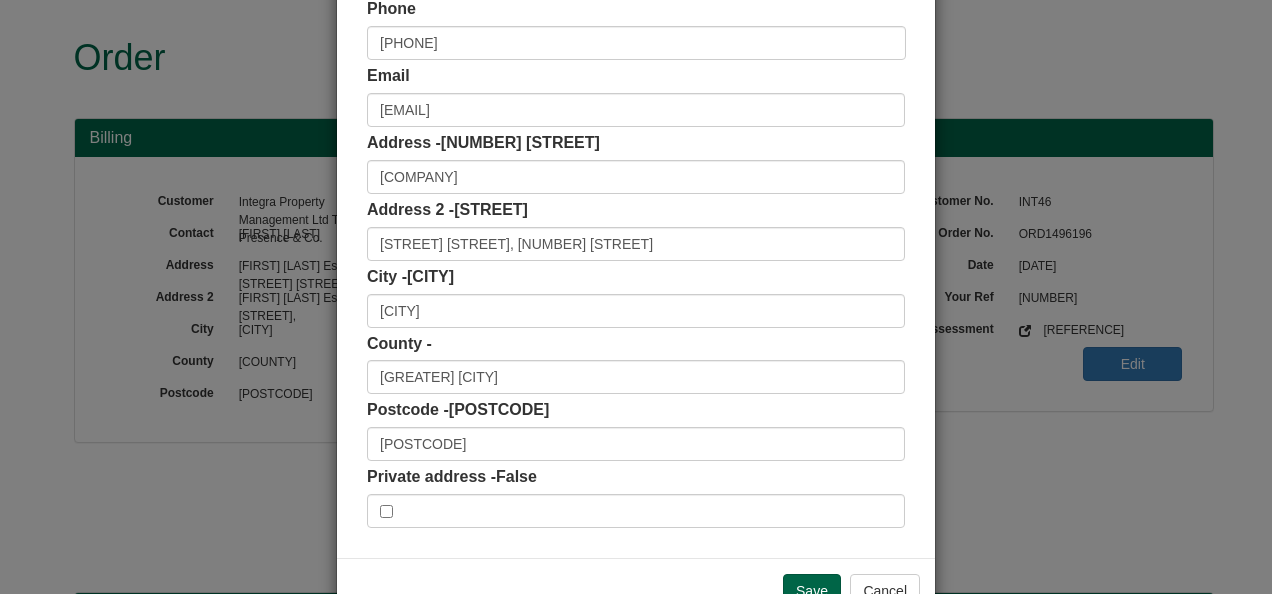 scroll, scrollTop: 300, scrollLeft: 0, axis: vertical 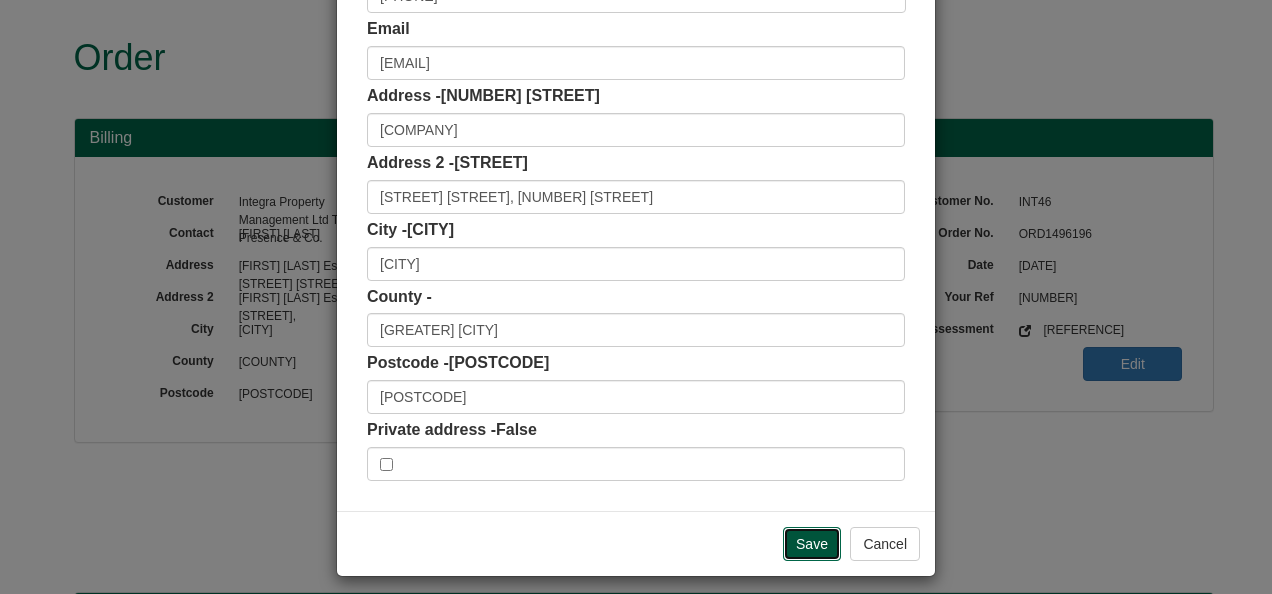 click on "Save" at bounding box center [812, 544] 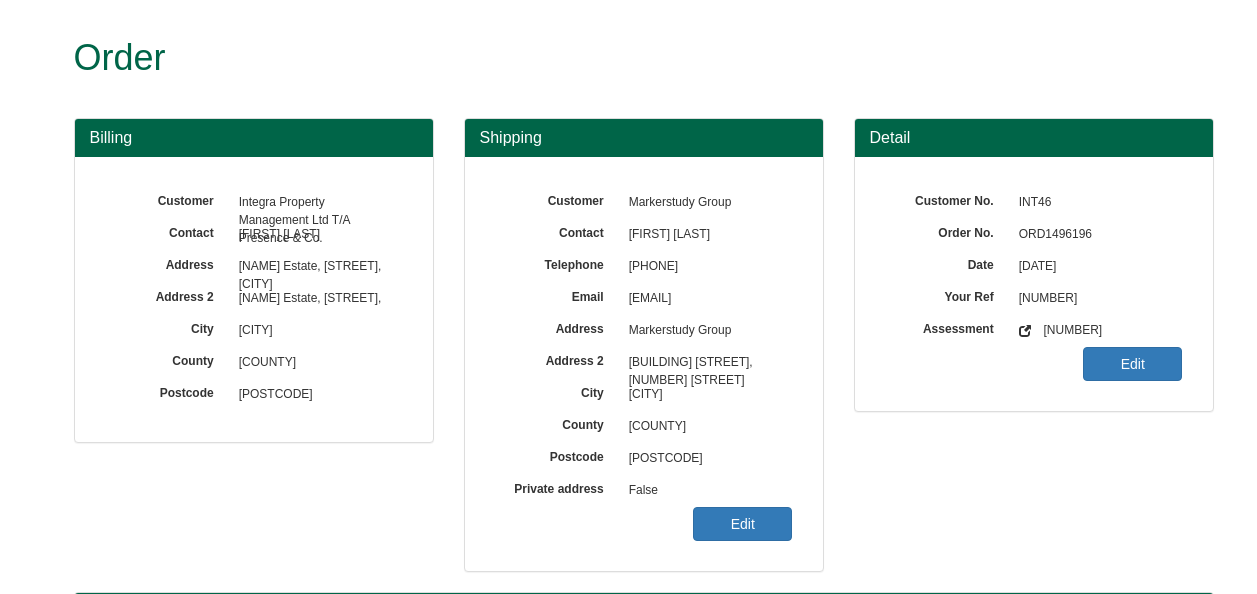 scroll, scrollTop: 0, scrollLeft: 0, axis: both 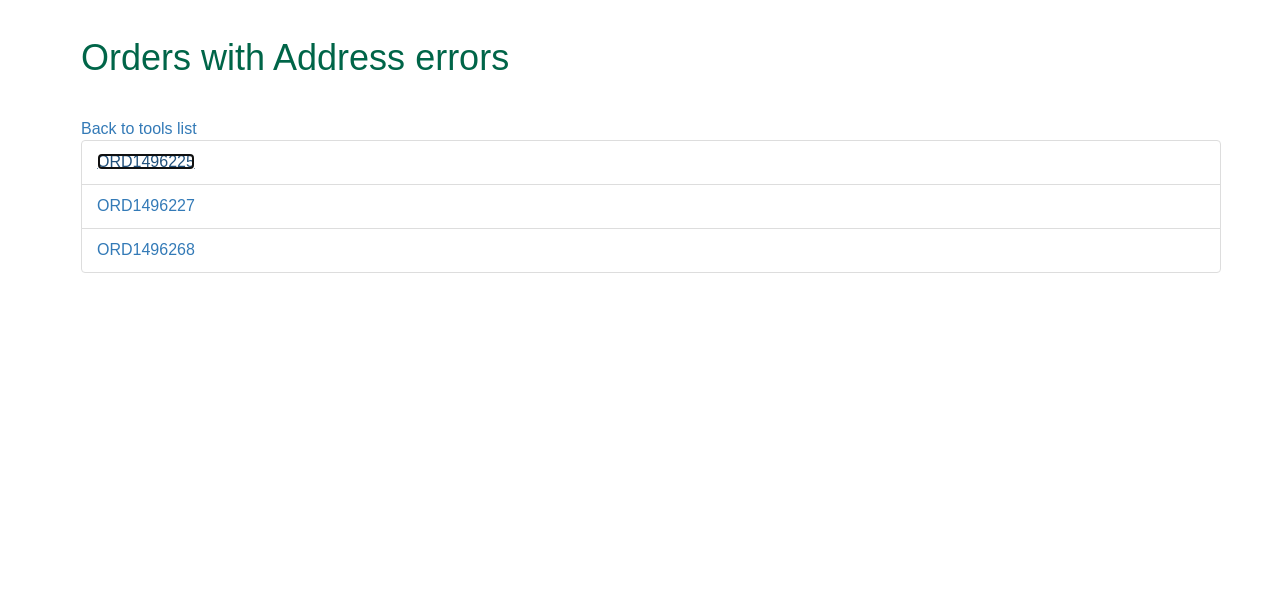 click on "ORD1496225" at bounding box center [146, 161] 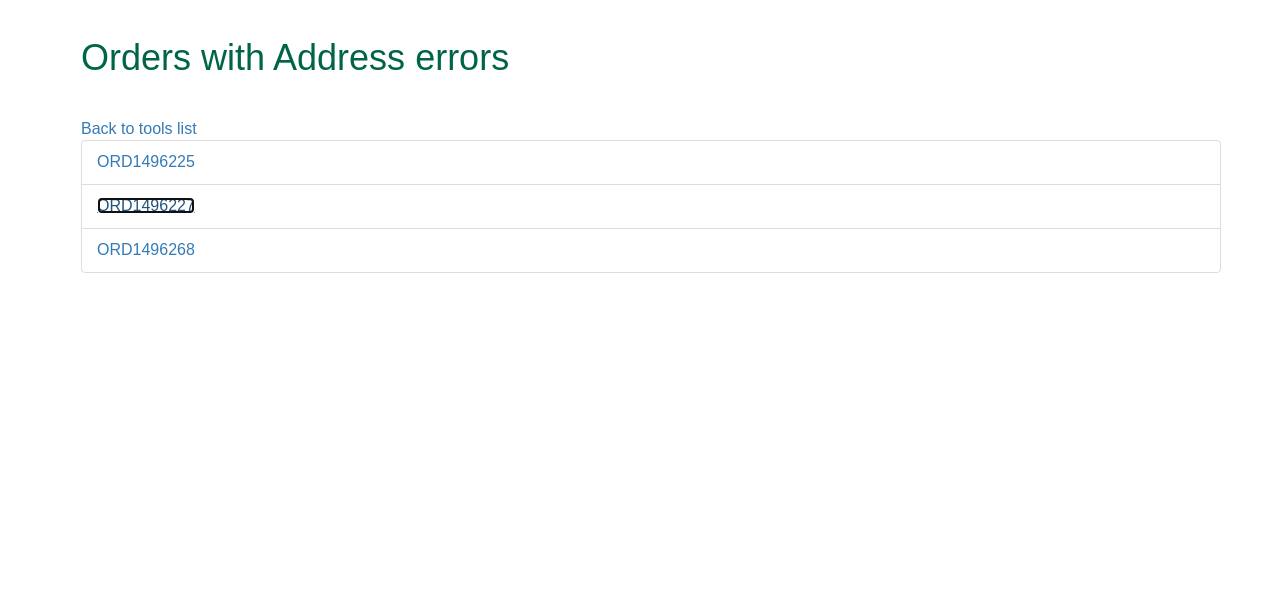 click on "ORD1496227" at bounding box center [146, 205] 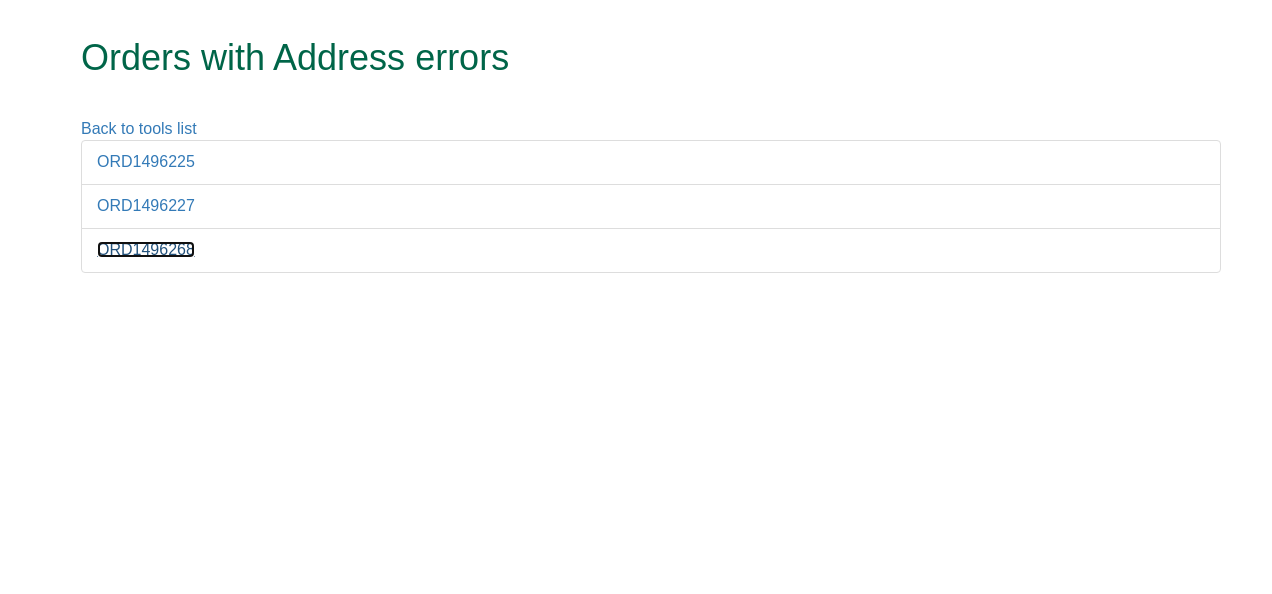 click on "ORD1496268" at bounding box center [146, 249] 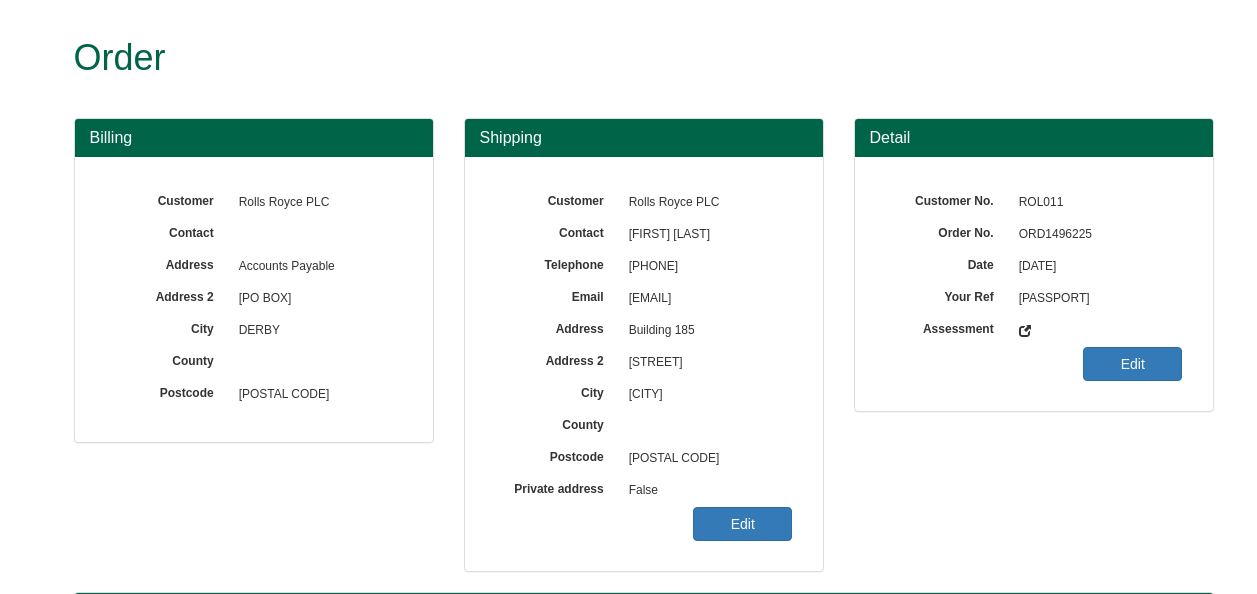 scroll, scrollTop: 0, scrollLeft: 0, axis: both 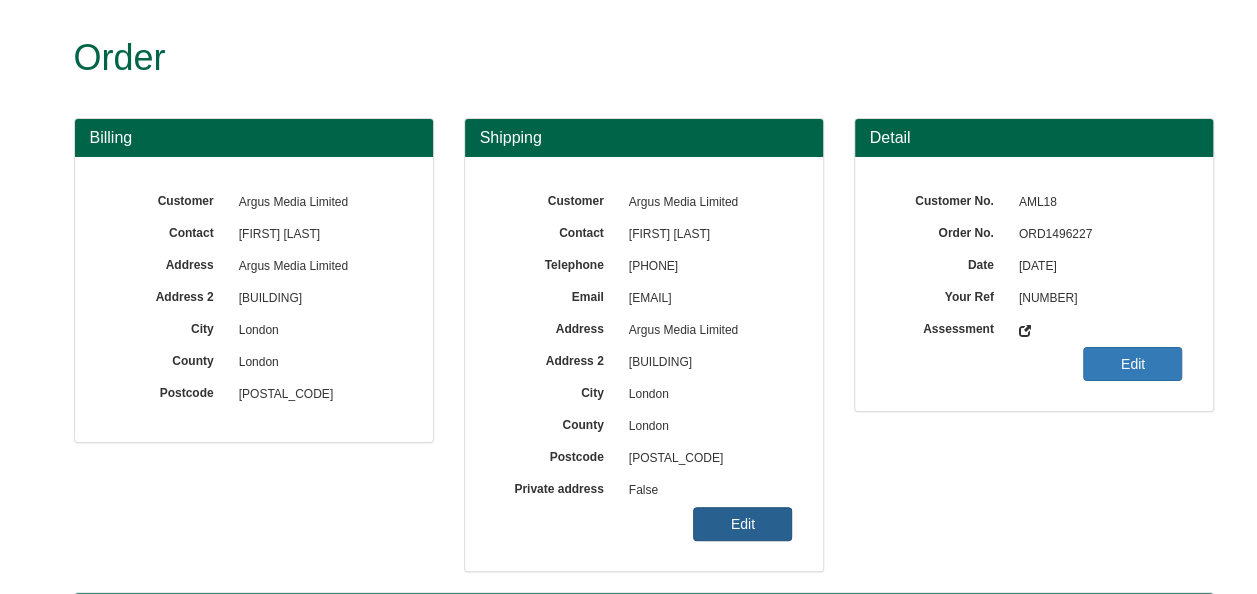 click on "Edit" at bounding box center (742, 524) 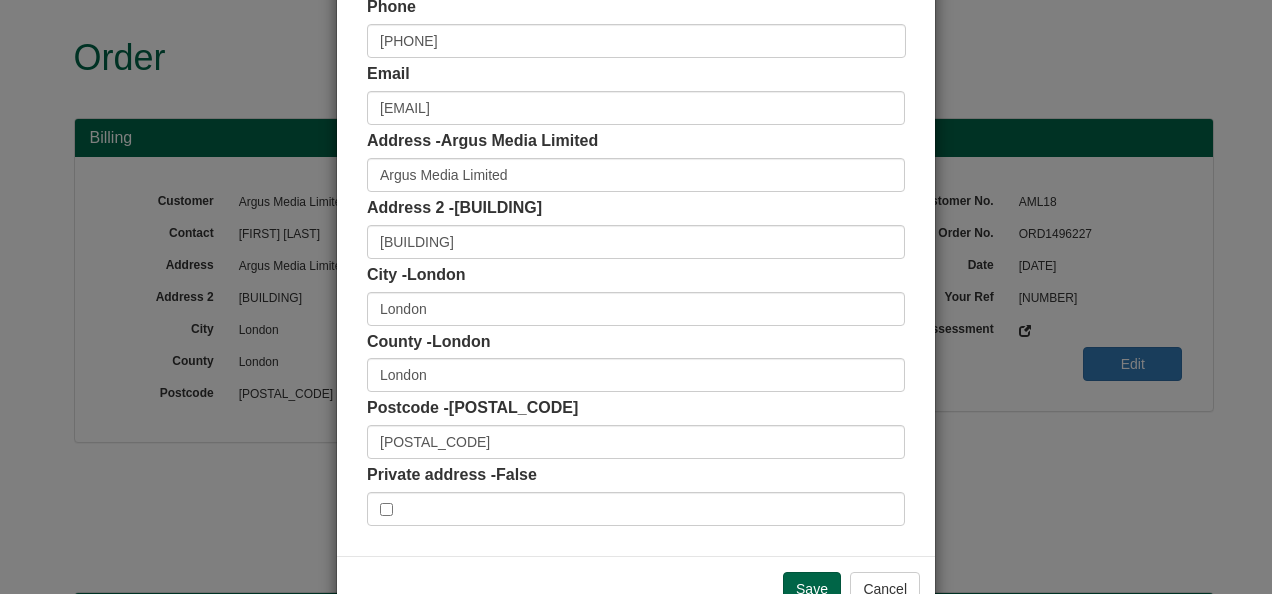 scroll, scrollTop: 300, scrollLeft: 0, axis: vertical 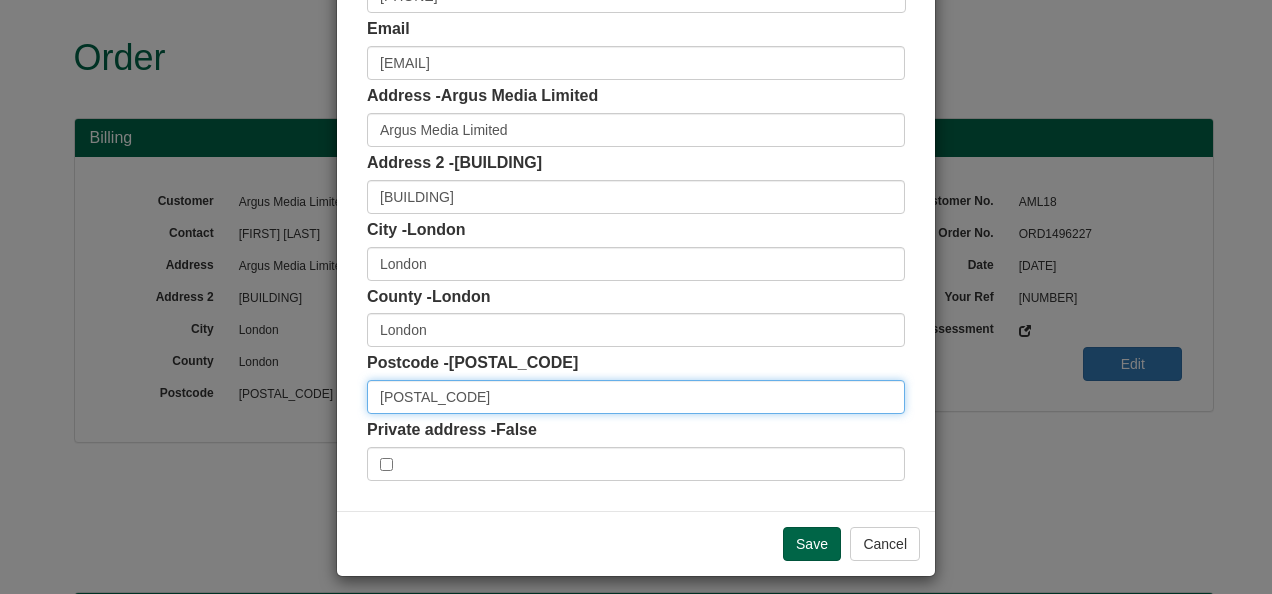 click on "[POSTAL_CODE]" at bounding box center (636, 397) 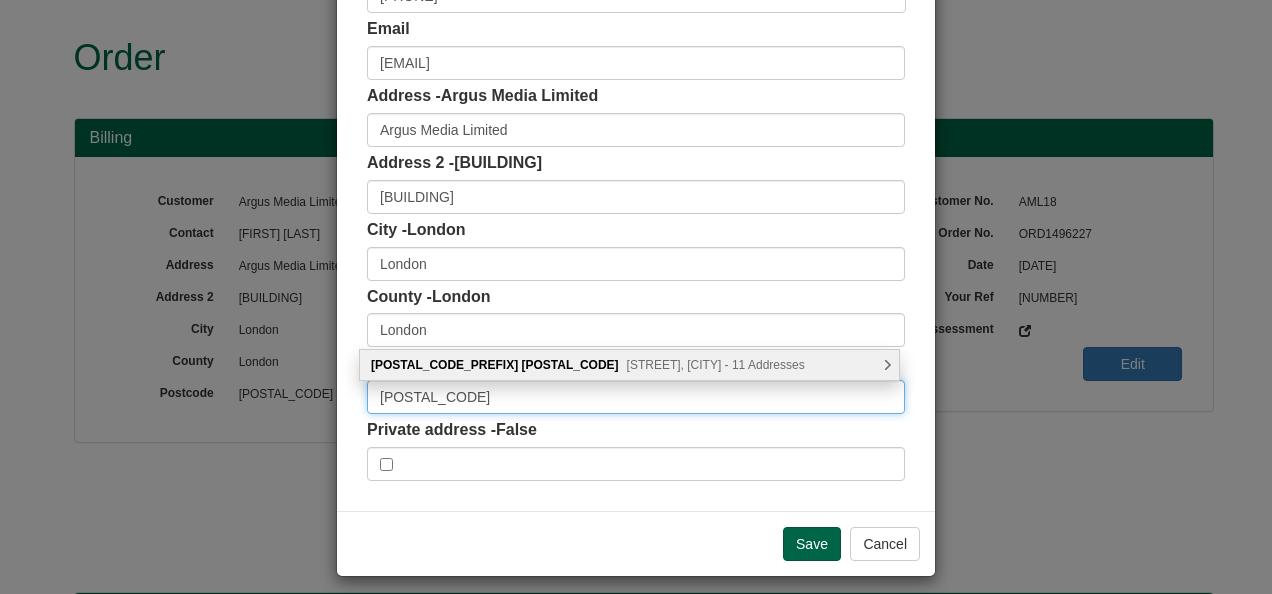 type on "[POSTAL_CODE]" 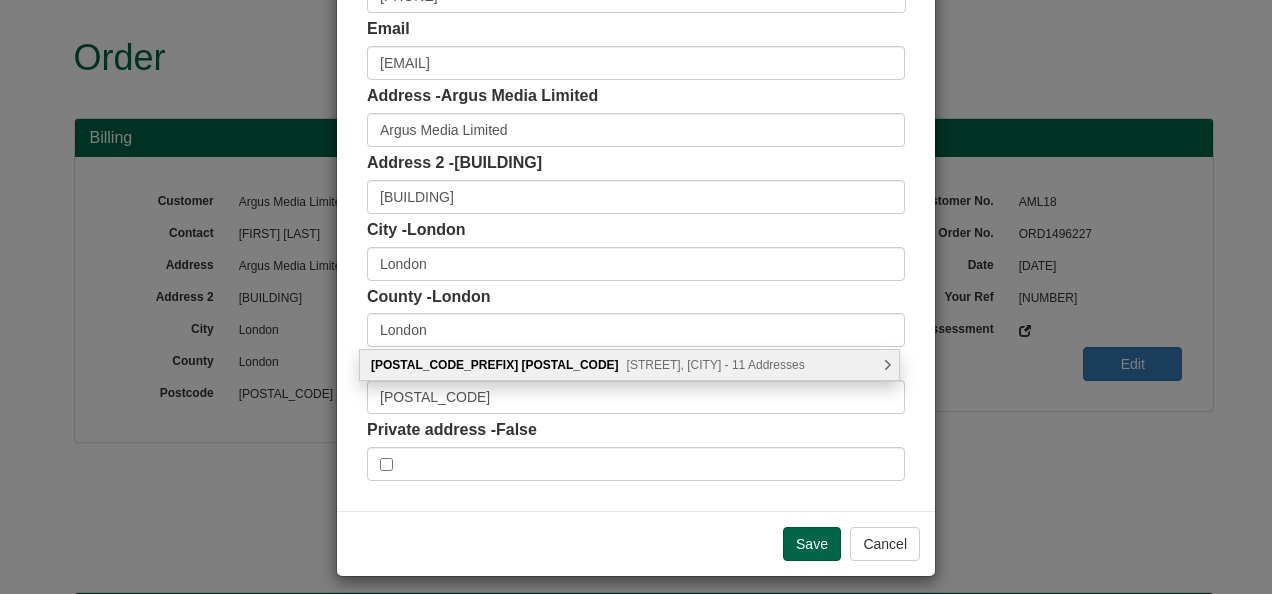 click on "Theobalds Road, London - 11 Addresses" at bounding box center [716, 365] 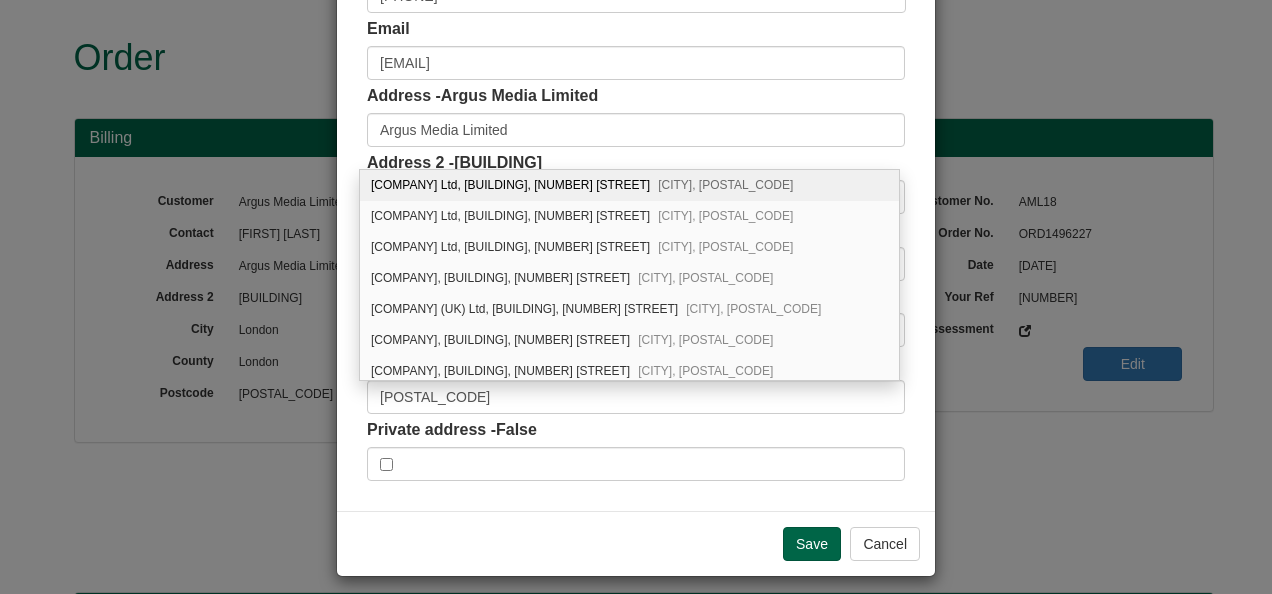 click on "Argus Media Ltd, Lacon House, 84 Theobalds Road London, WC1X 8NL" at bounding box center (629, 185) 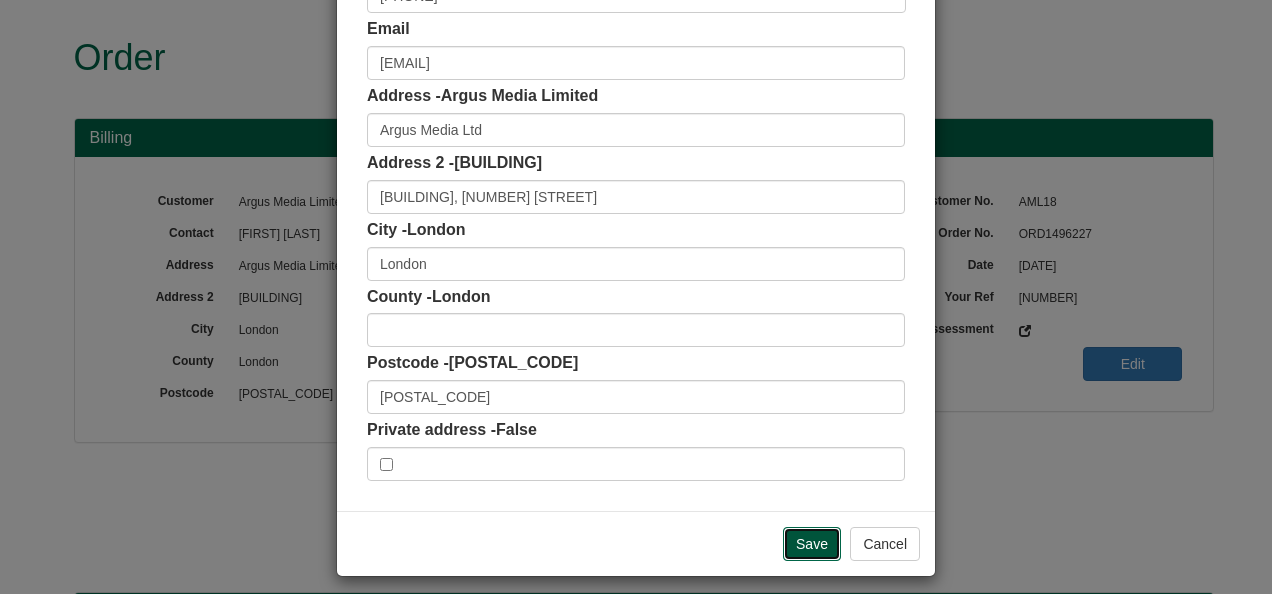 click on "Save" at bounding box center [812, 544] 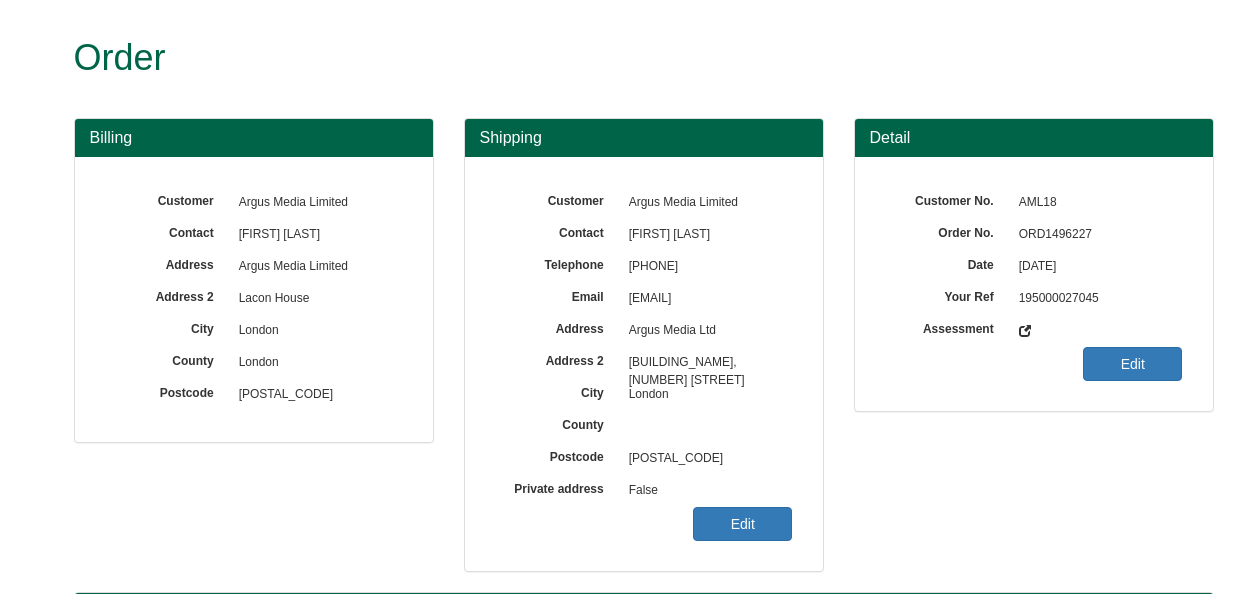 scroll, scrollTop: 0, scrollLeft: 0, axis: both 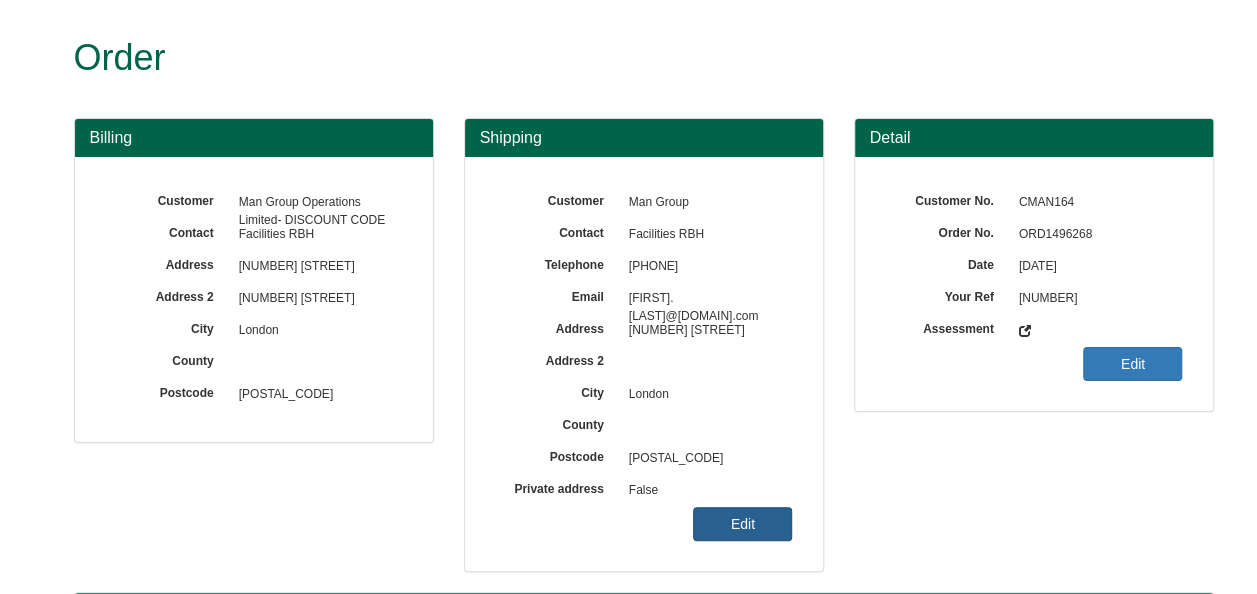 click on "Edit" at bounding box center (742, 524) 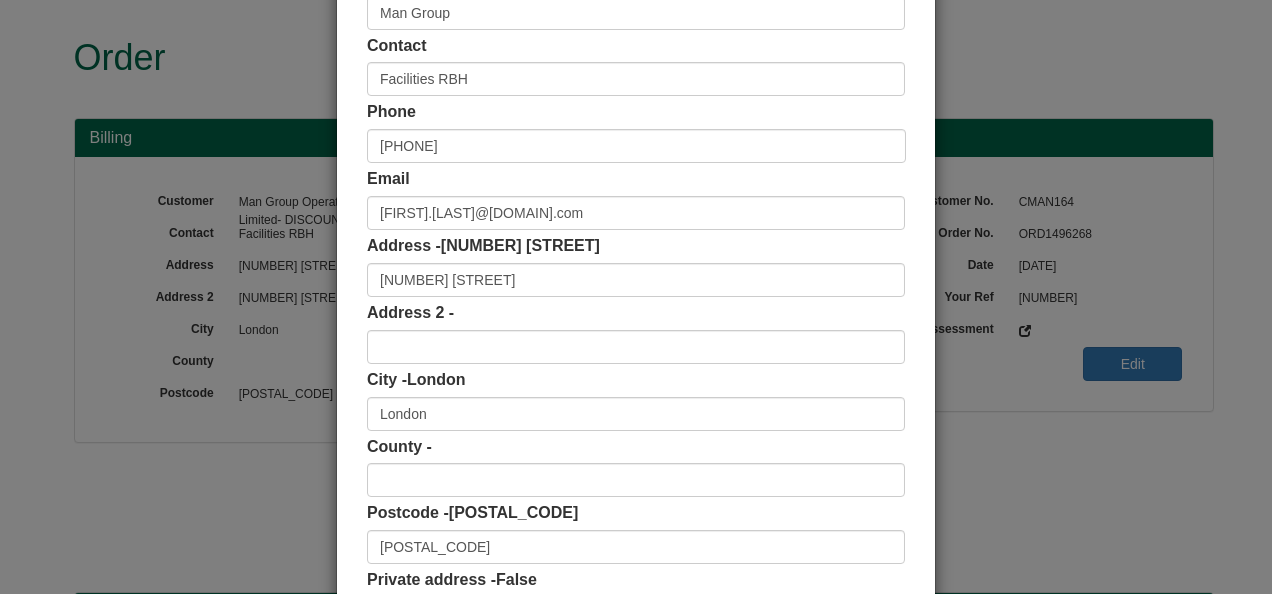 scroll, scrollTop: 200, scrollLeft: 0, axis: vertical 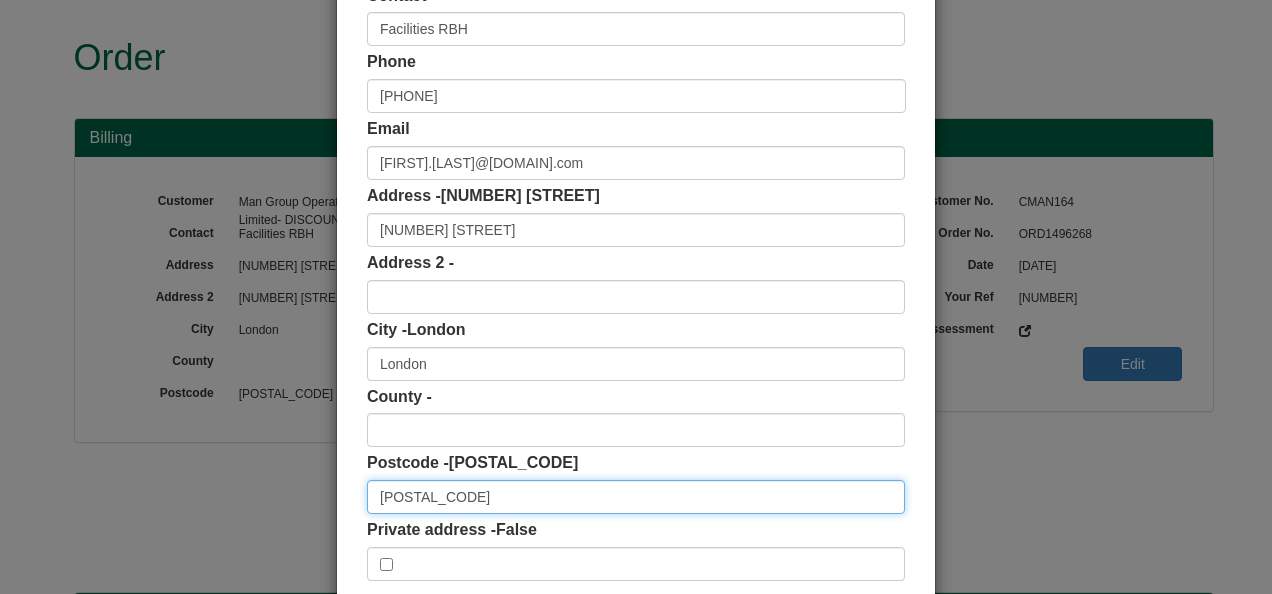drag, startPoint x: 442, startPoint y: 495, endPoint x: 322, endPoint y: 502, distance: 120.203995 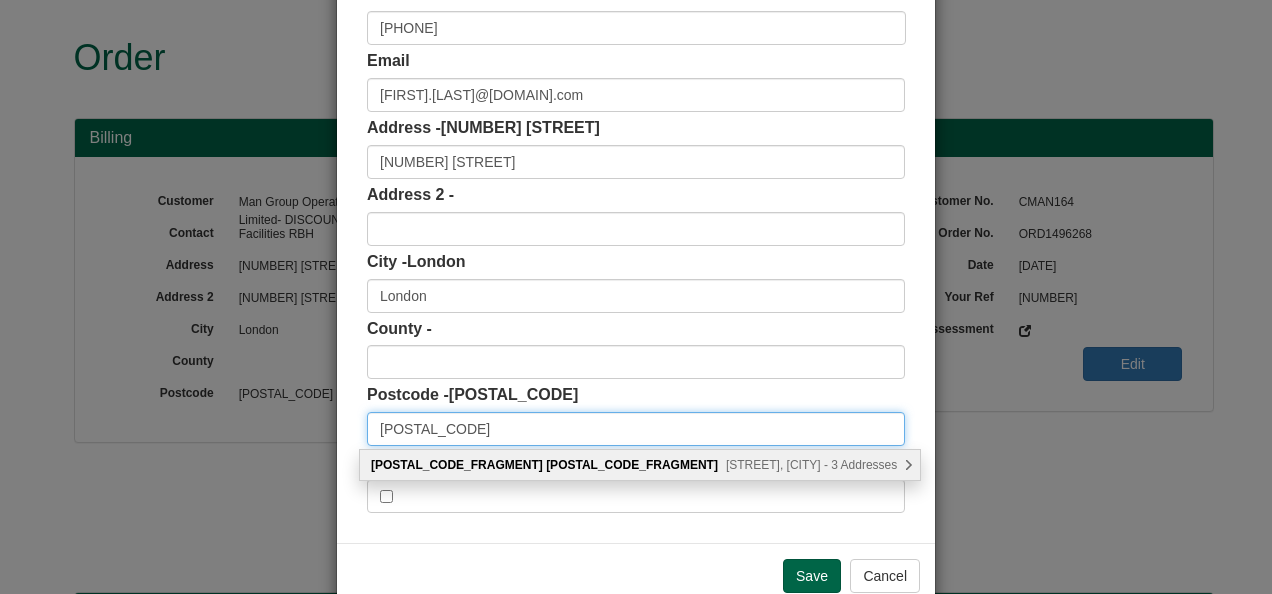 scroll, scrollTop: 300, scrollLeft: 0, axis: vertical 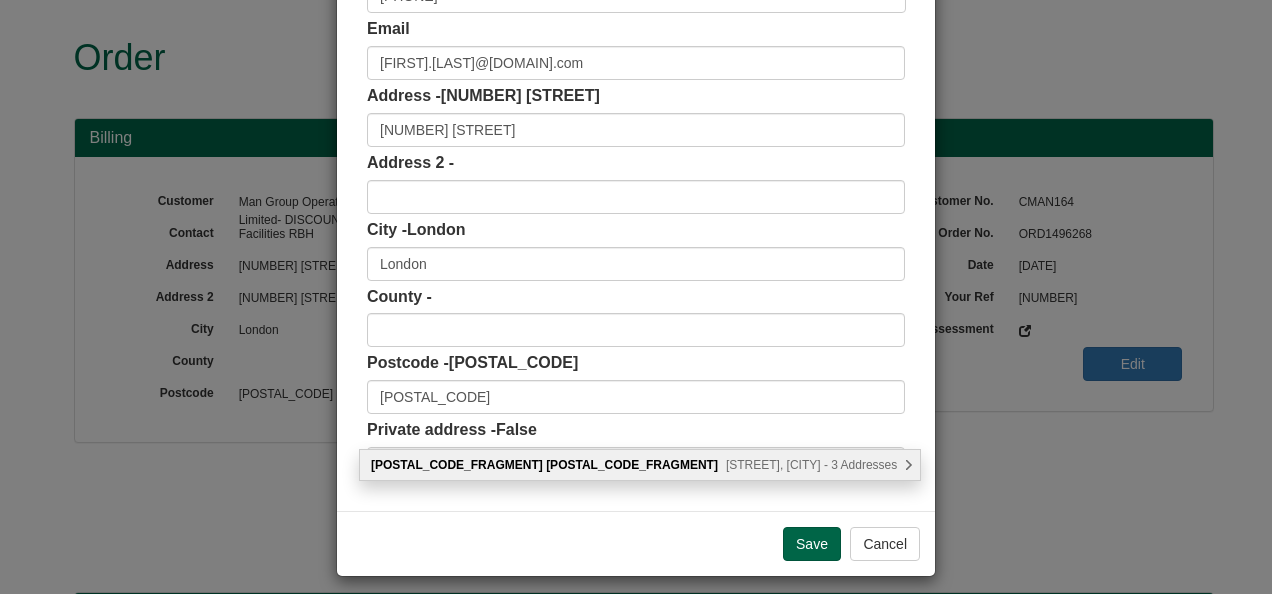 click on "Swan Lane, London - 3 Addresses" at bounding box center (811, 465) 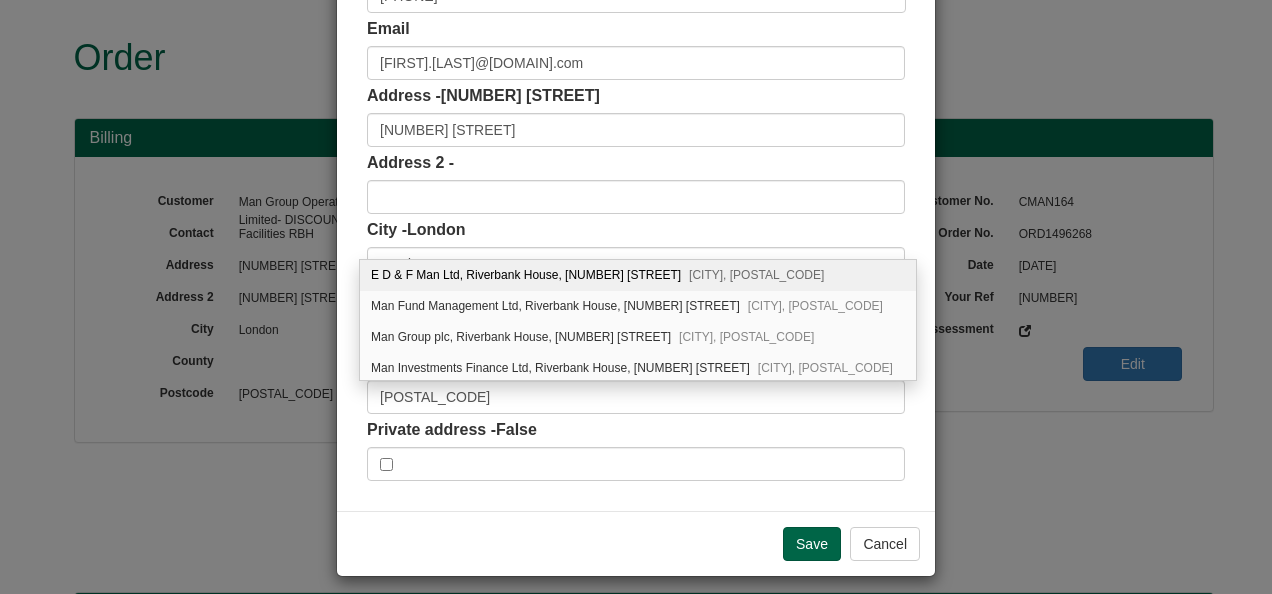 scroll, scrollTop: 311, scrollLeft: 0, axis: vertical 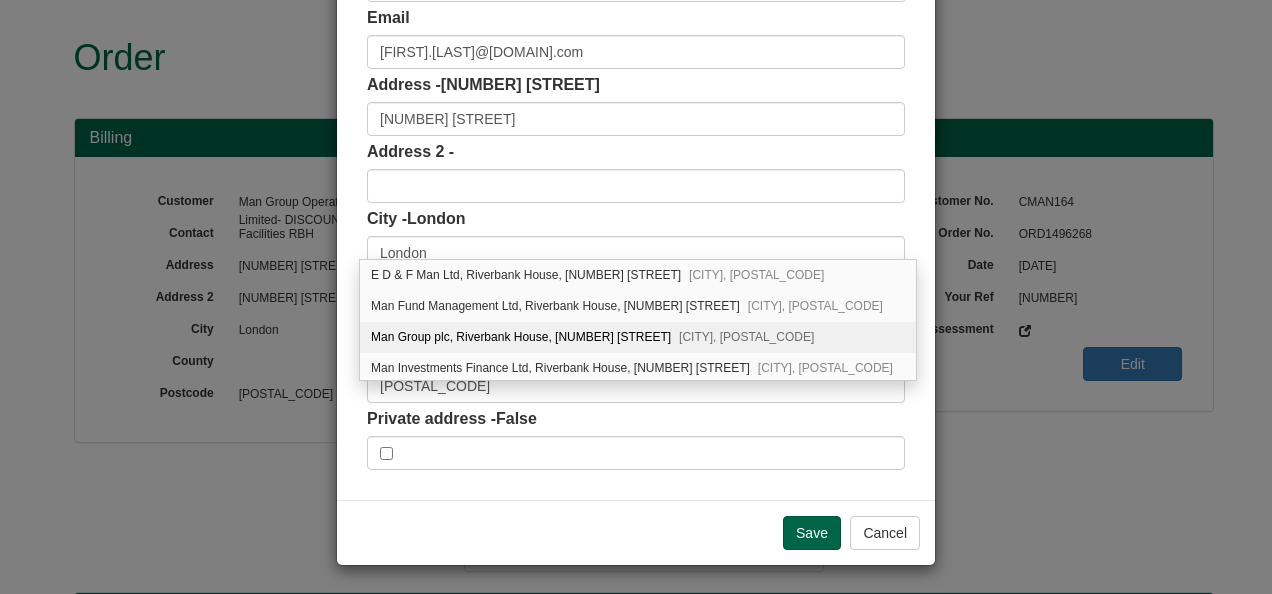 click on "Man Group plc, Riverbank House, 2 Swan Lane London, EC4R 3AD" at bounding box center [638, 337] 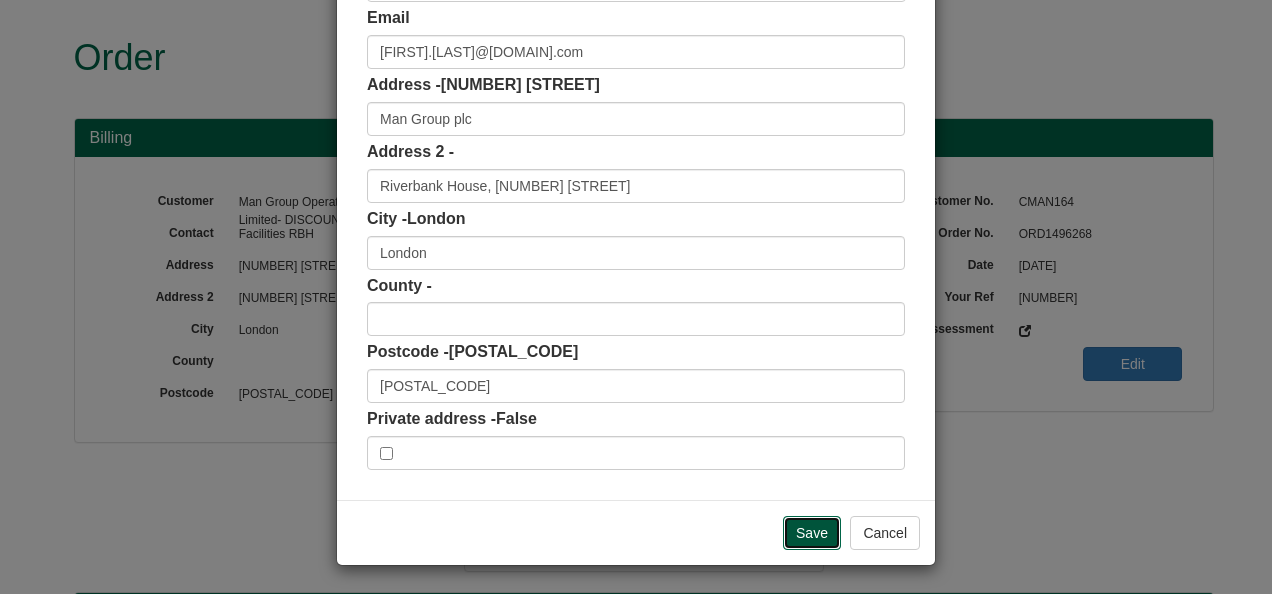 click on "Save" at bounding box center [812, 533] 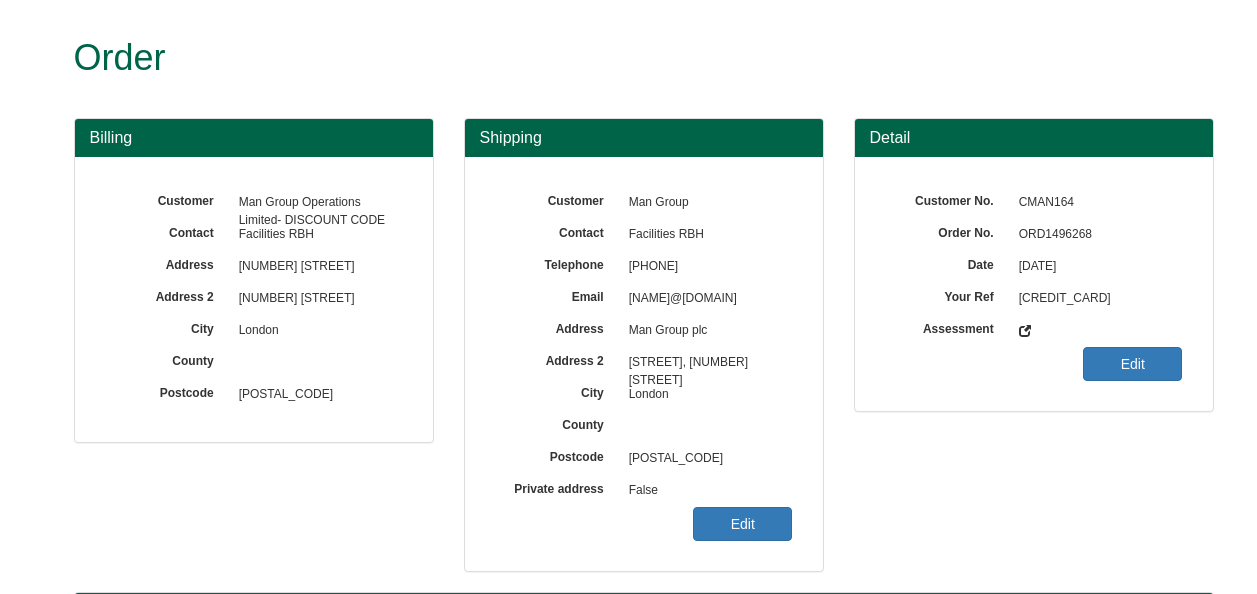 scroll, scrollTop: 0, scrollLeft: 0, axis: both 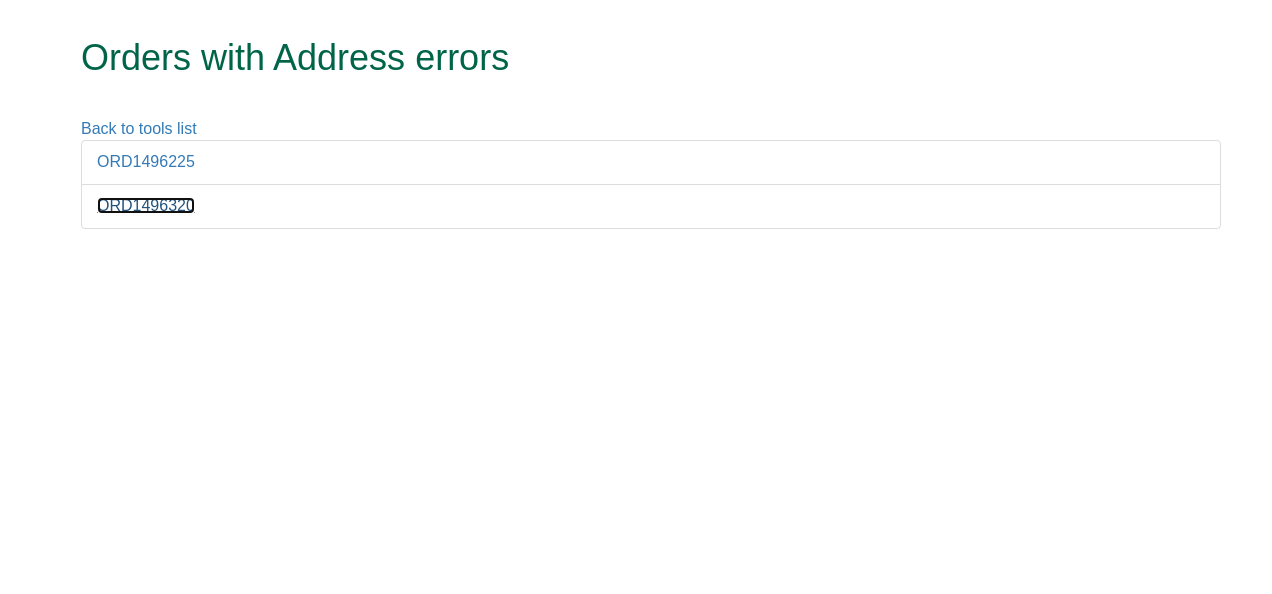 click on "ORD1496320" at bounding box center (146, 205) 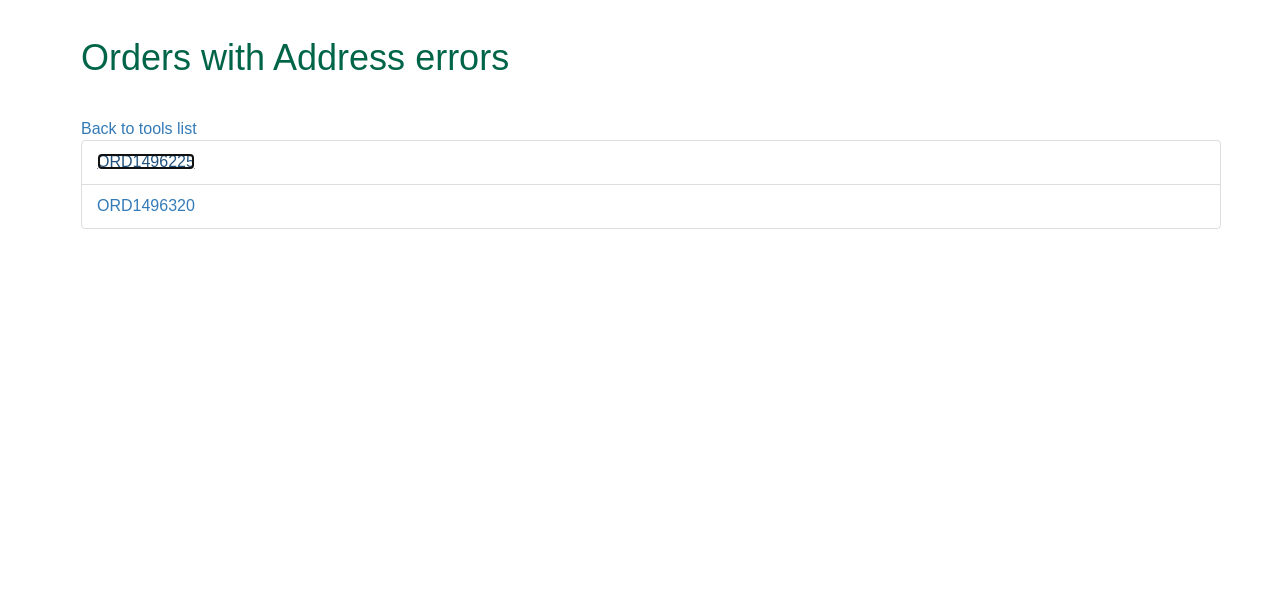 click on "ORD1496225" at bounding box center [146, 161] 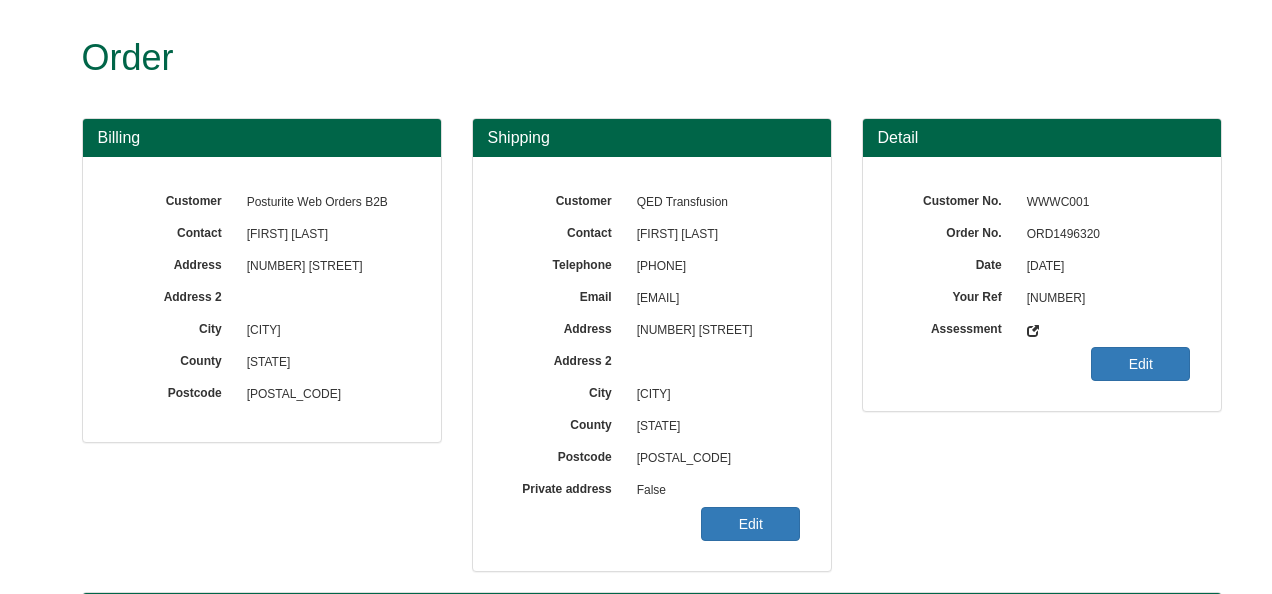 scroll, scrollTop: 0, scrollLeft: 0, axis: both 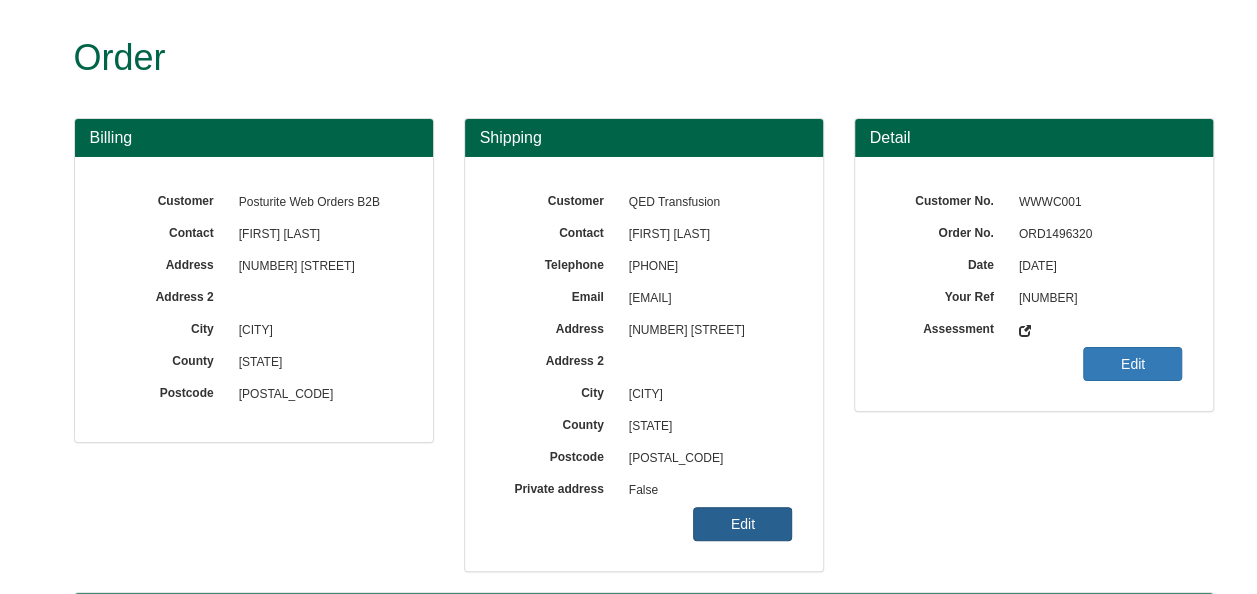 click on "Edit" at bounding box center (742, 524) 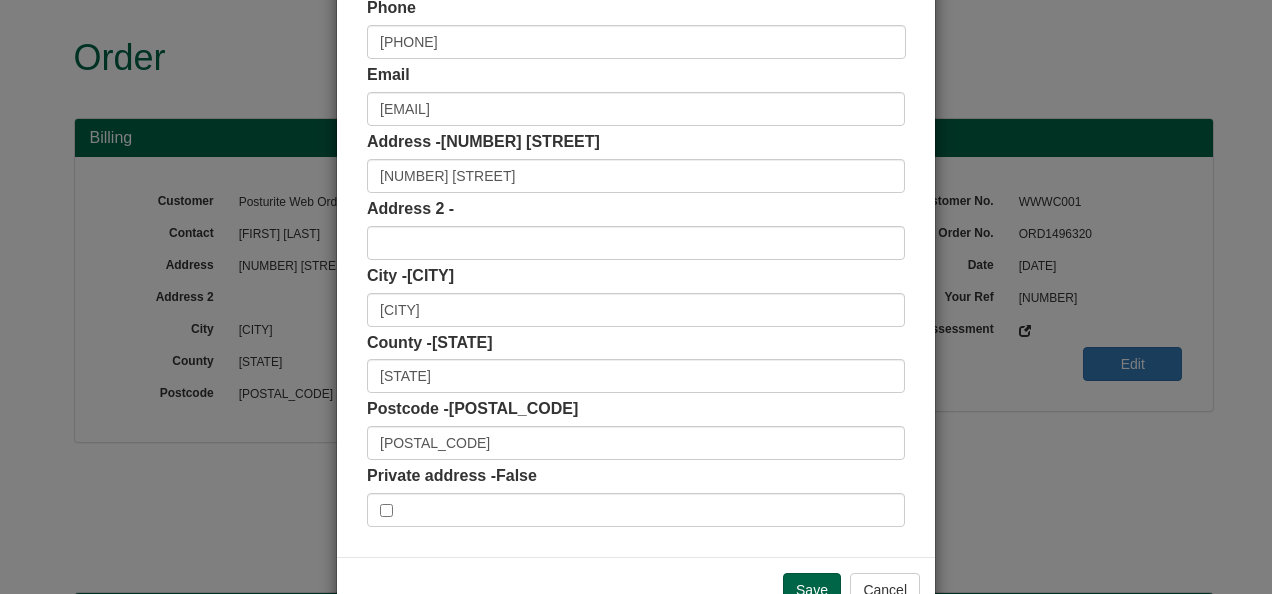 scroll, scrollTop: 300, scrollLeft: 0, axis: vertical 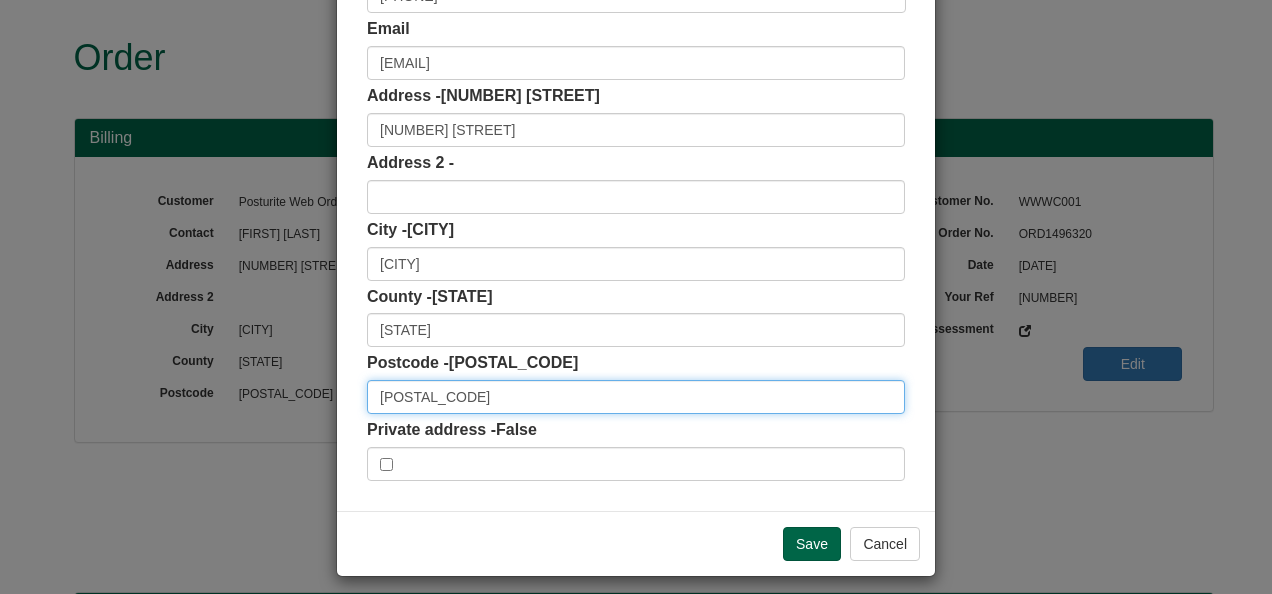 click on "WD188YX" at bounding box center (636, 397) 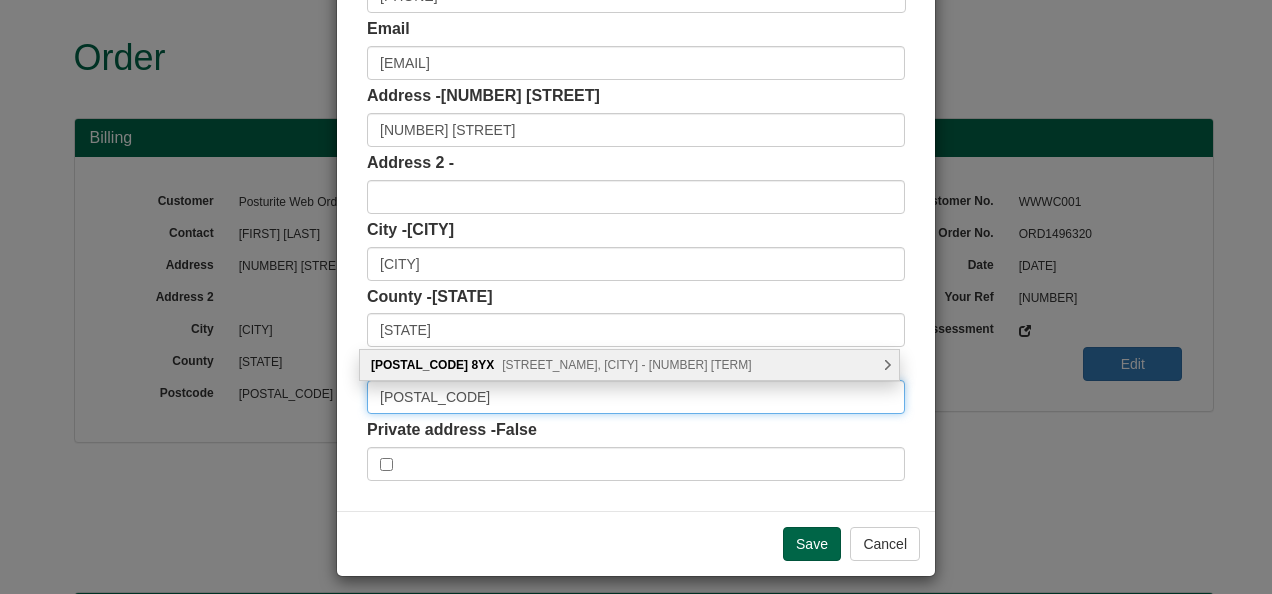 type on "WD18 8YX" 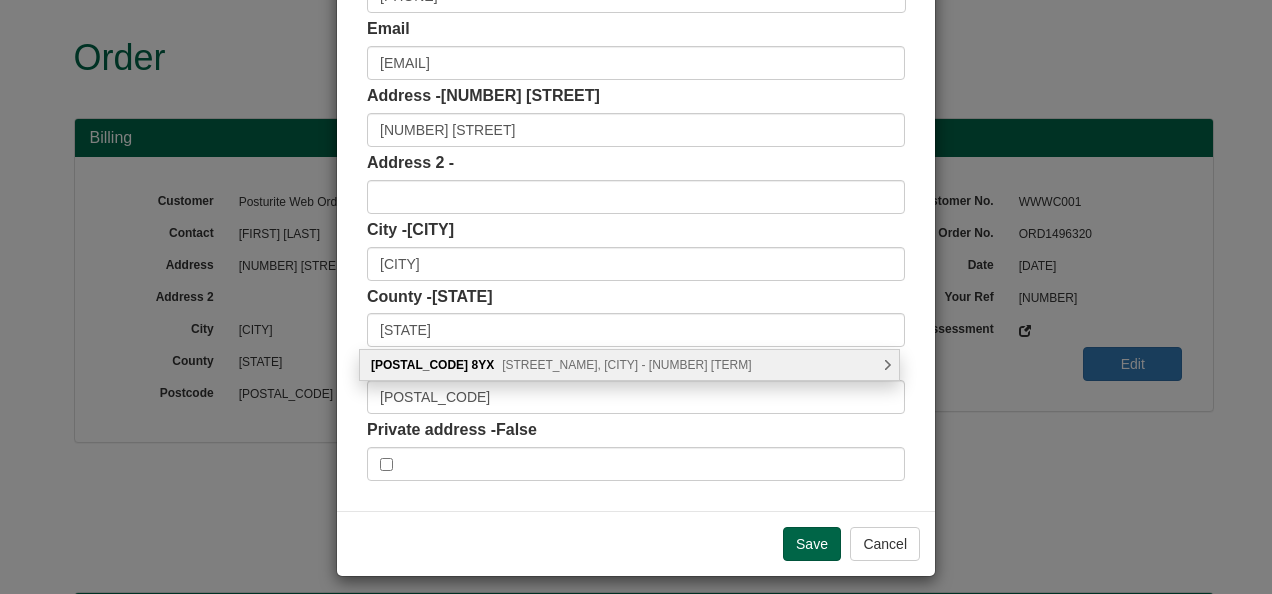 click on "Woodshots Meadow, Watford - 10 Addresses" at bounding box center (626, 365) 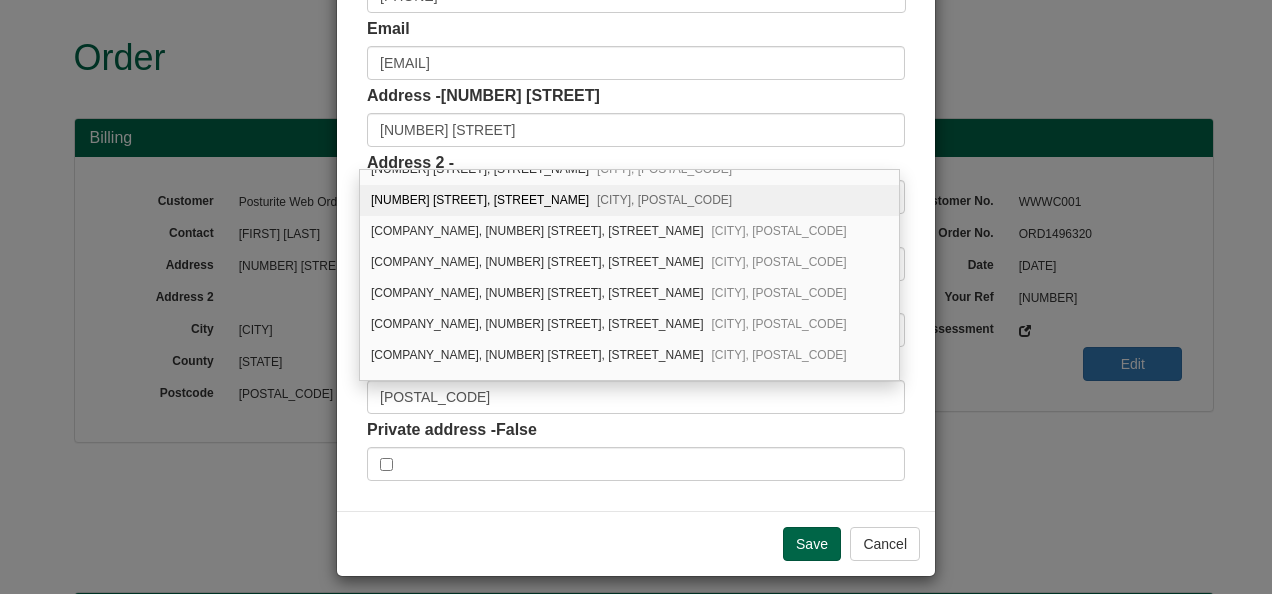 scroll, scrollTop: 92, scrollLeft: 0, axis: vertical 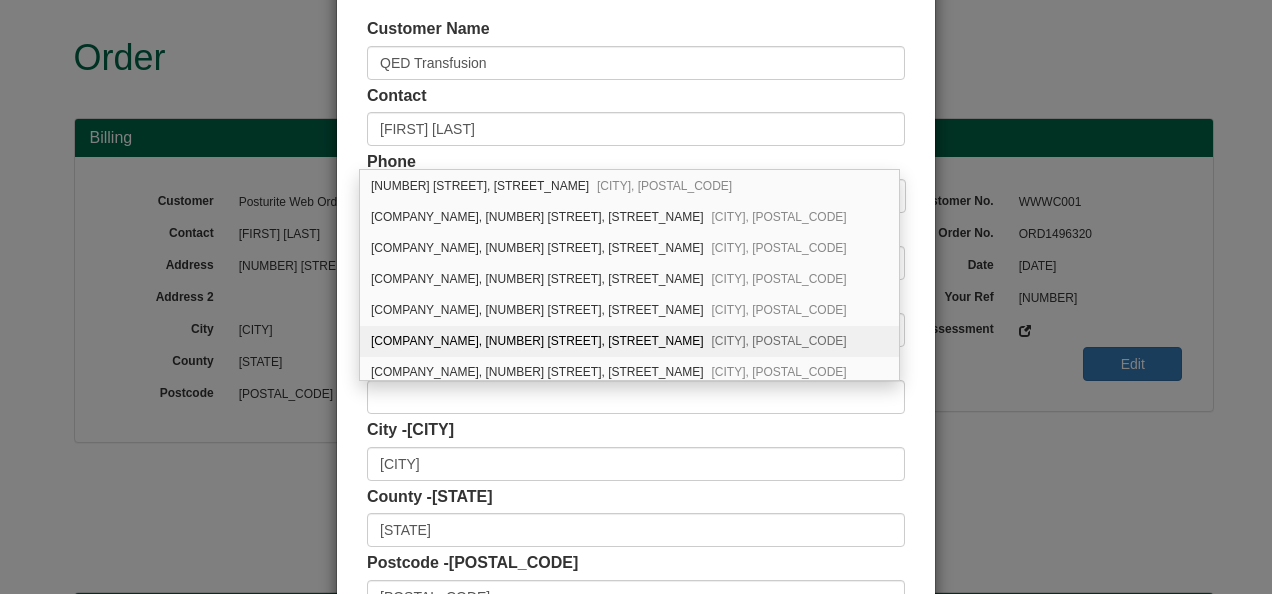 click on "Q E D Haematology Ltd, 10 Millfield House, Woodshots Meadow Watford, WD18 8YX" at bounding box center [629, 341] 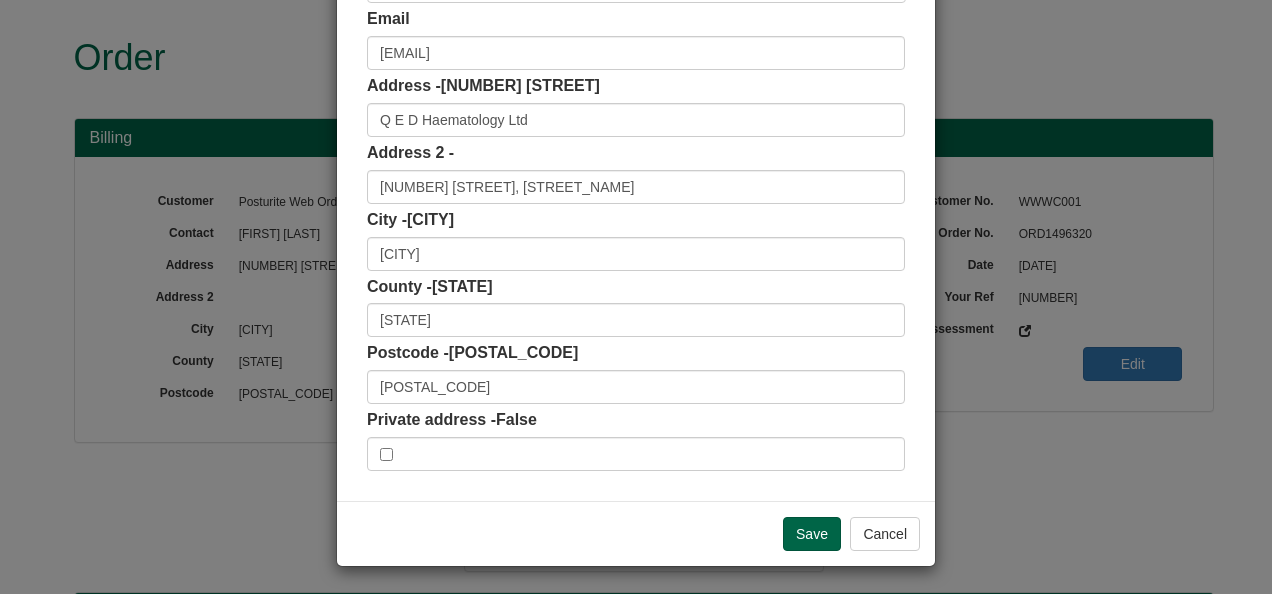 scroll, scrollTop: 311, scrollLeft: 0, axis: vertical 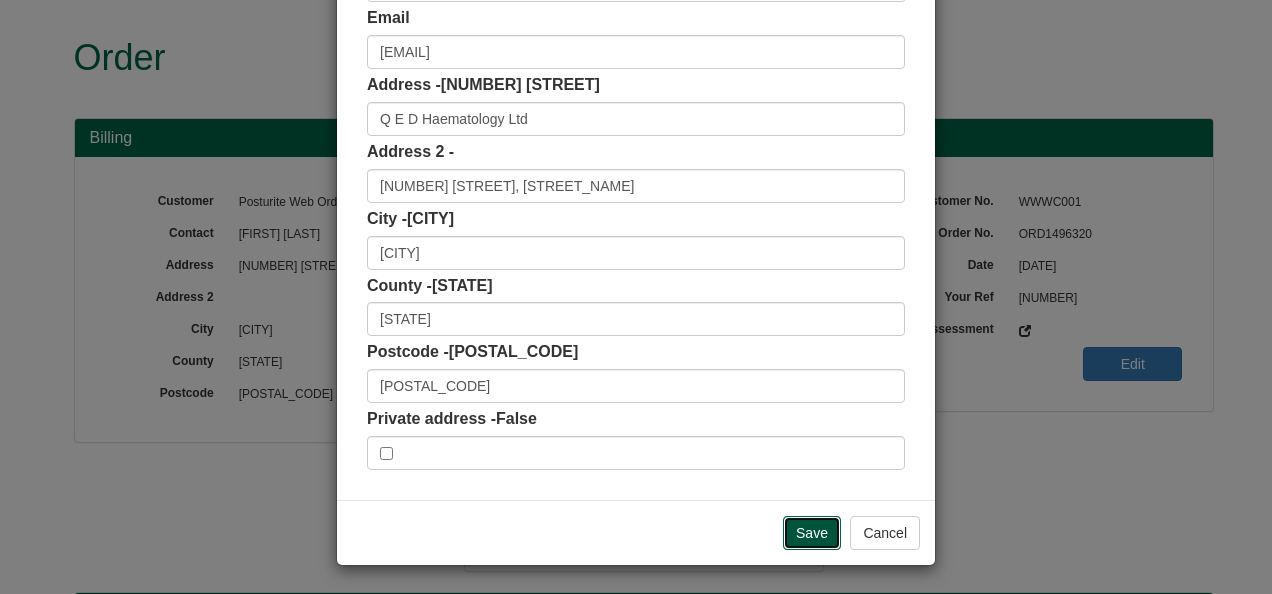 click on "Save" at bounding box center (812, 533) 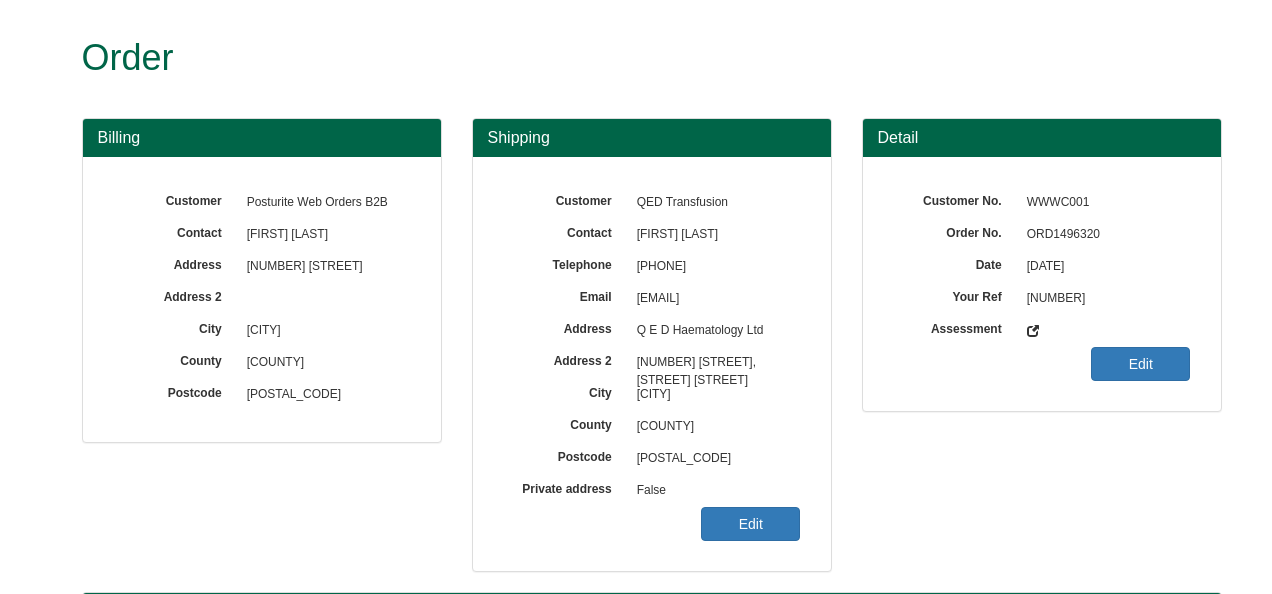 scroll, scrollTop: 0, scrollLeft: 0, axis: both 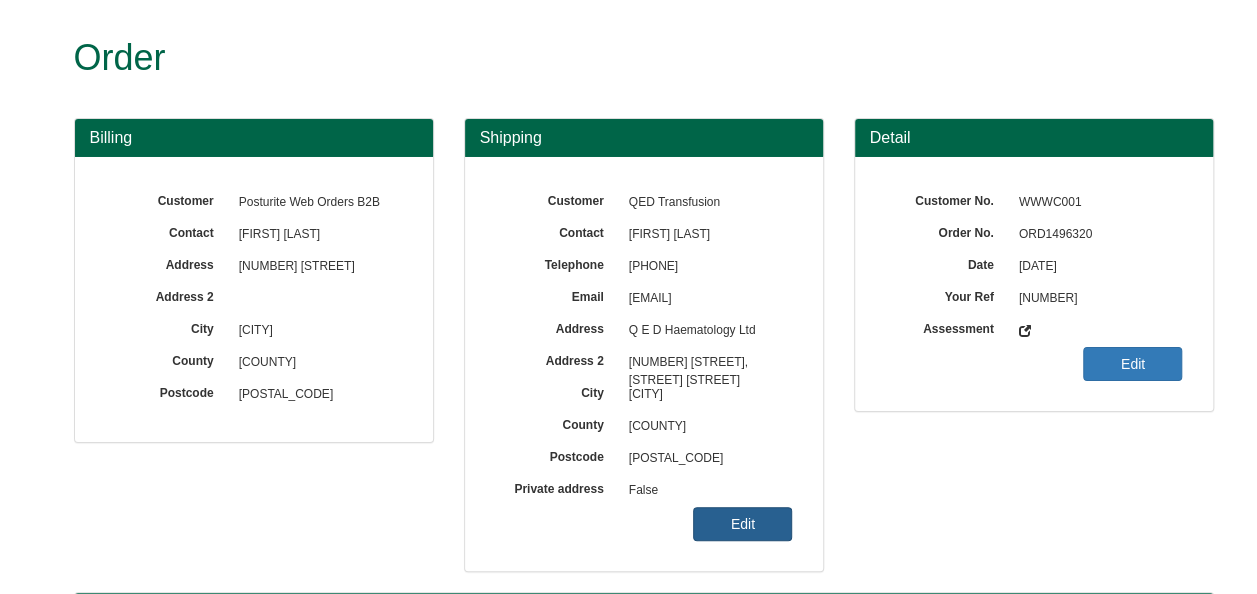 click on "Edit" at bounding box center [742, 524] 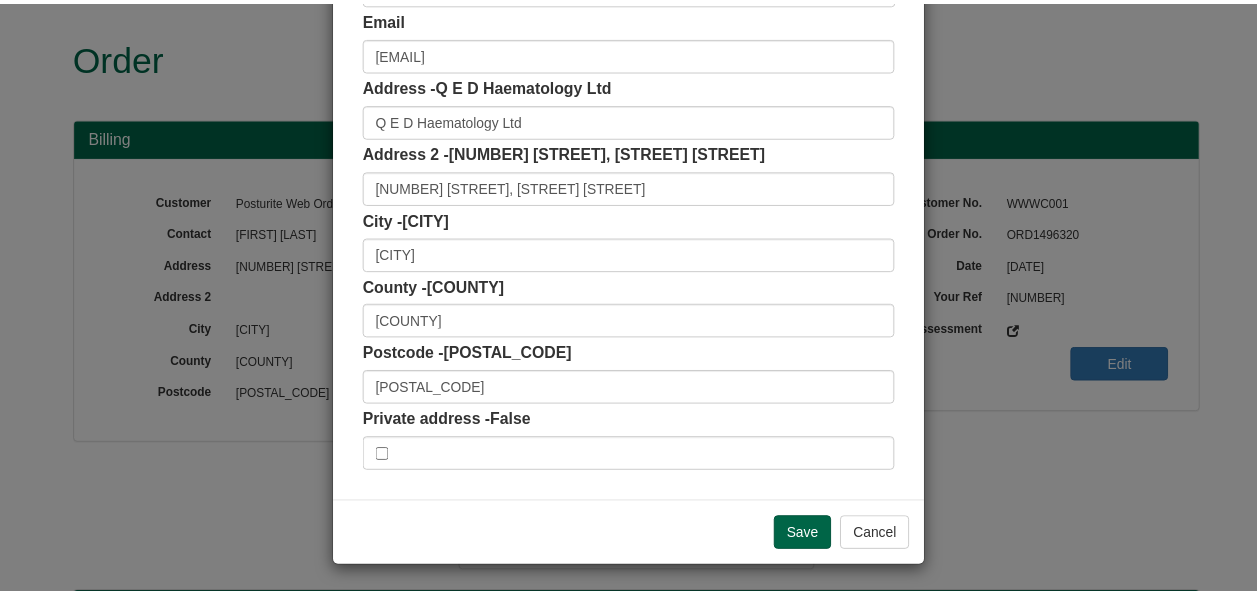 scroll, scrollTop: 311, scrollLeft: 0, axis: vertical 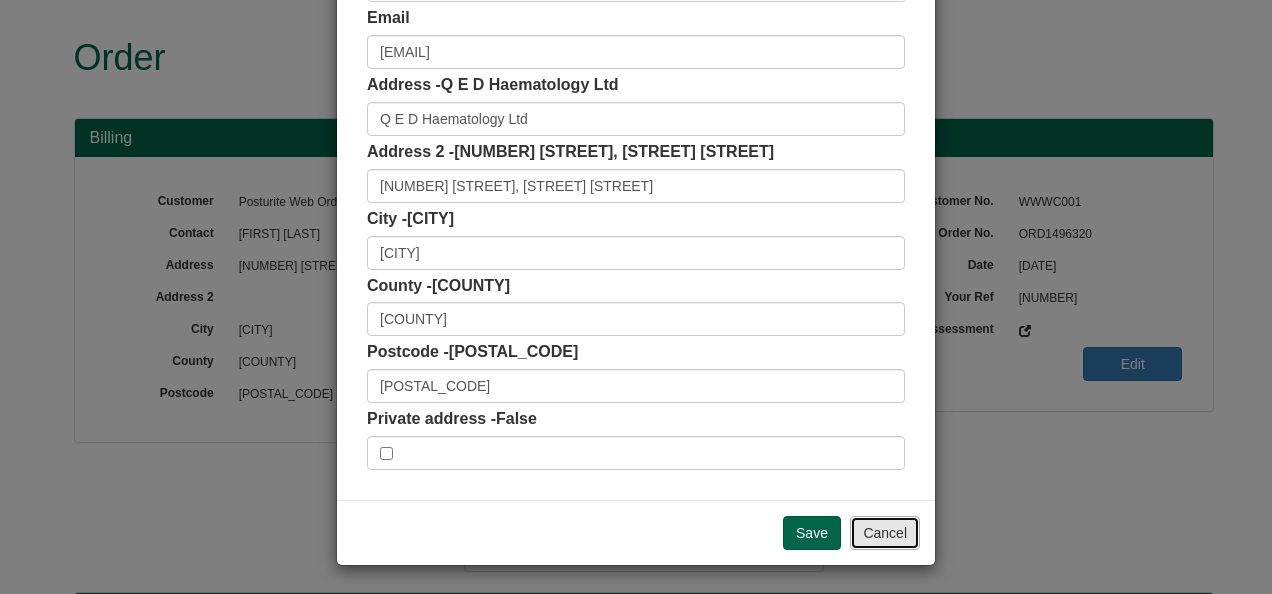 click on "Cancel" at bounding box center [885, 533] 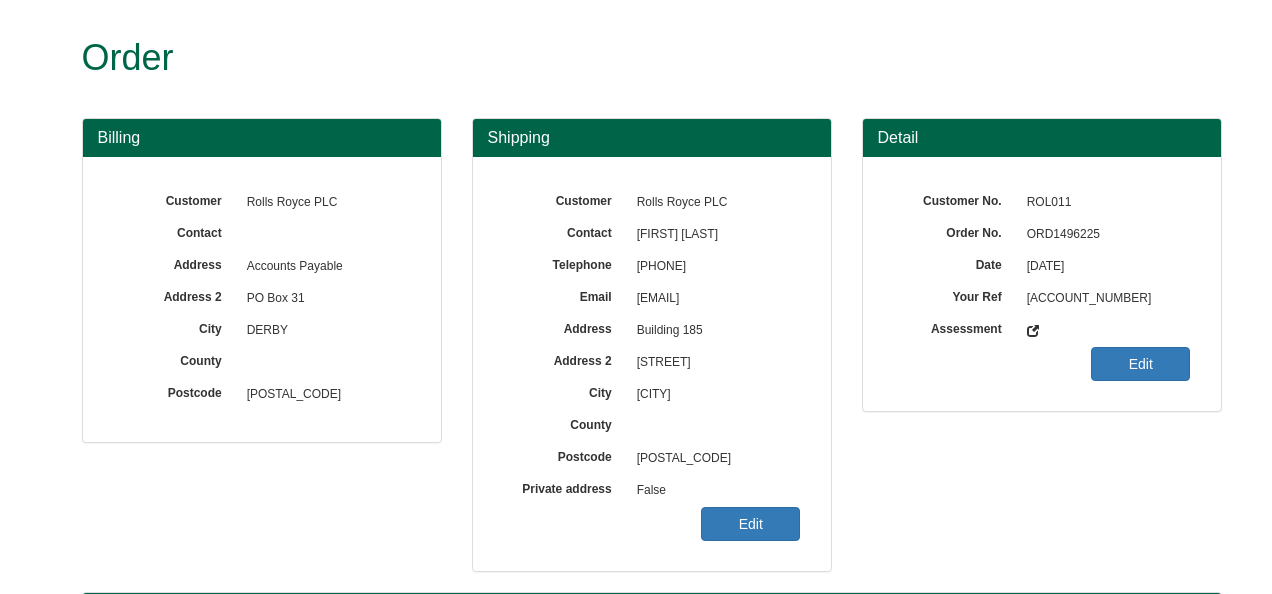 scroll, scrollTop: 0, scrollLeft: 0, axis: both 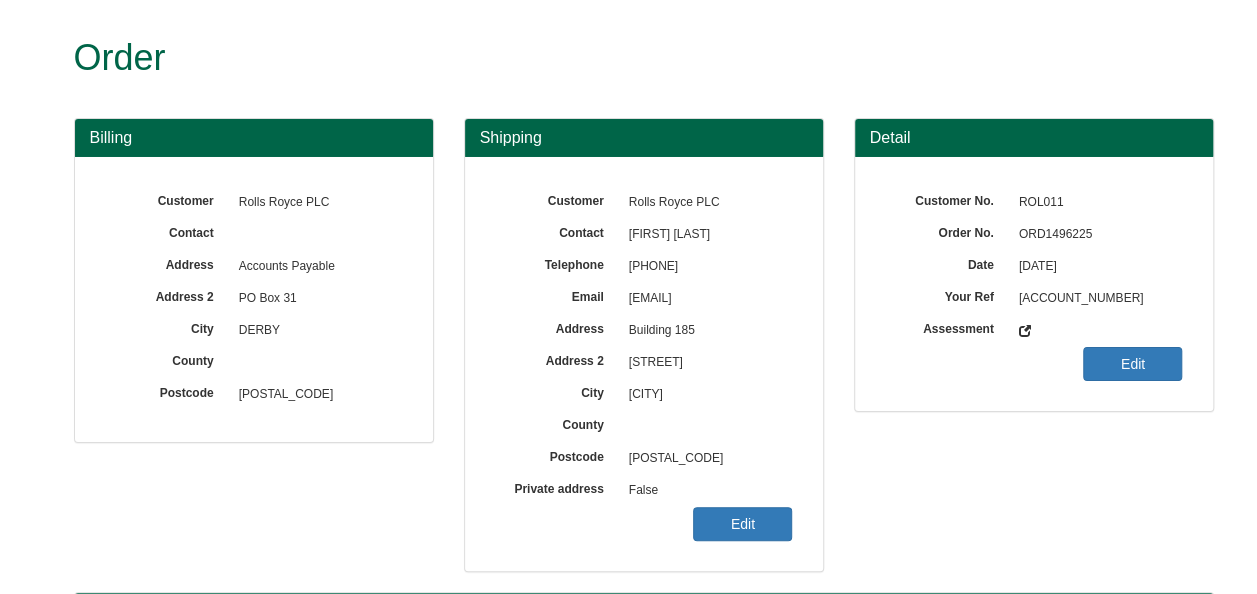 click on "ORD1496225" at bounding box center (1096, 235) 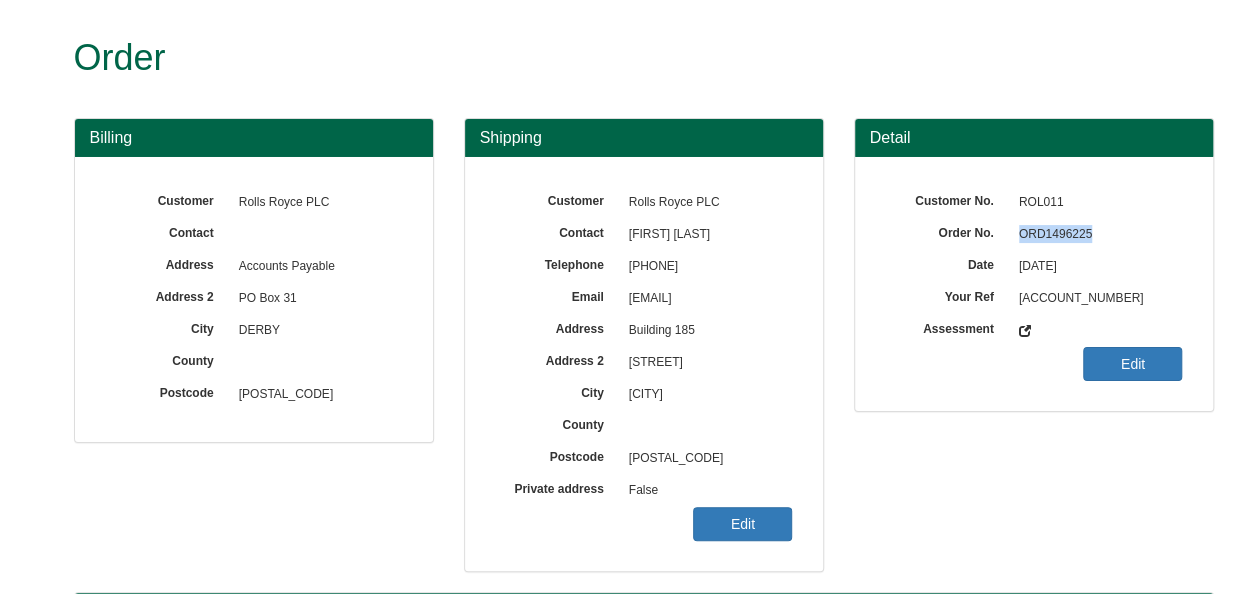 click on "ORD1496225" at bounding box center (1096, 235) 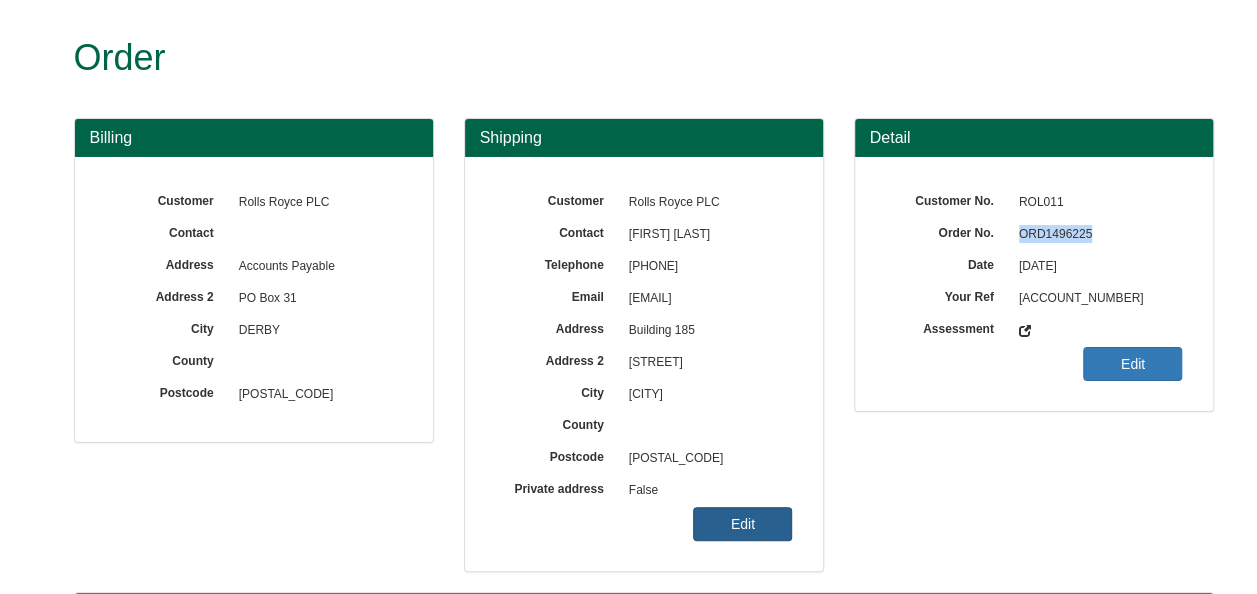 click on "Edit" at bounding box center [742, 524] 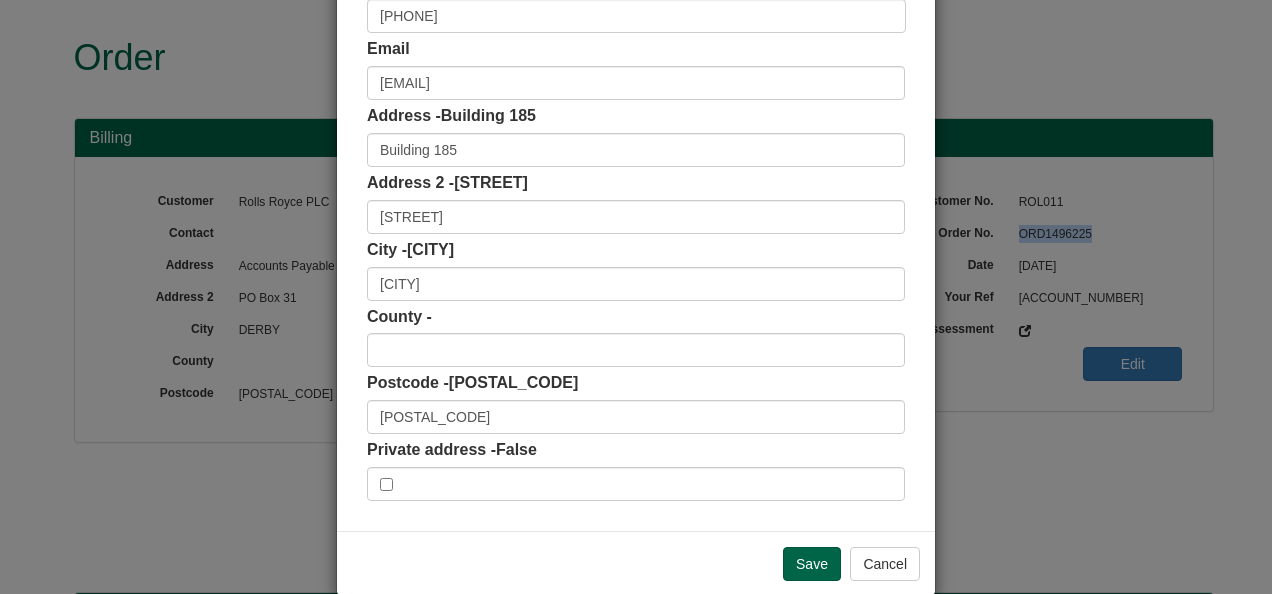 scroll, scrollTop: 300, scrollLeft: 0, axis: vertical 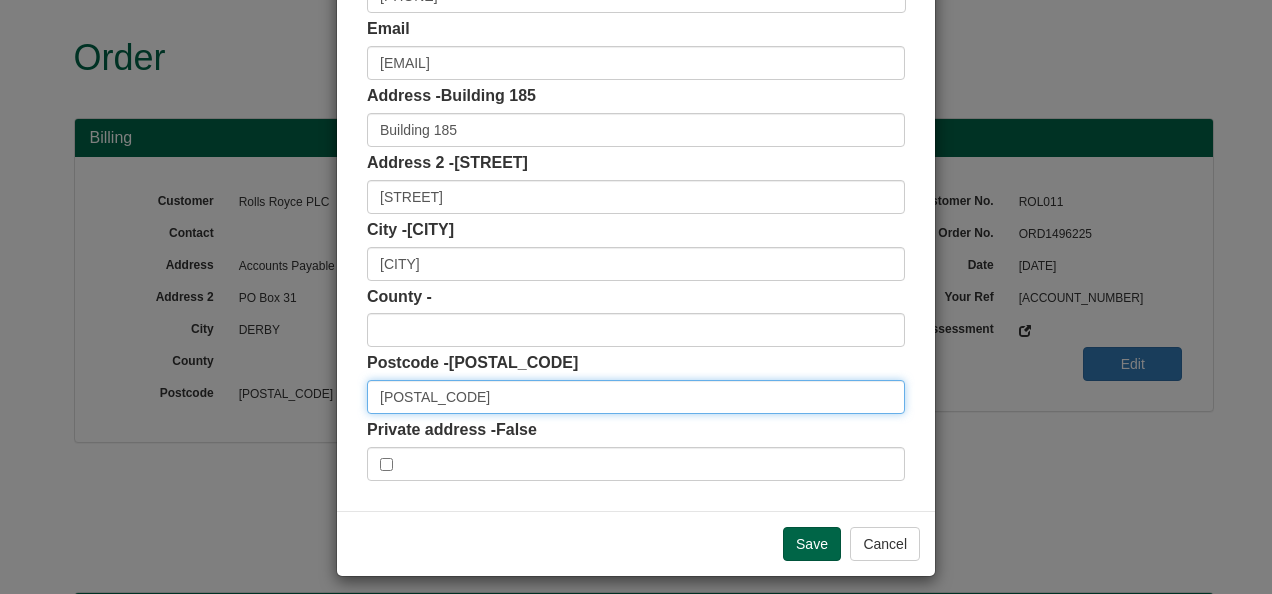 drag, startPoint x: 408, startPoint y: 392, endPoint x: 469, endPoint y: 397, distance: 61.204575 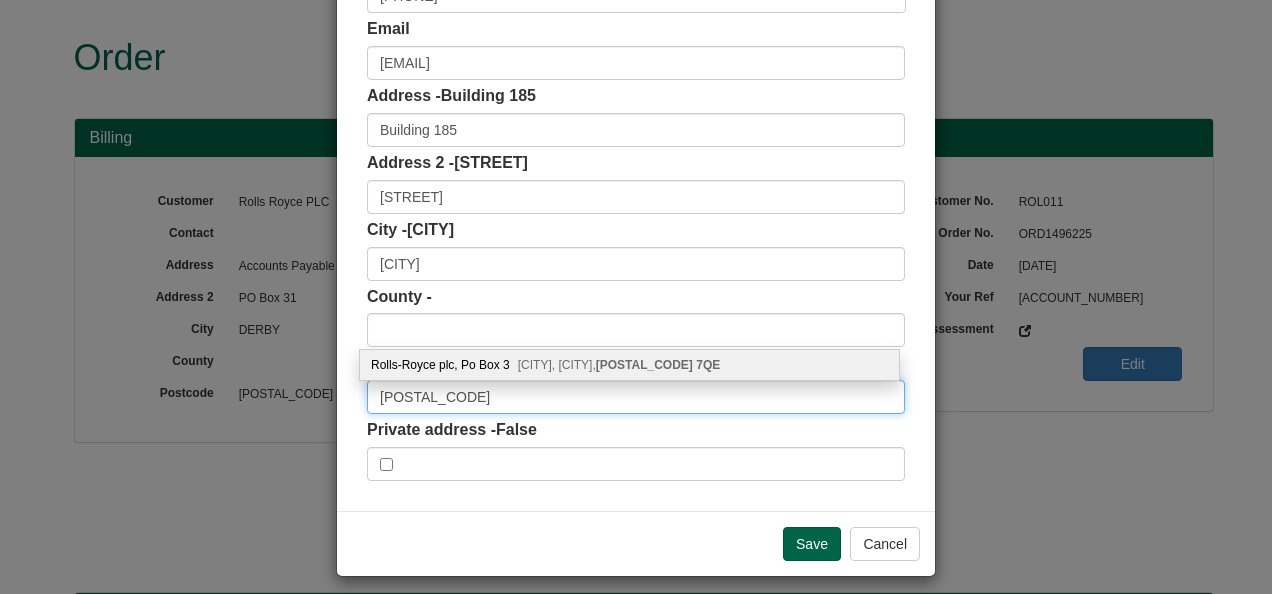 type on "[POSTAL_CODE]" 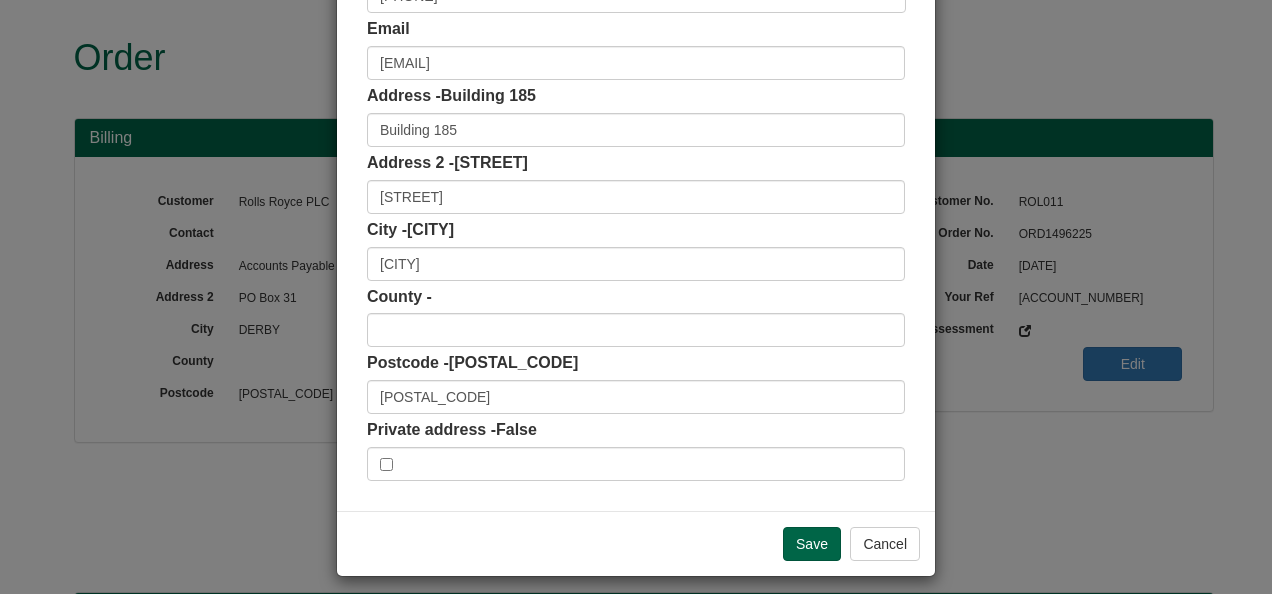 click on "Private address -
False" at bounding box center (636, 450) 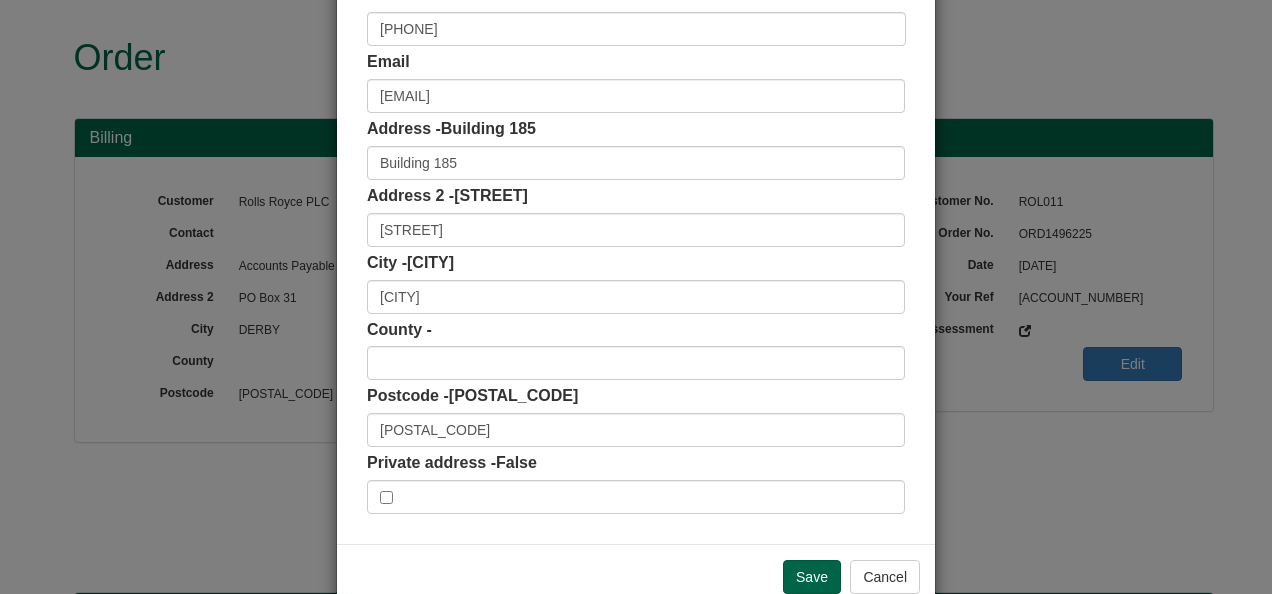 scroll, scrollTop: 300, scrollLeft: 0, axis: vertical 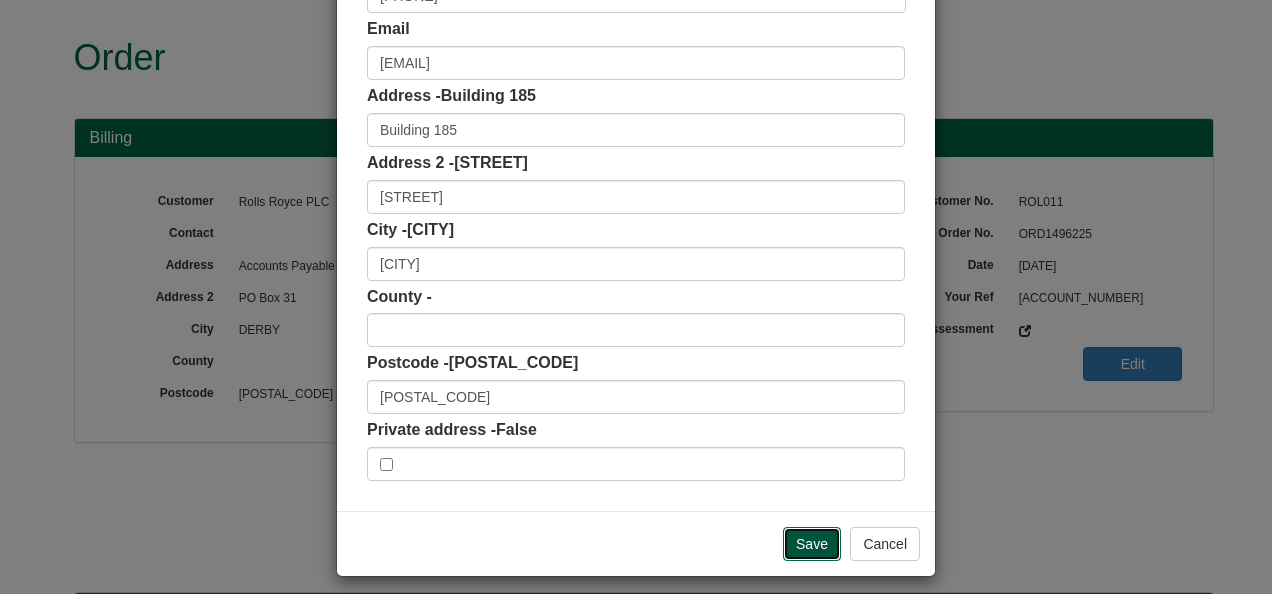 click on "Save" at bounding box center [812, 544] 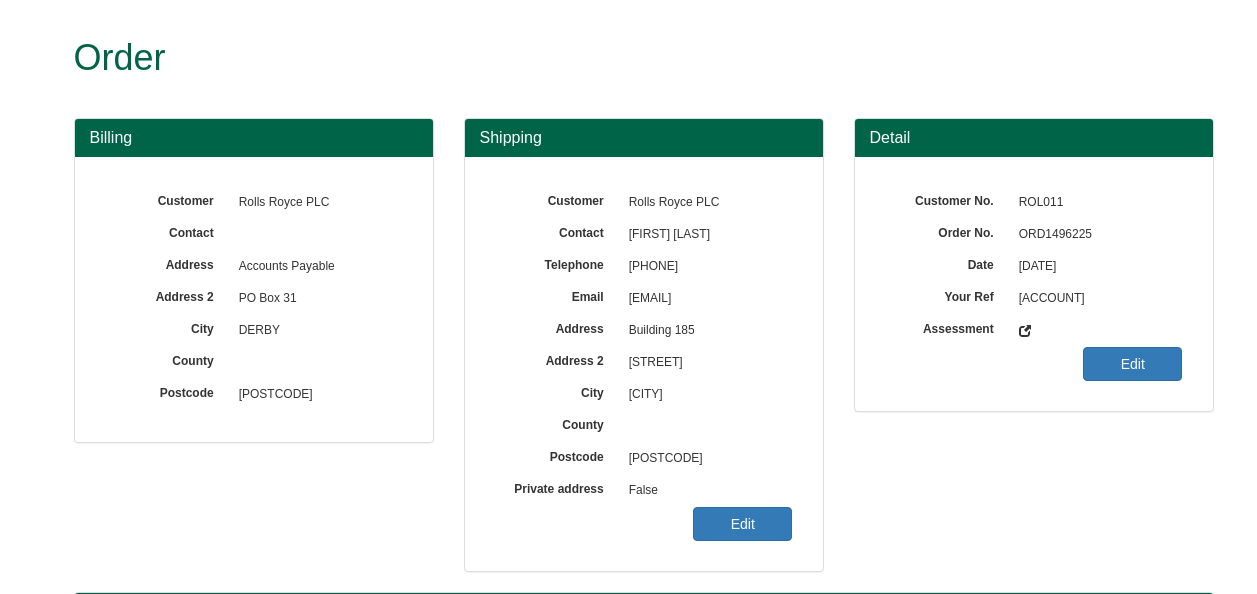scroll, scrollTop: 0, scrollLeft: 0, axis: both 